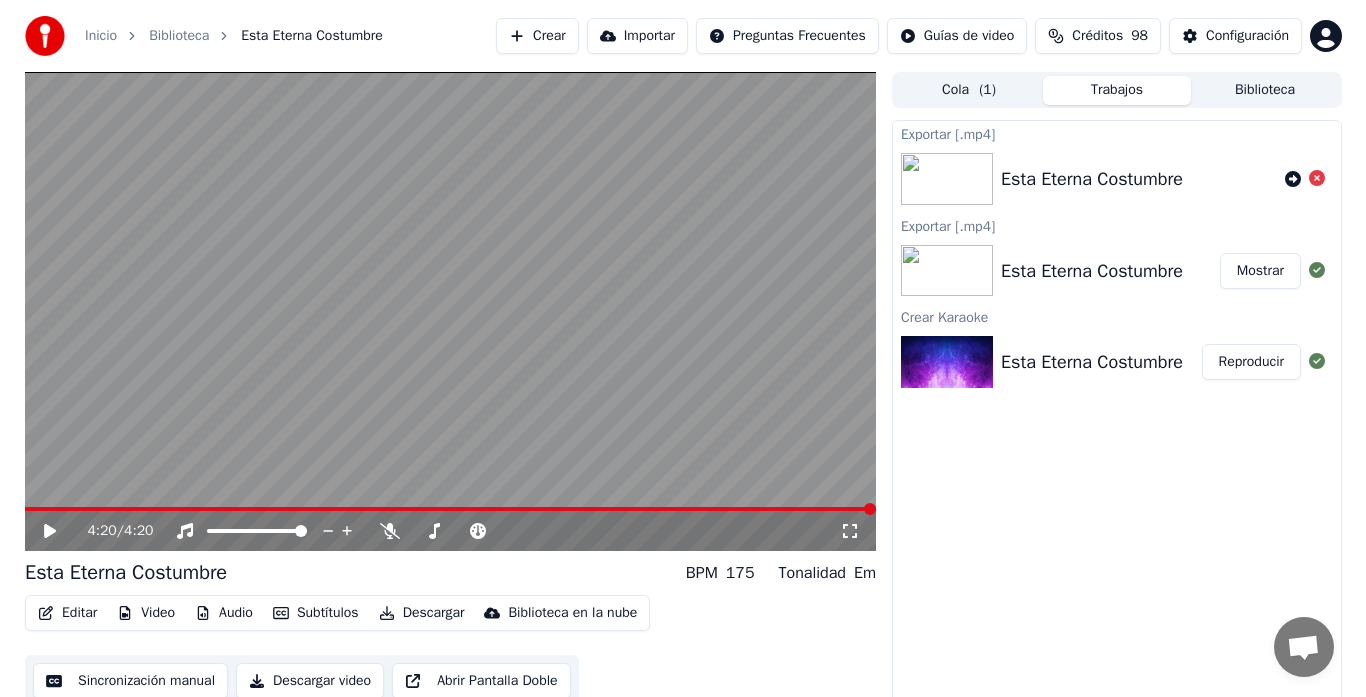 scroll, scrollTop: 15, scrollLeft: 0, axis: vertical 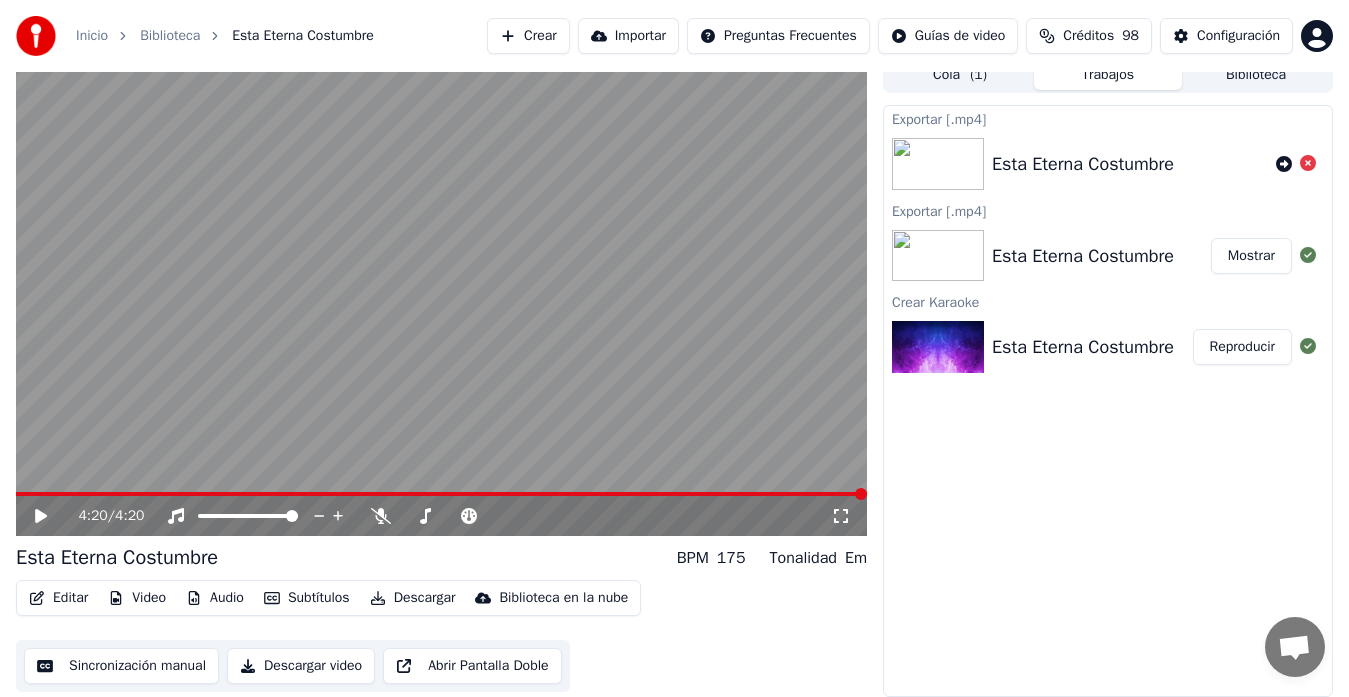 click on "Crear" at bounding box center (528, 36) 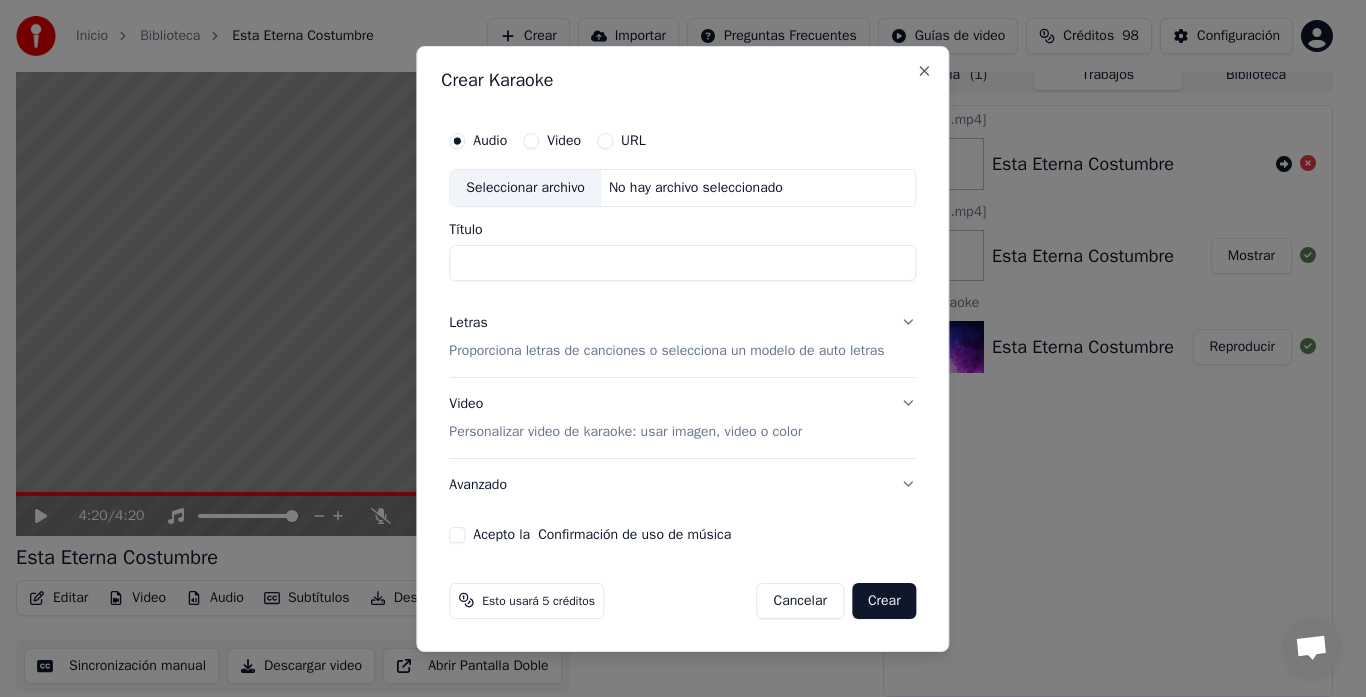 click on "Audio" at bounding box center [490, 141] 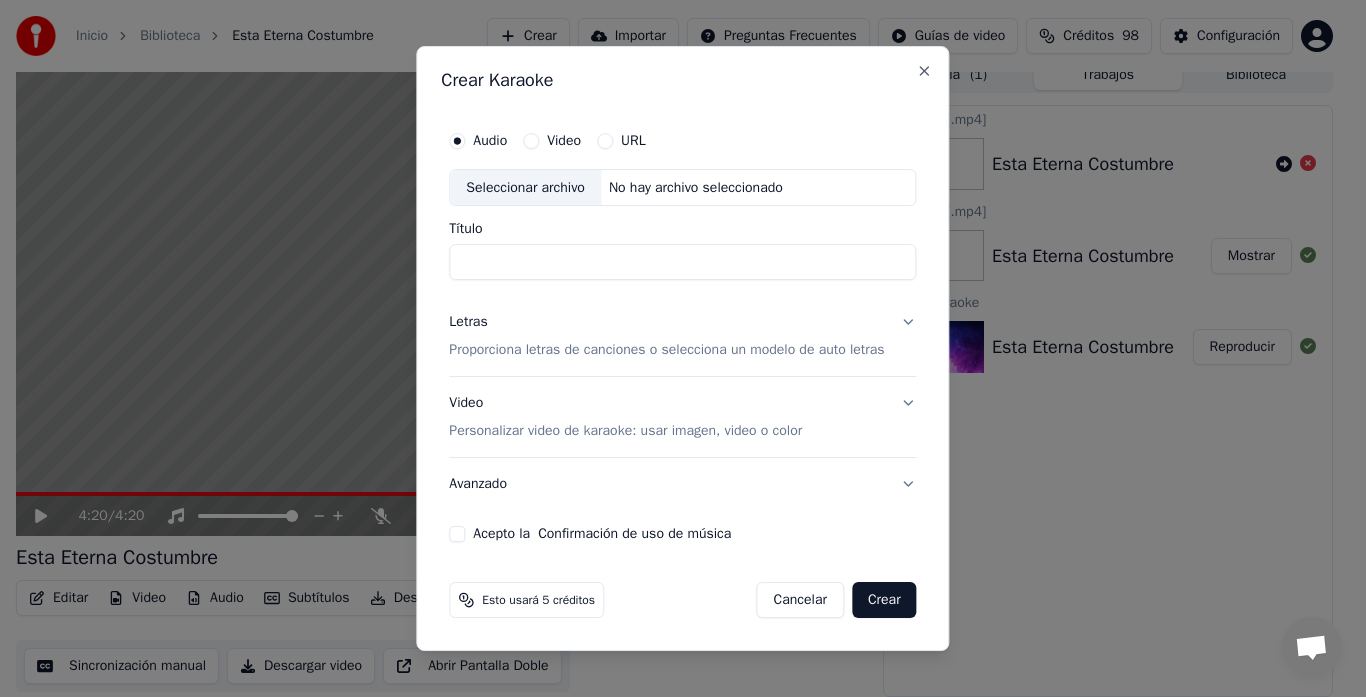 click on "Seleccionar archivo" at bounding box center [525, 188] 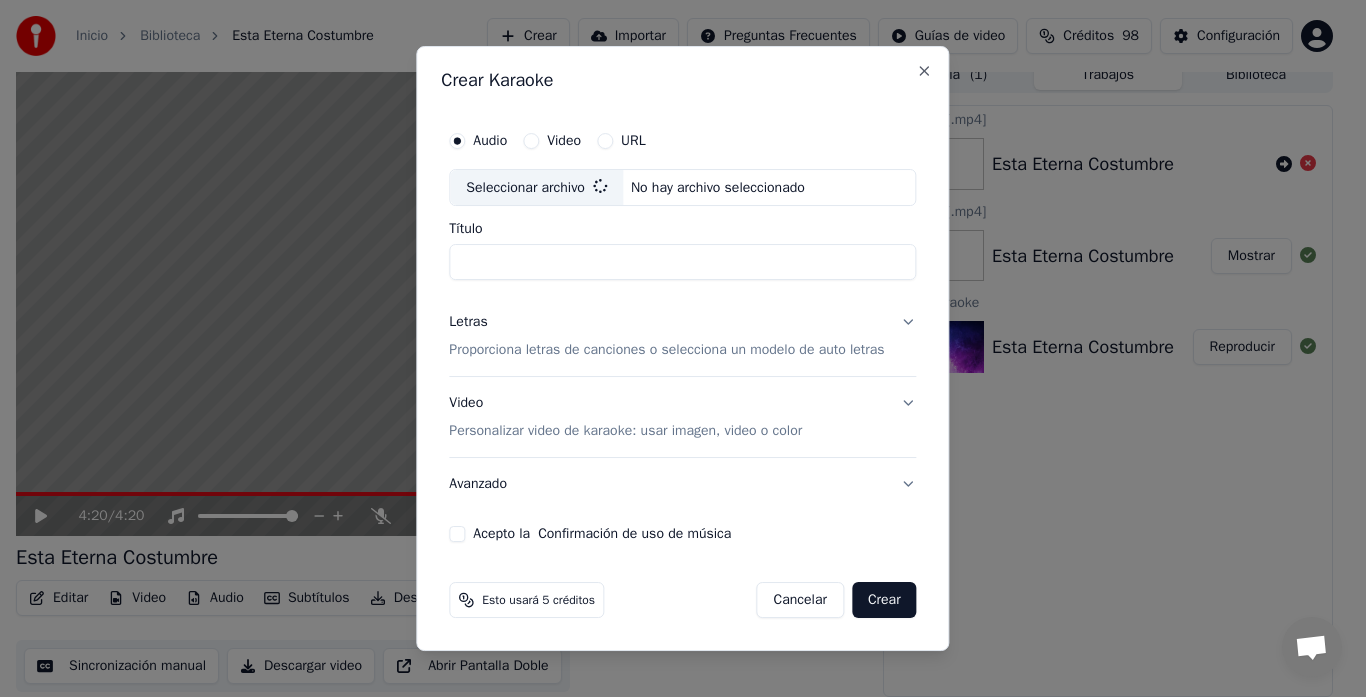 type on "**********" 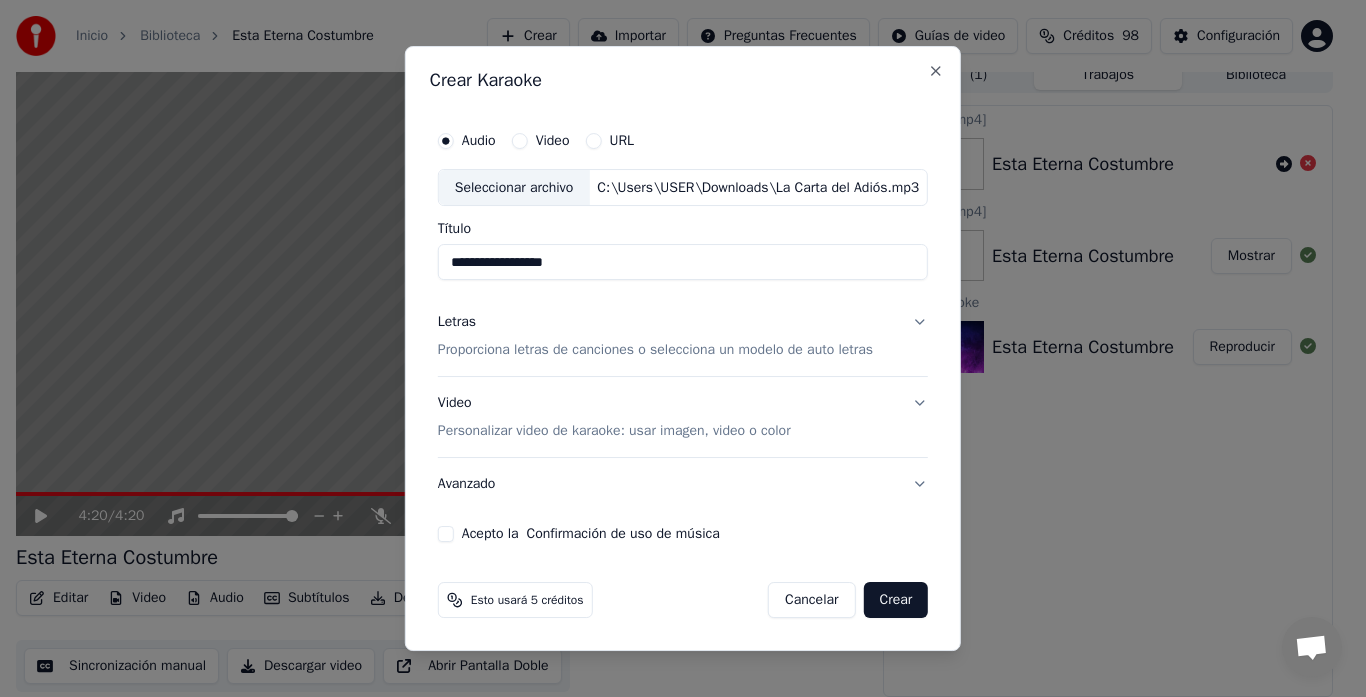 click on "**********" at bounding box center (683, 263) 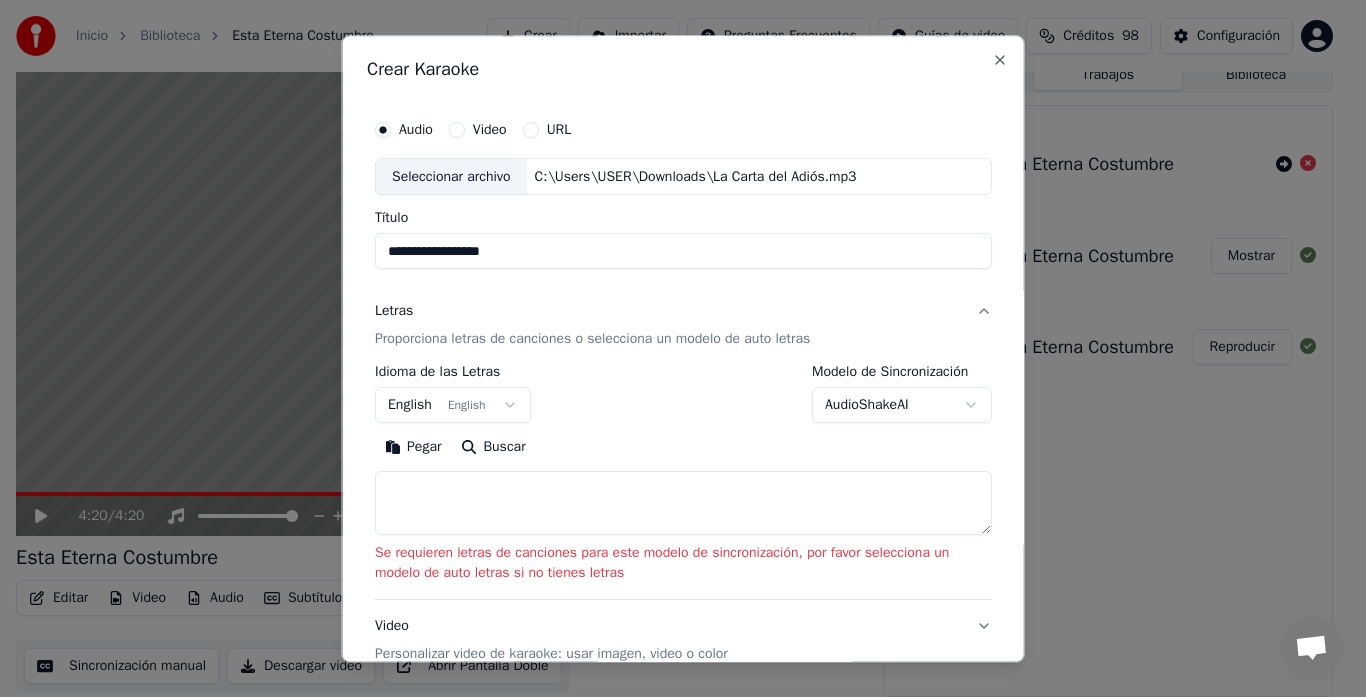 click on "English English" at bounding box center [453, 406] 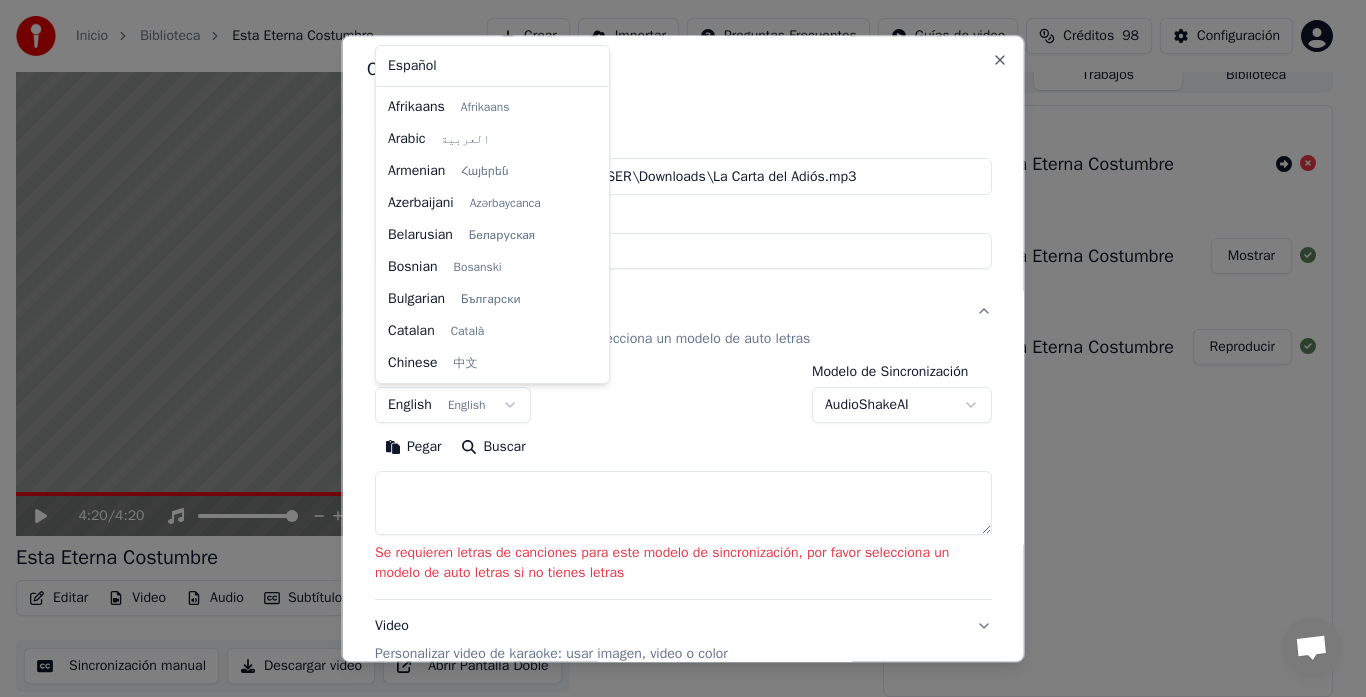 scroll, scrollTop: 160, scrollLeft: 0, axis: vertical 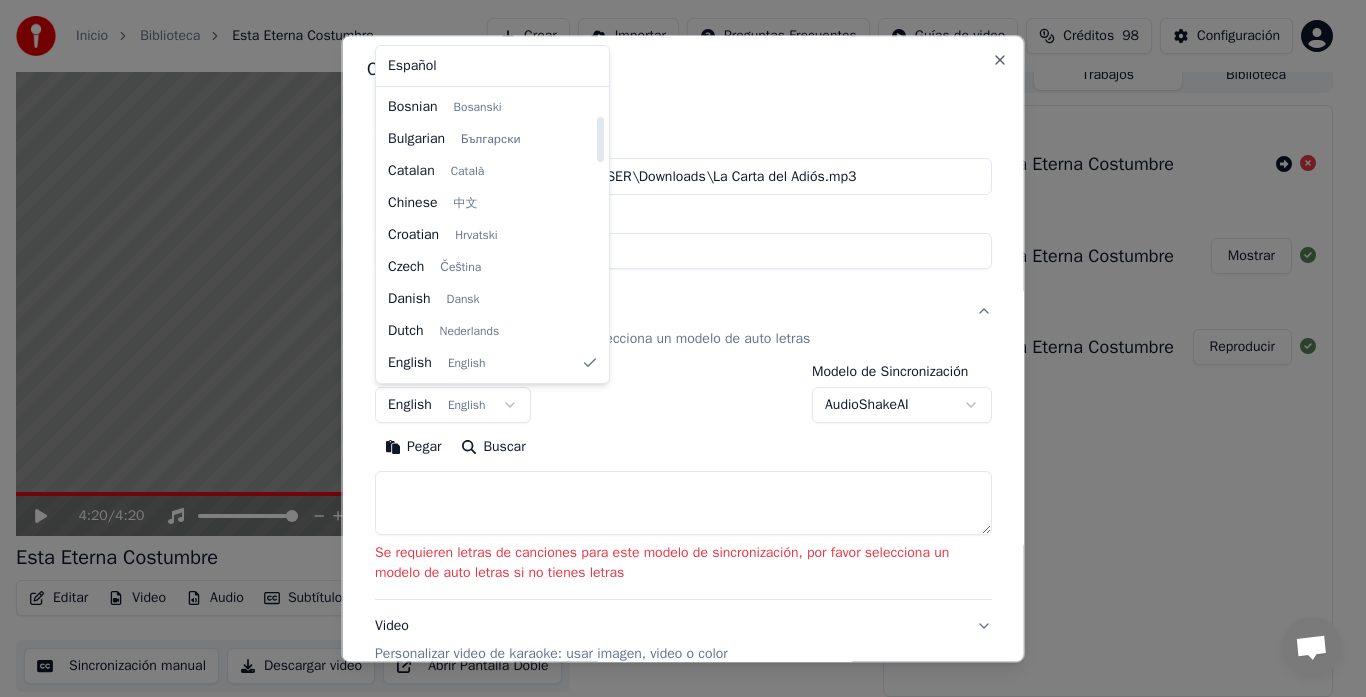 select on "**" 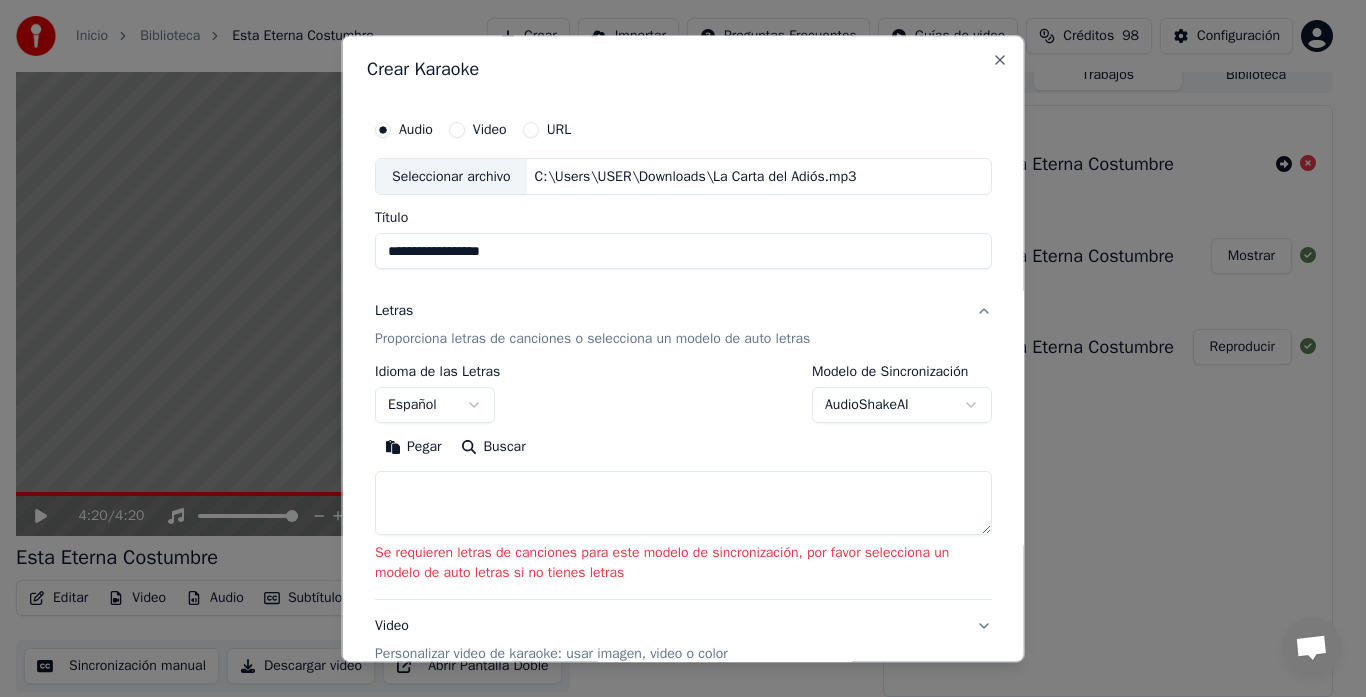 click on "Pegar" at bounding box center [413, 448] 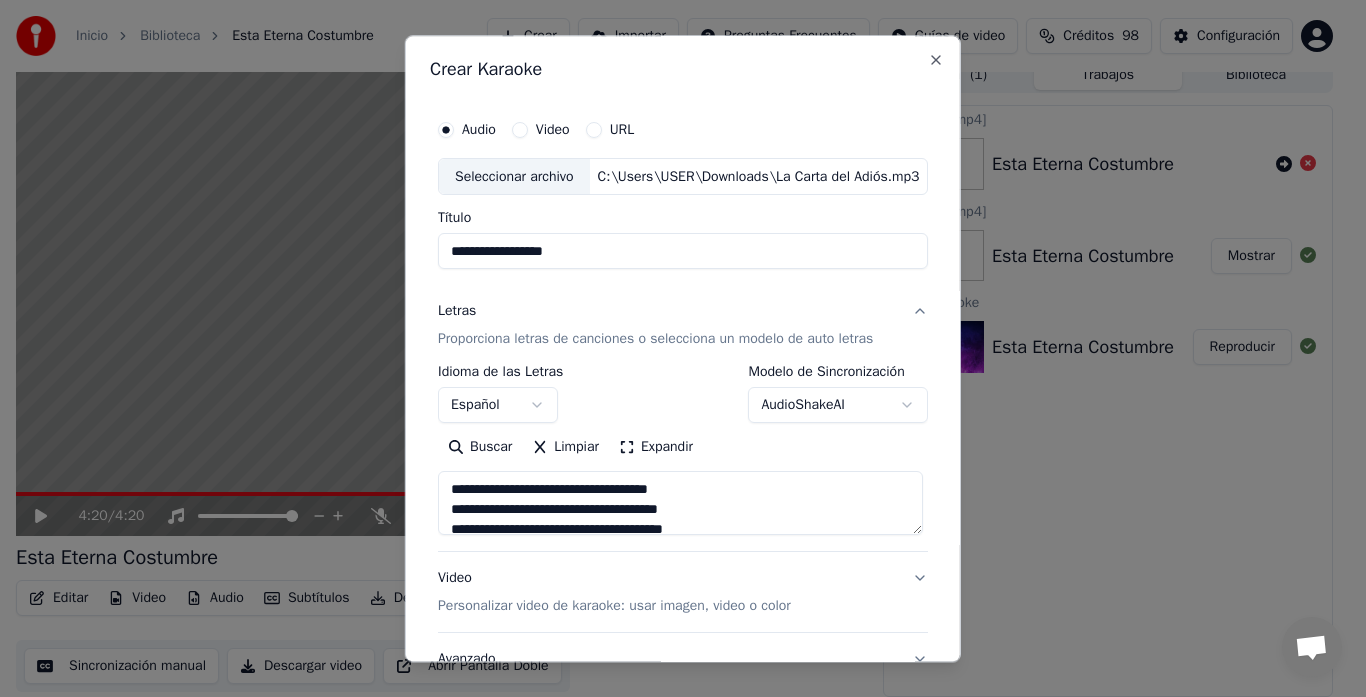 click on "Expandir" at bounding box center (656, 448) 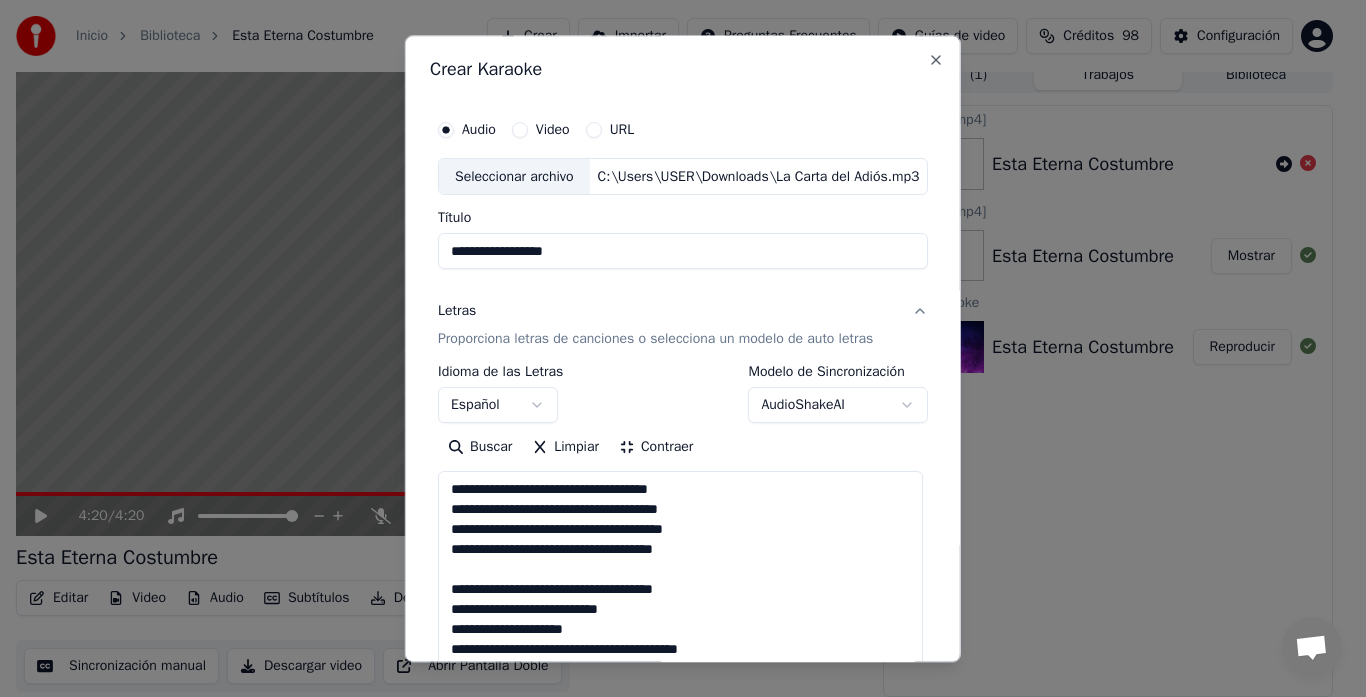 scroll, scrollTop: 2, scrollLeft: 0, axis: vertical 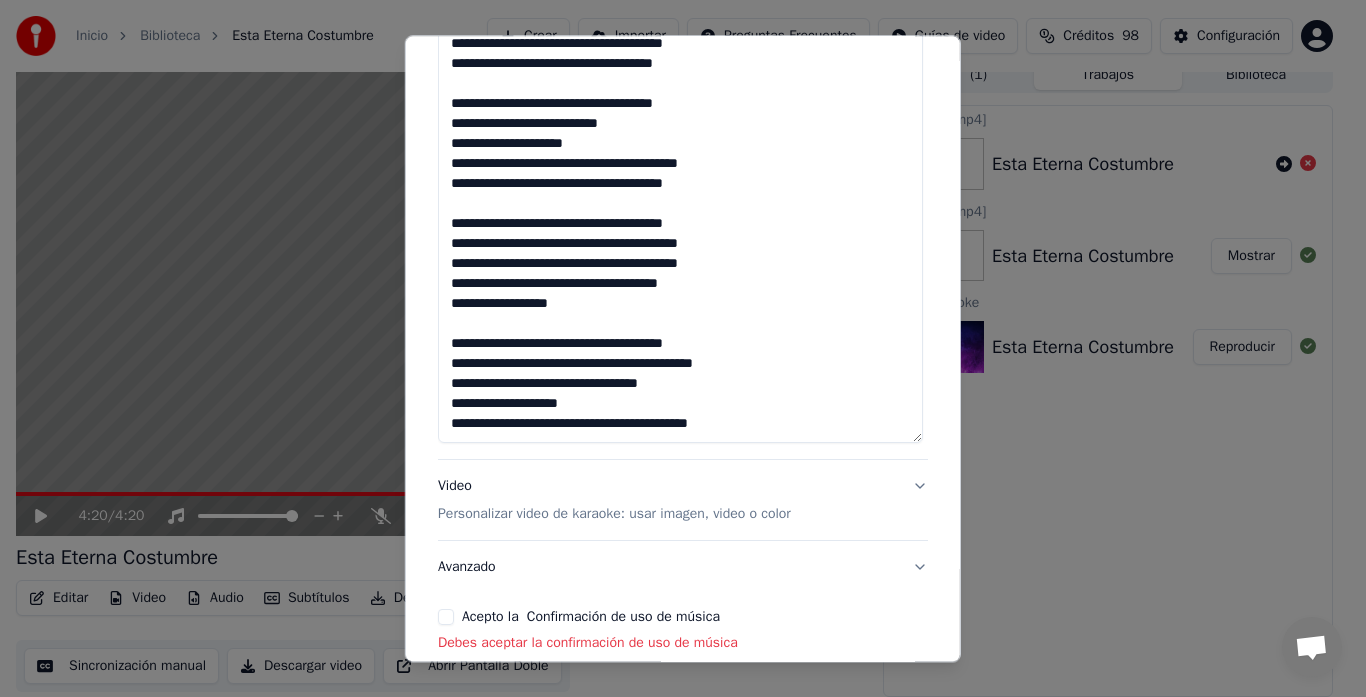 drag, startPoint x: 443, startPoint y: 222, endPoint x: 758, endPoint y: 444, distance: 385.36865 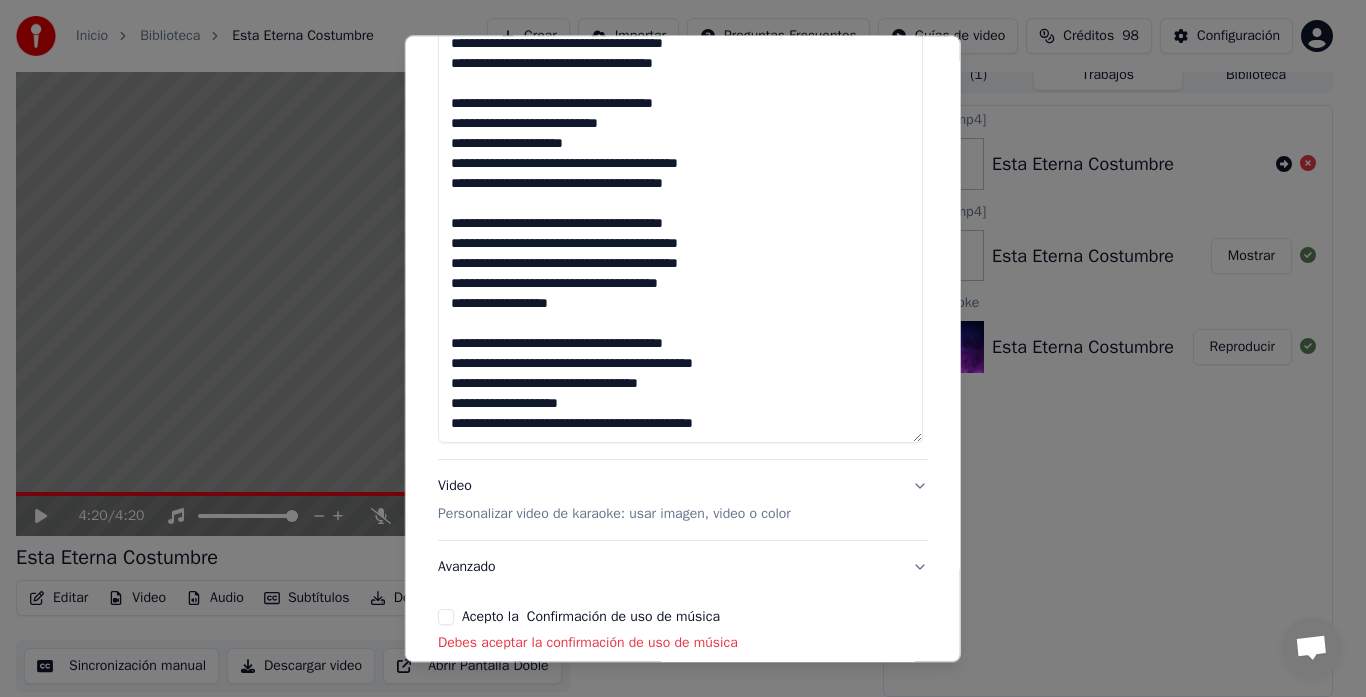 scroll, scrollTop: 13, scrollLeft: 0, axis: vertical 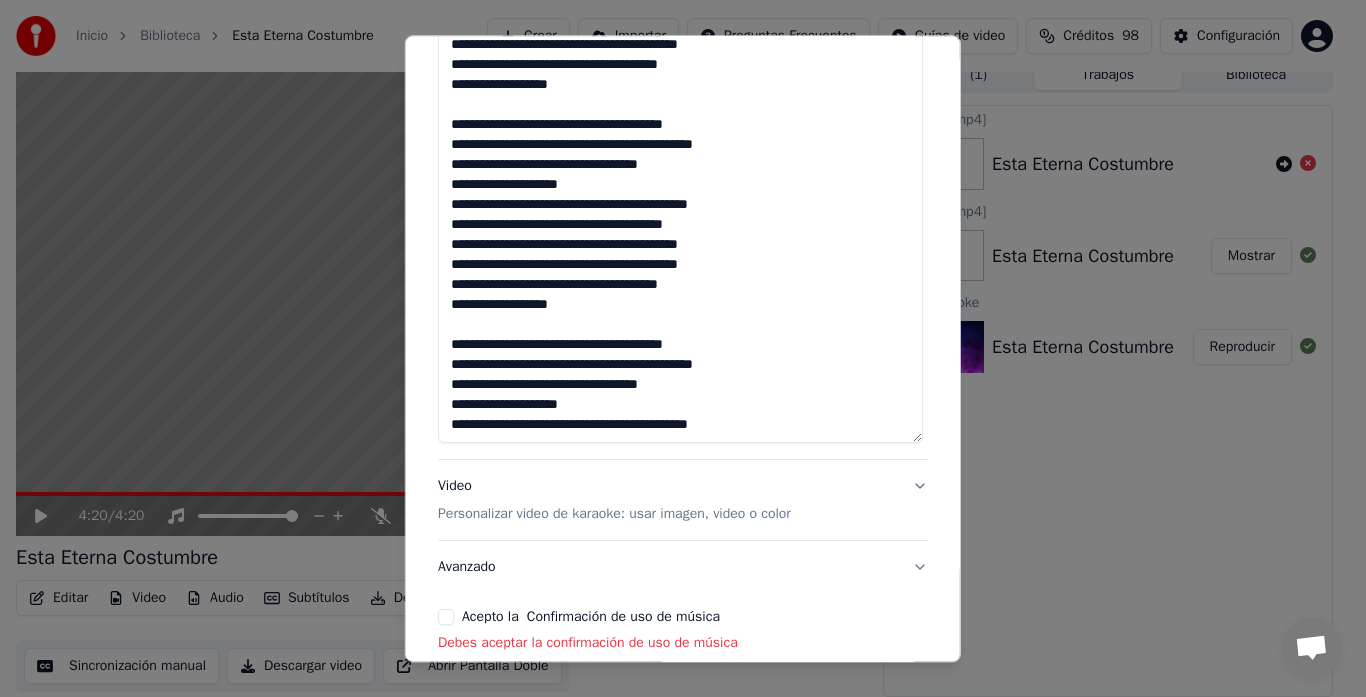 click at bounding box center (680, 216) 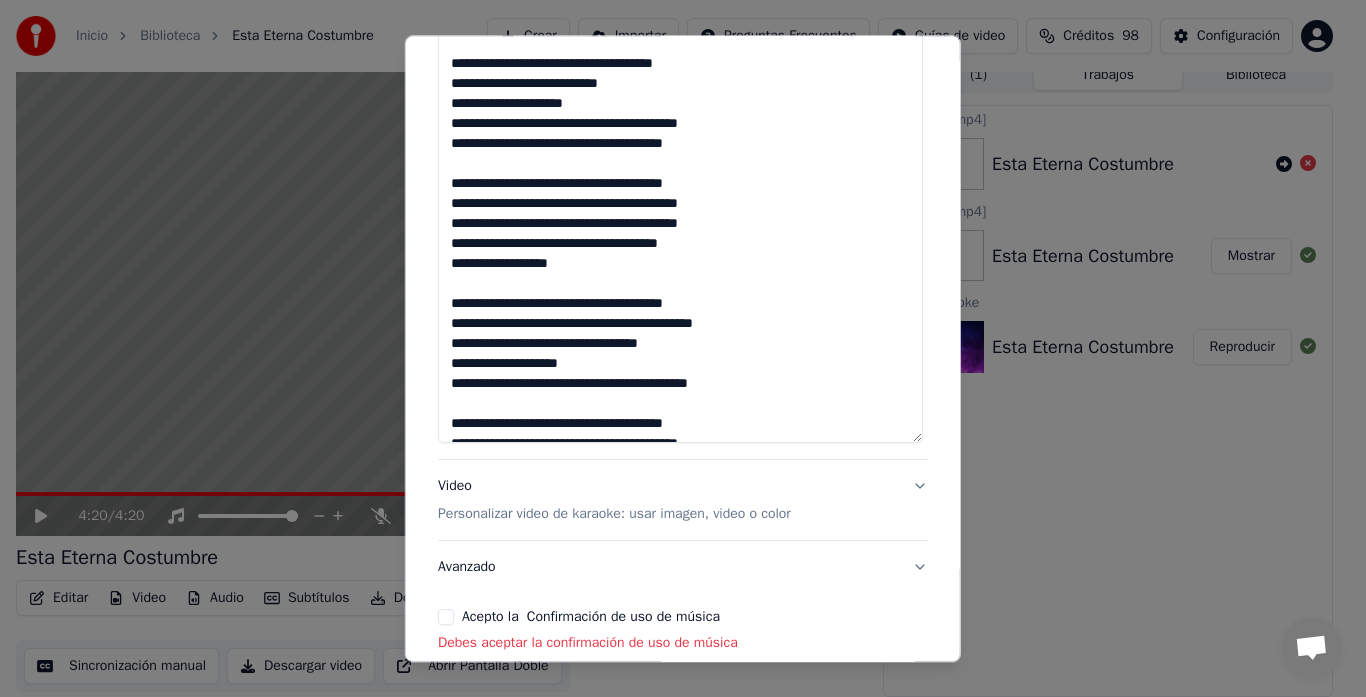 scroll, scrollTop: 0, scrollLeft: 0, axis: both 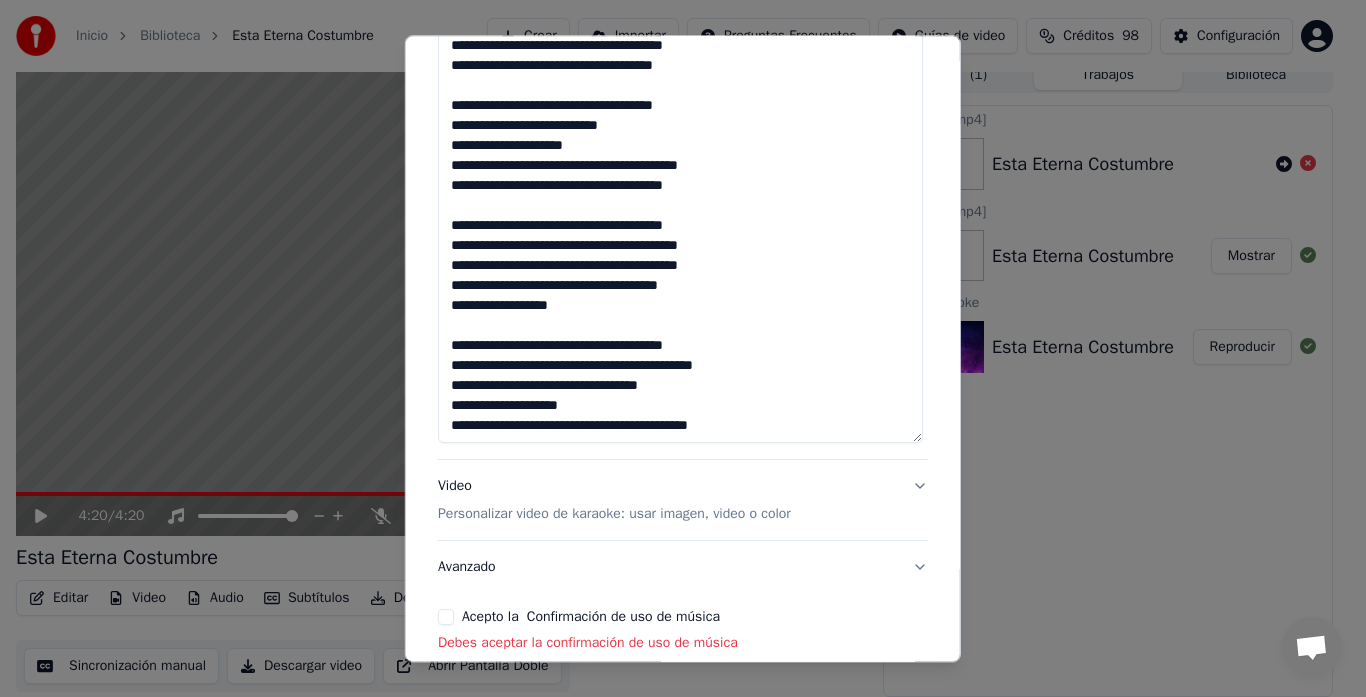 type on "**********" 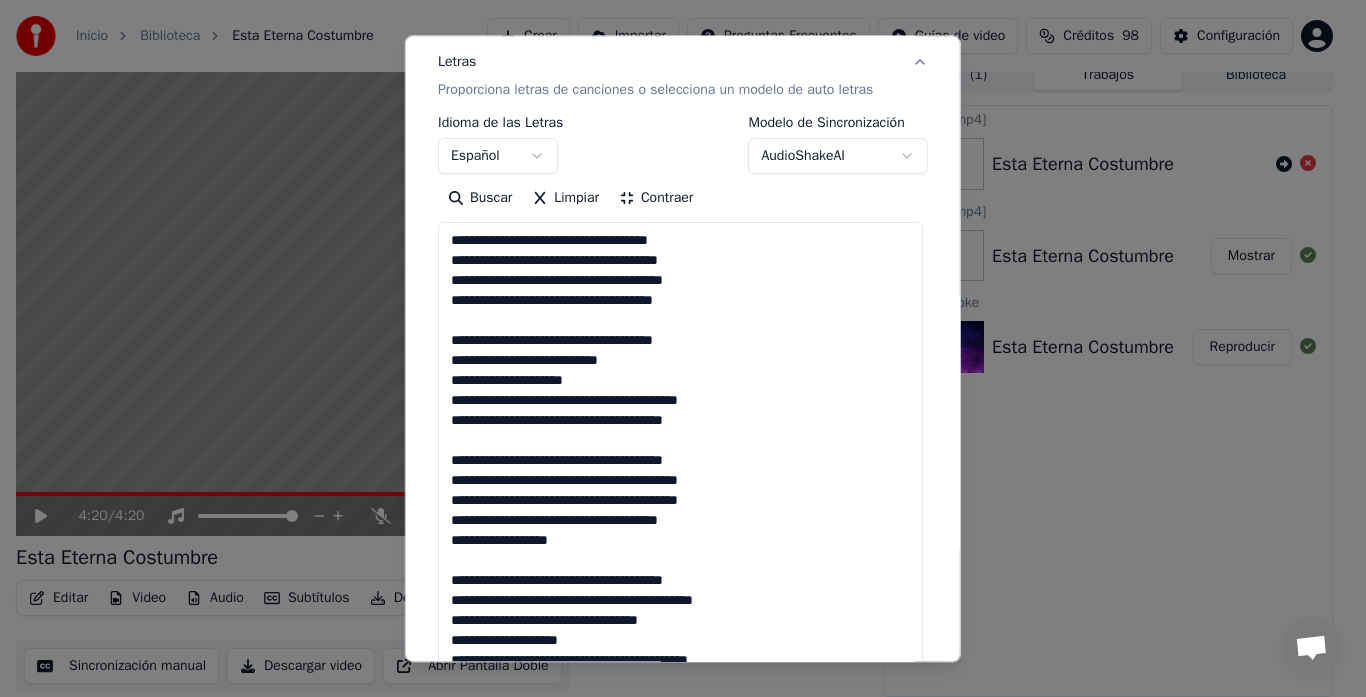 scroll, scrollTop: 239, scrollLeft: 0, axis: vertical 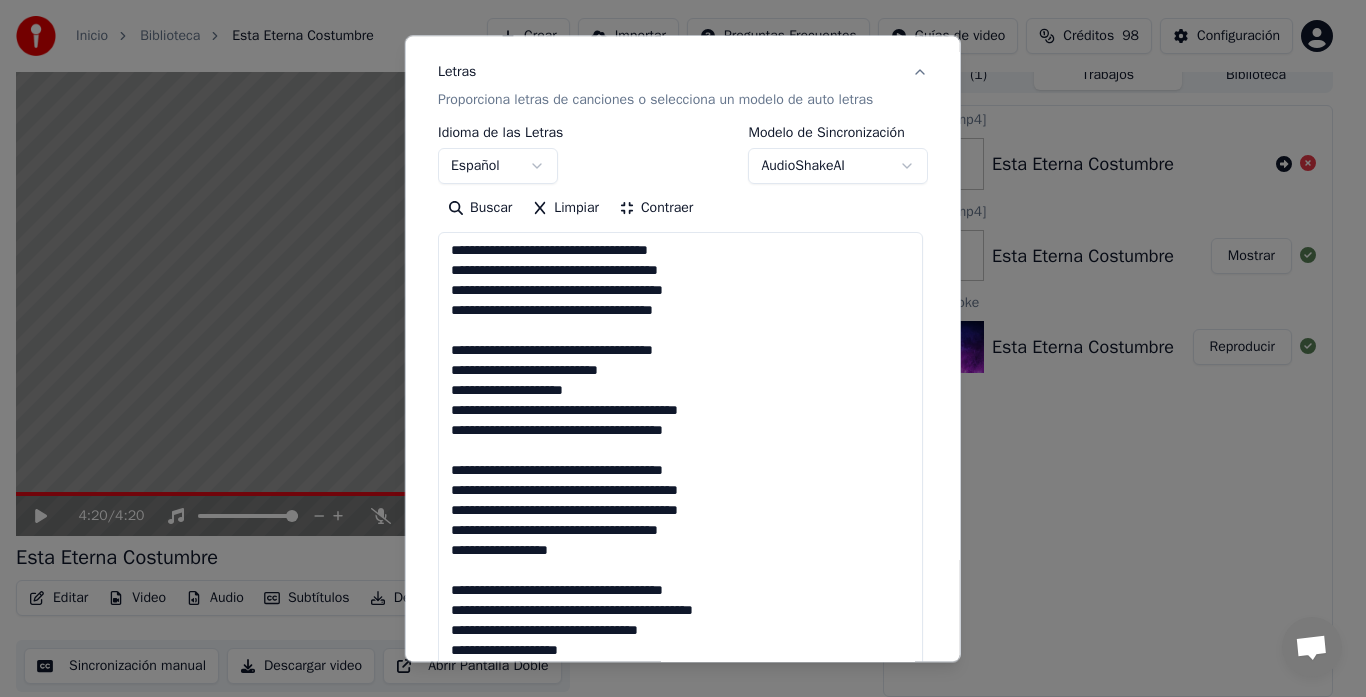 click on "Contraer" at bounding box center [656, 209] 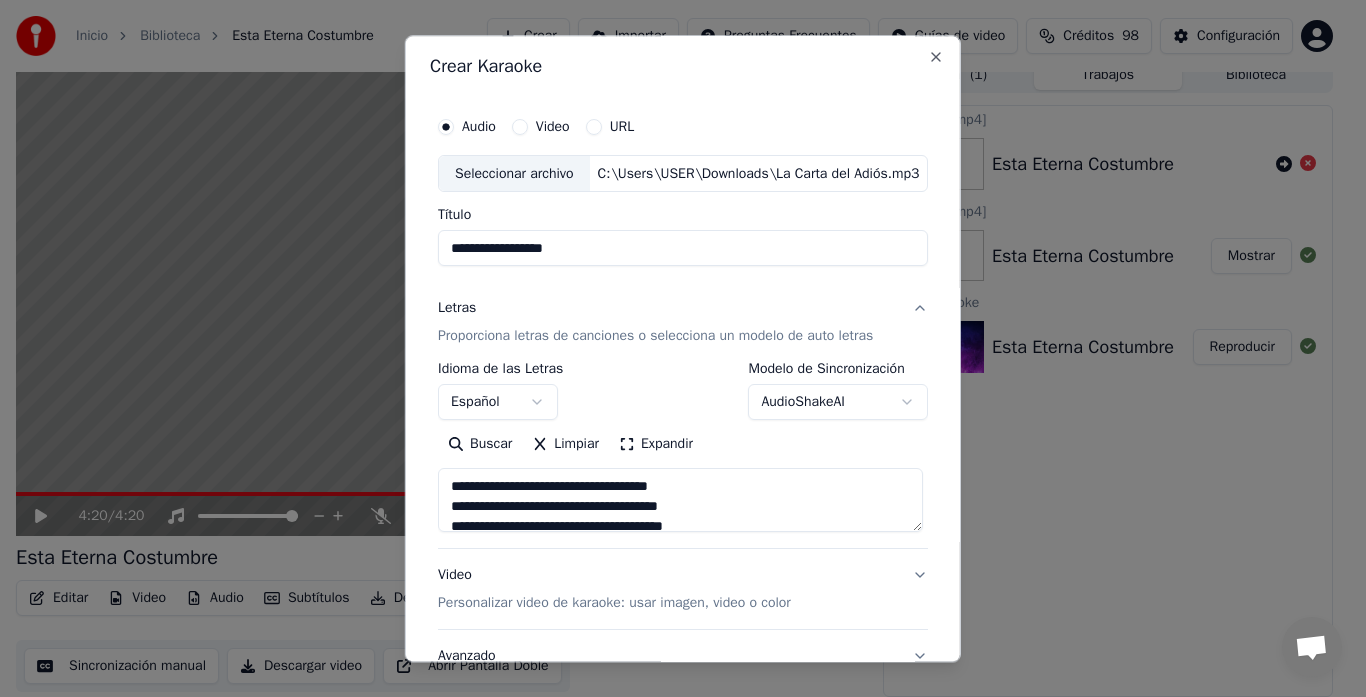 scroll, scrollTop: 0, scrollLeft: 0, axis: both 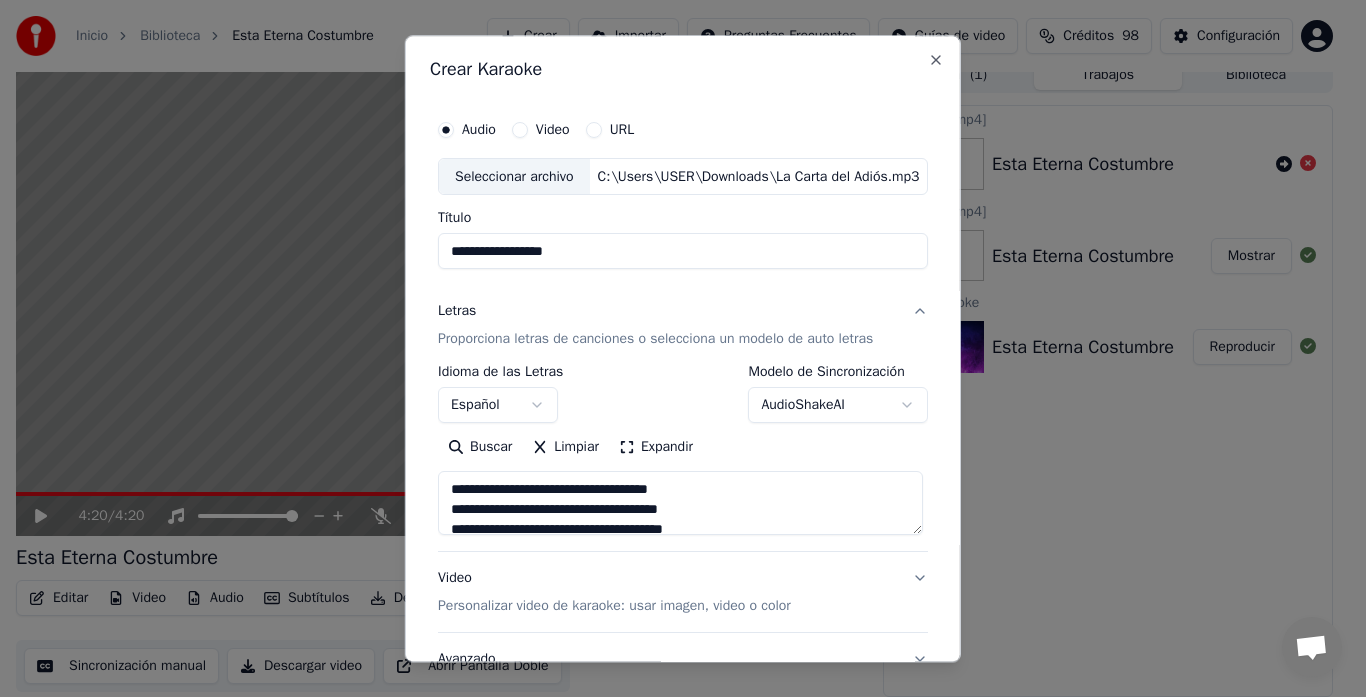 click on "**********" at bounding box center [683, 252] 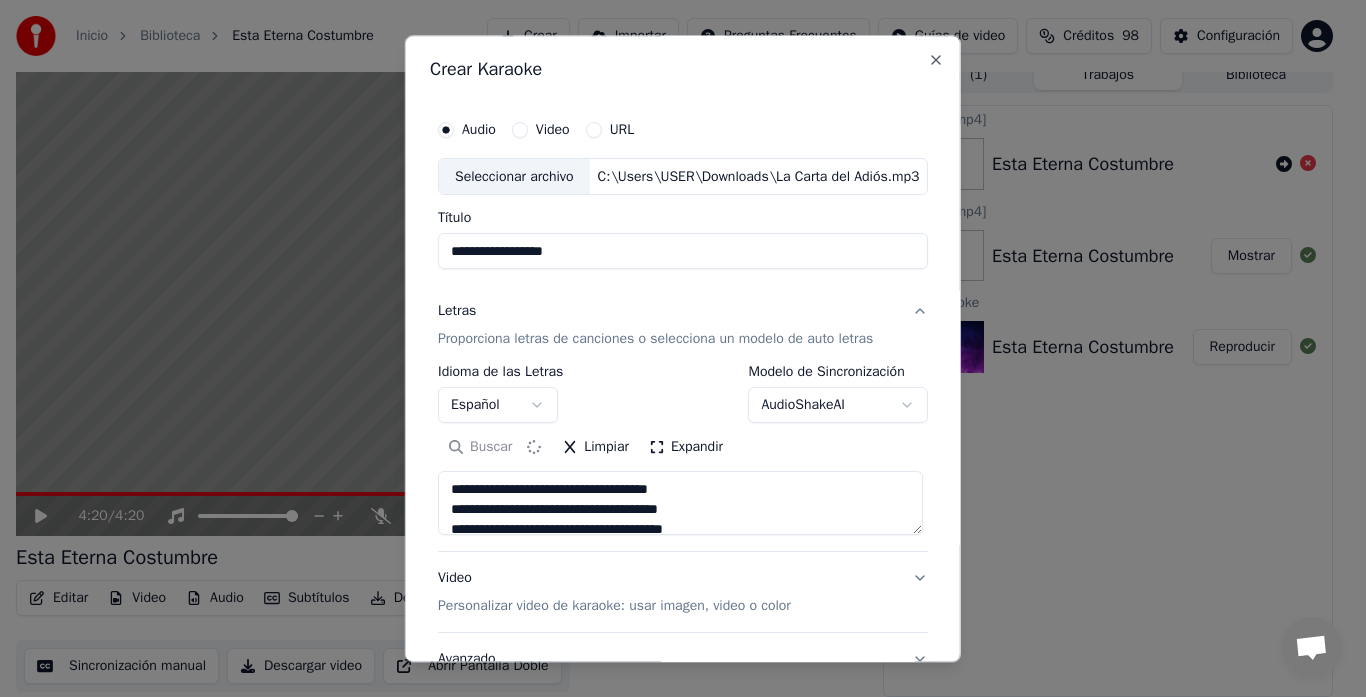 type on "**********" 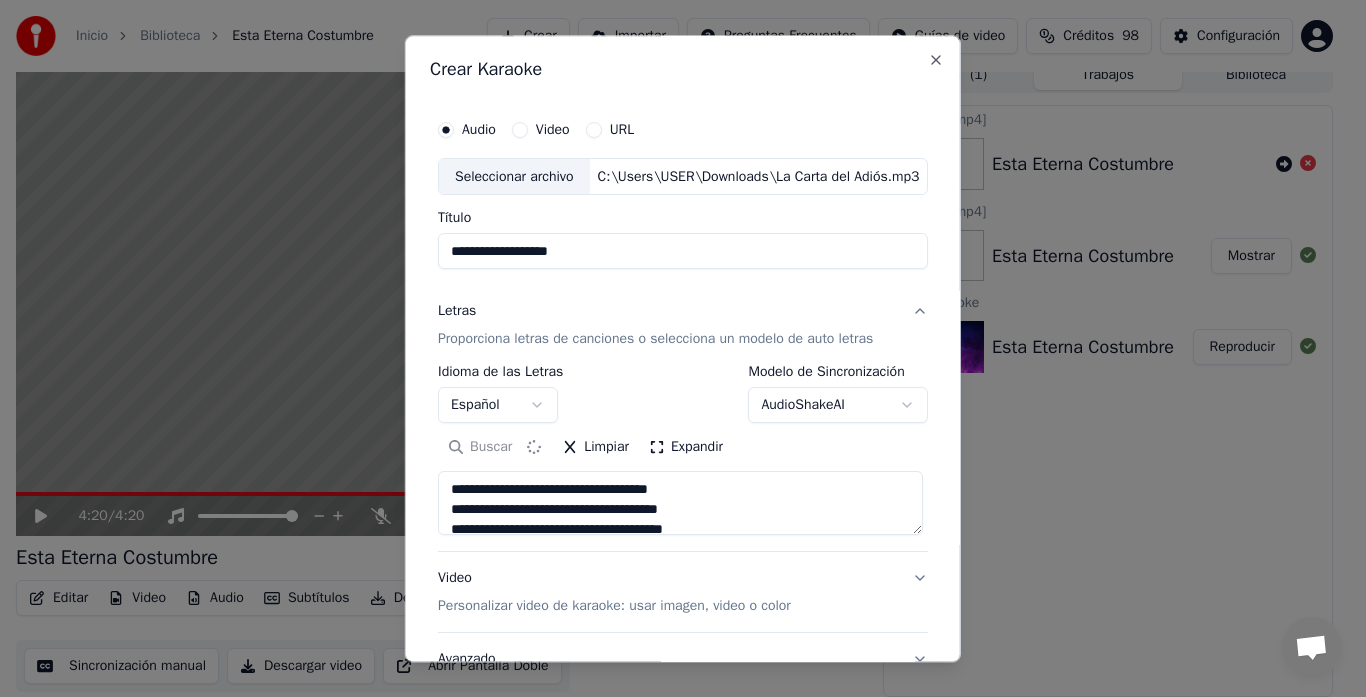 type on "**********" 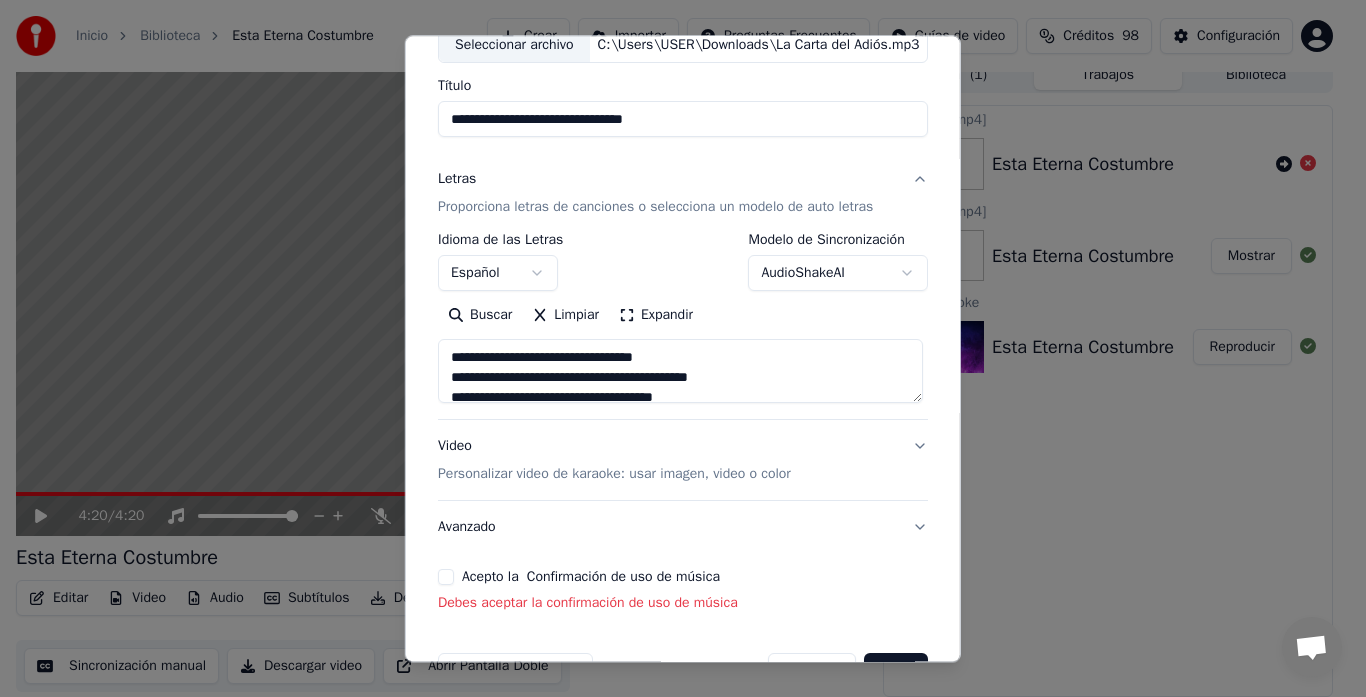 scroll, scrollTop: 192, scrollLeft: 0, axis: vertical 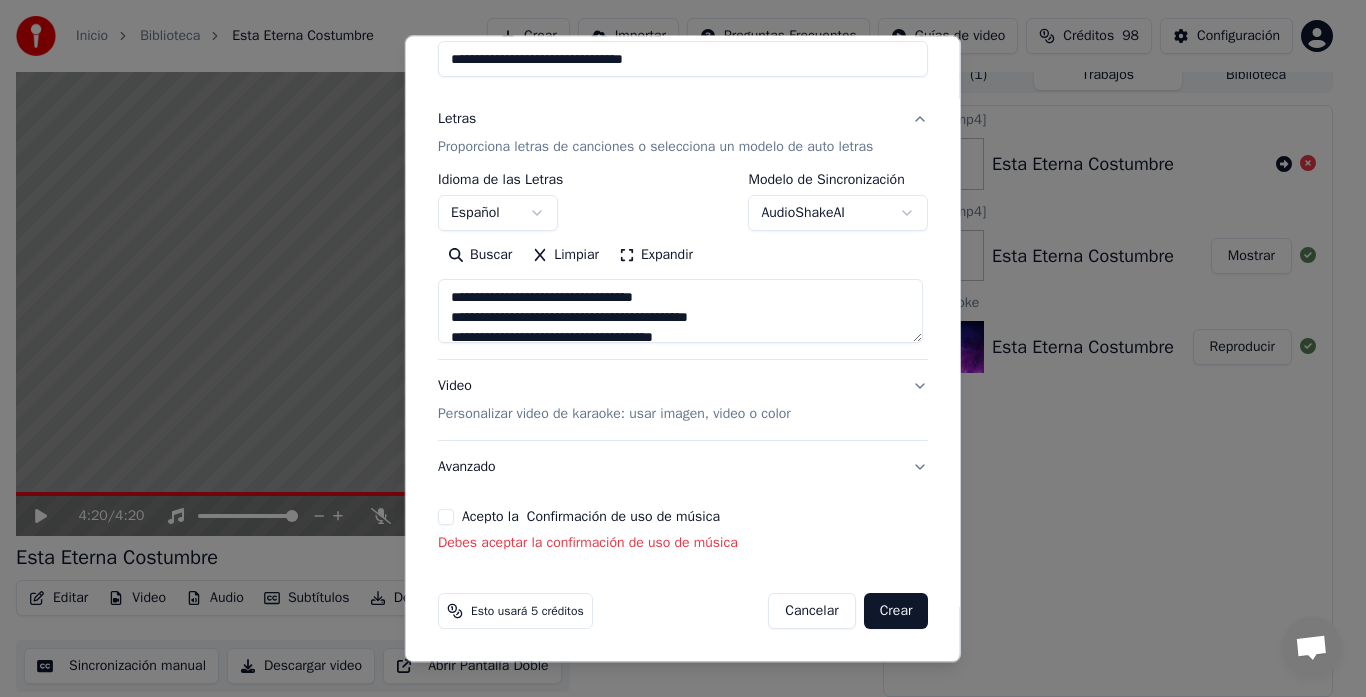 type on "**********" 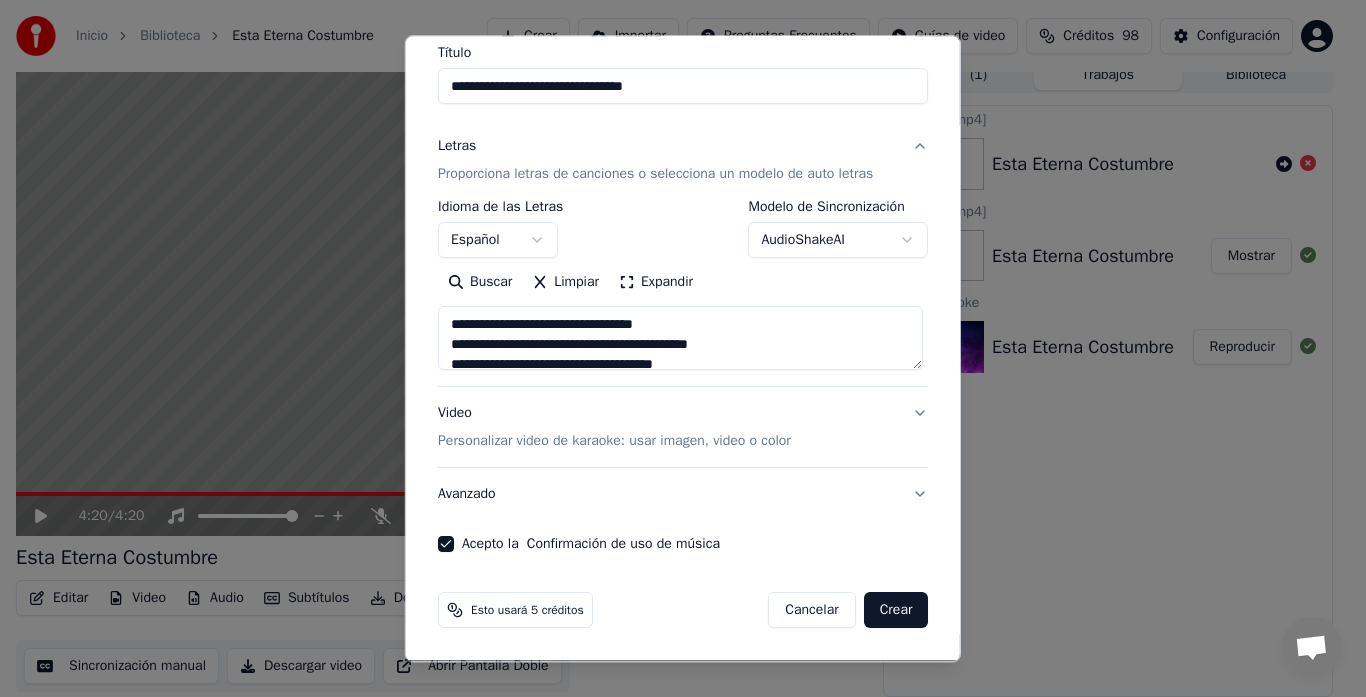 click on "Video Personalizar video de karaoke: usar imagen, video o color" at bounding box center (614, 428) 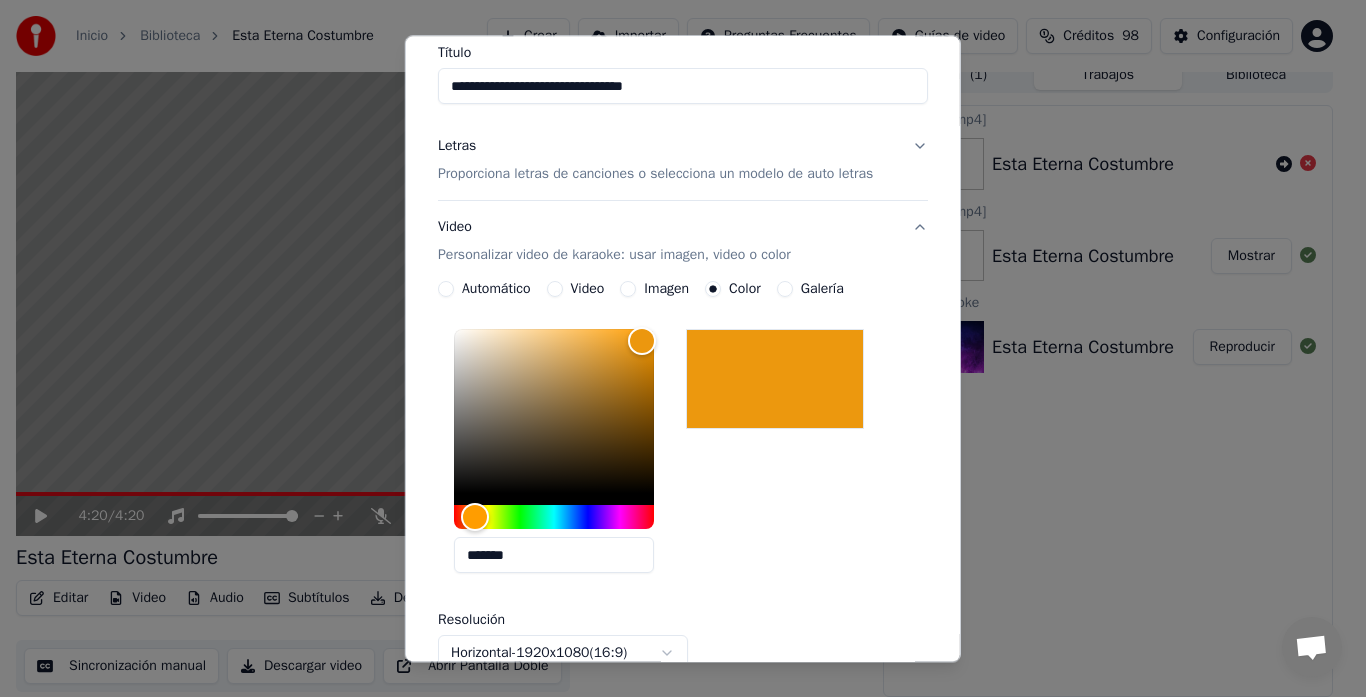 click at bounding box center [775, 380] 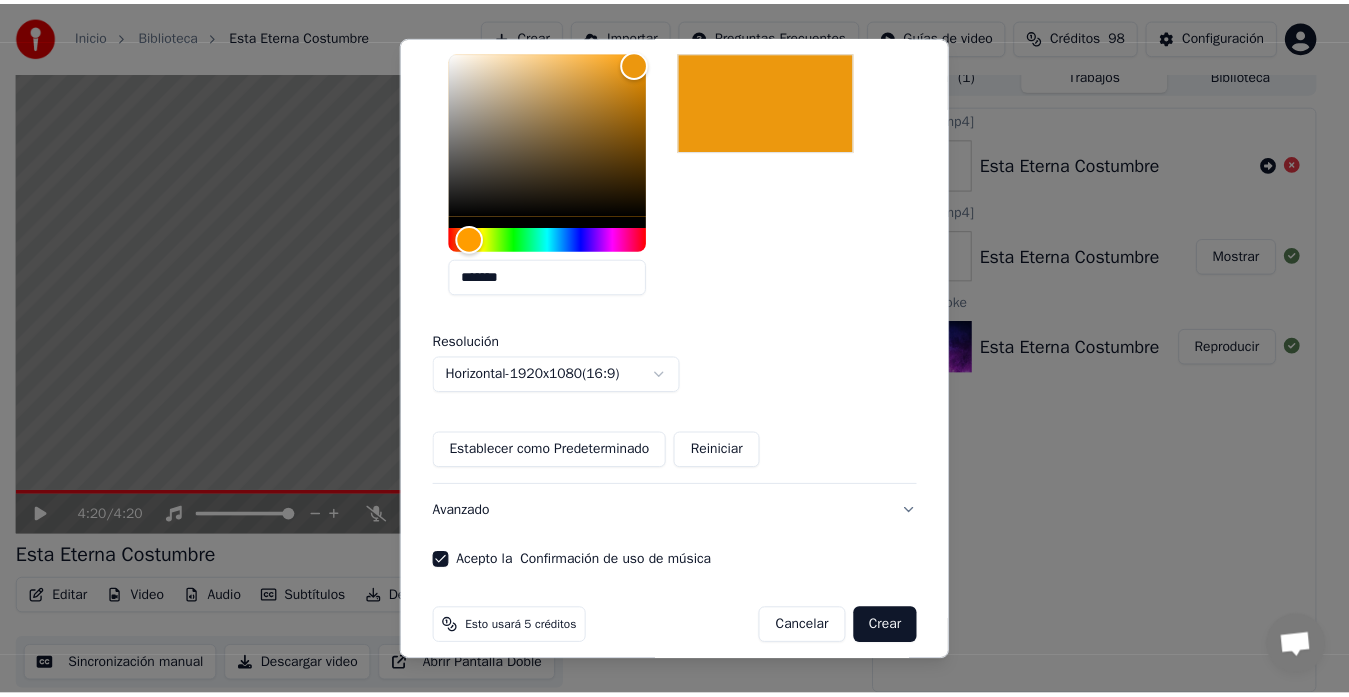 scroll, scrollTop: 460, scrollLeft: 0, axis: vertical 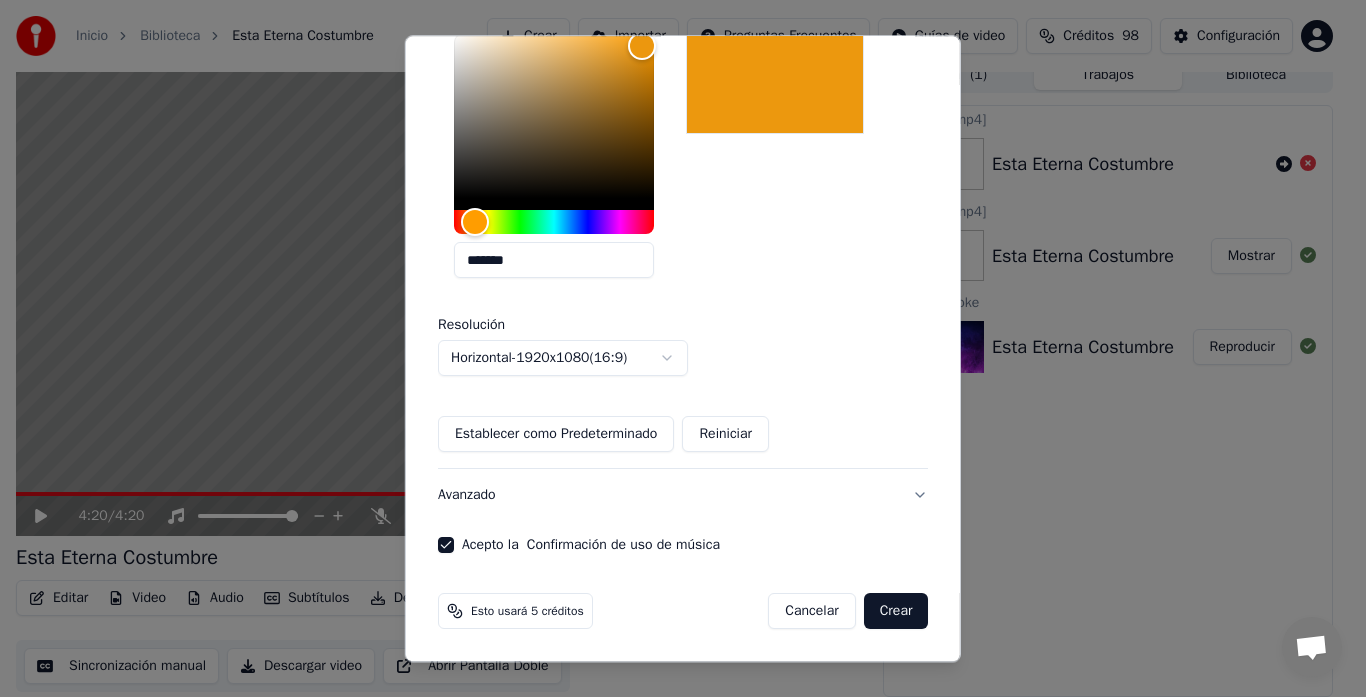 click on "Crear" at bounding box center (896, 612) 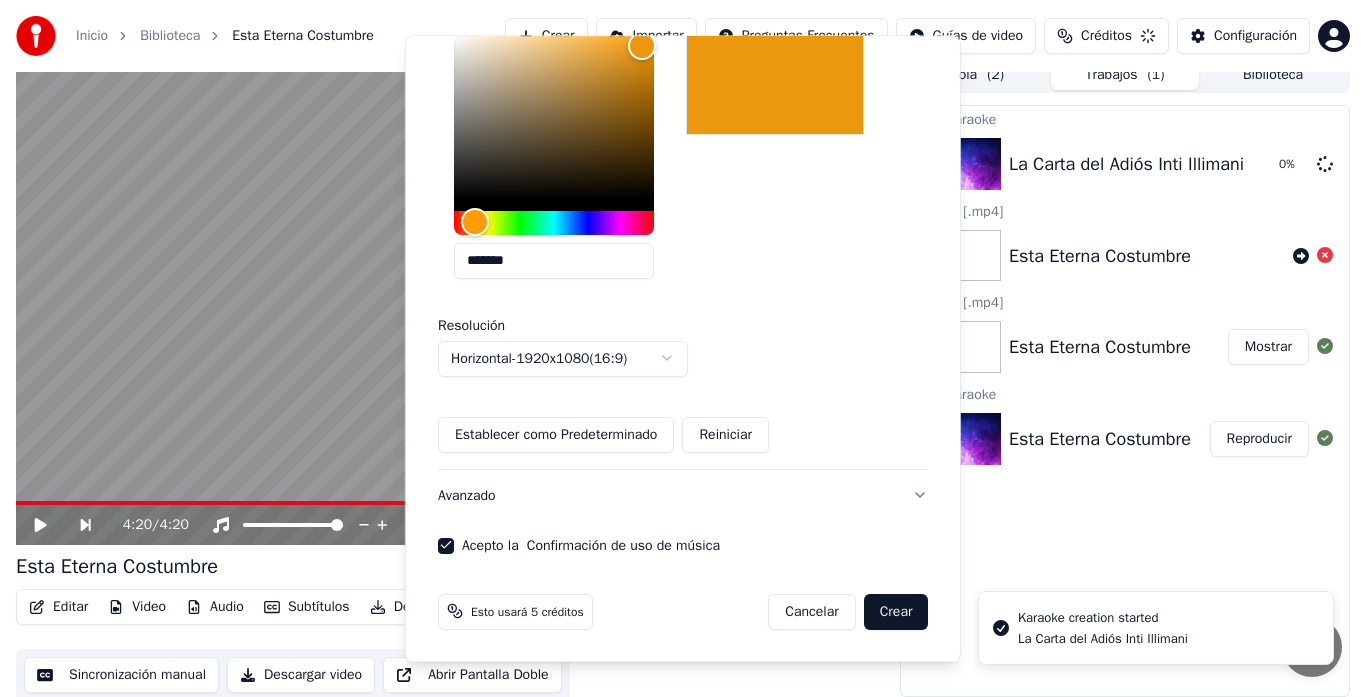 type 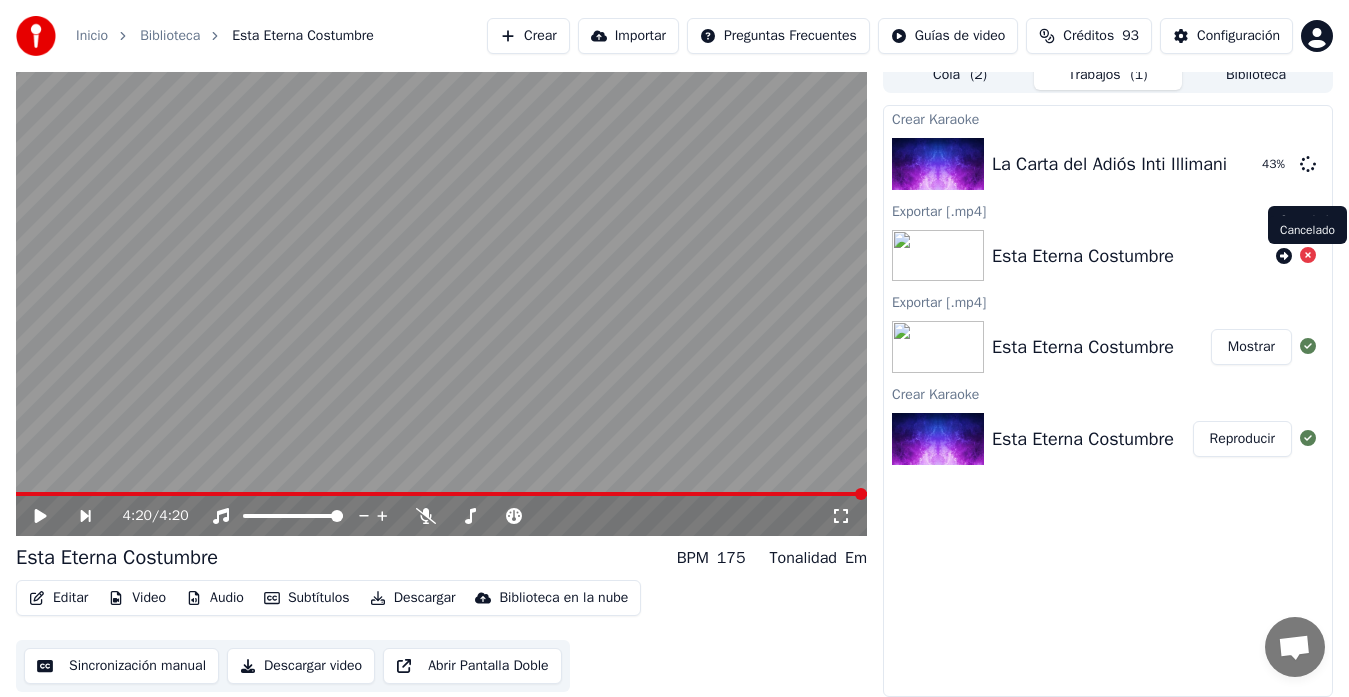 click 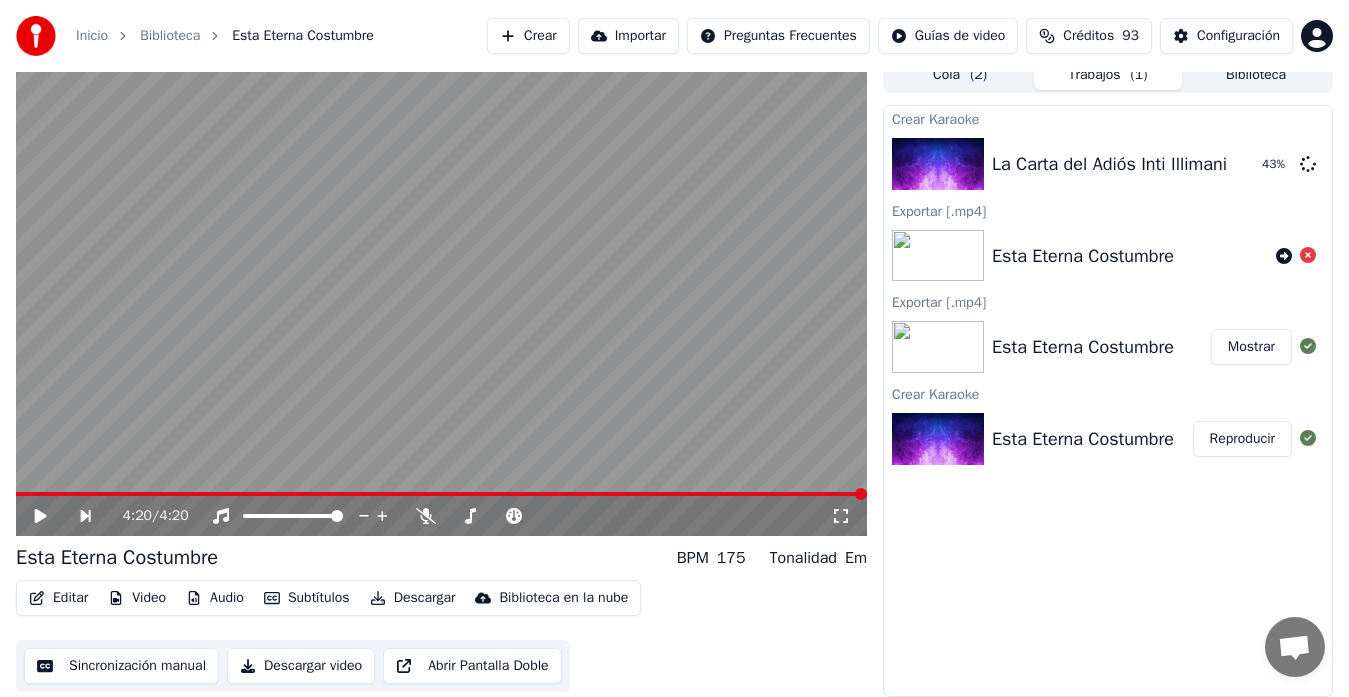 click 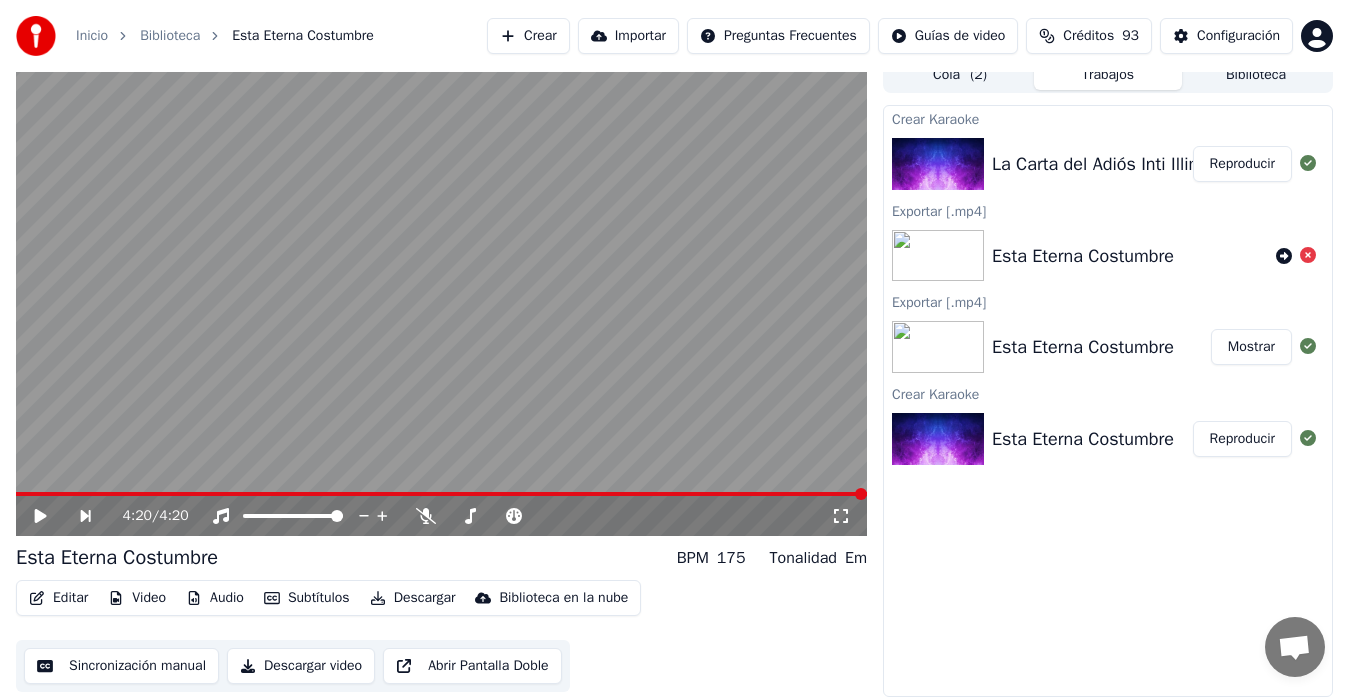click on "Reproducir" at bounding box center [1242, 164] 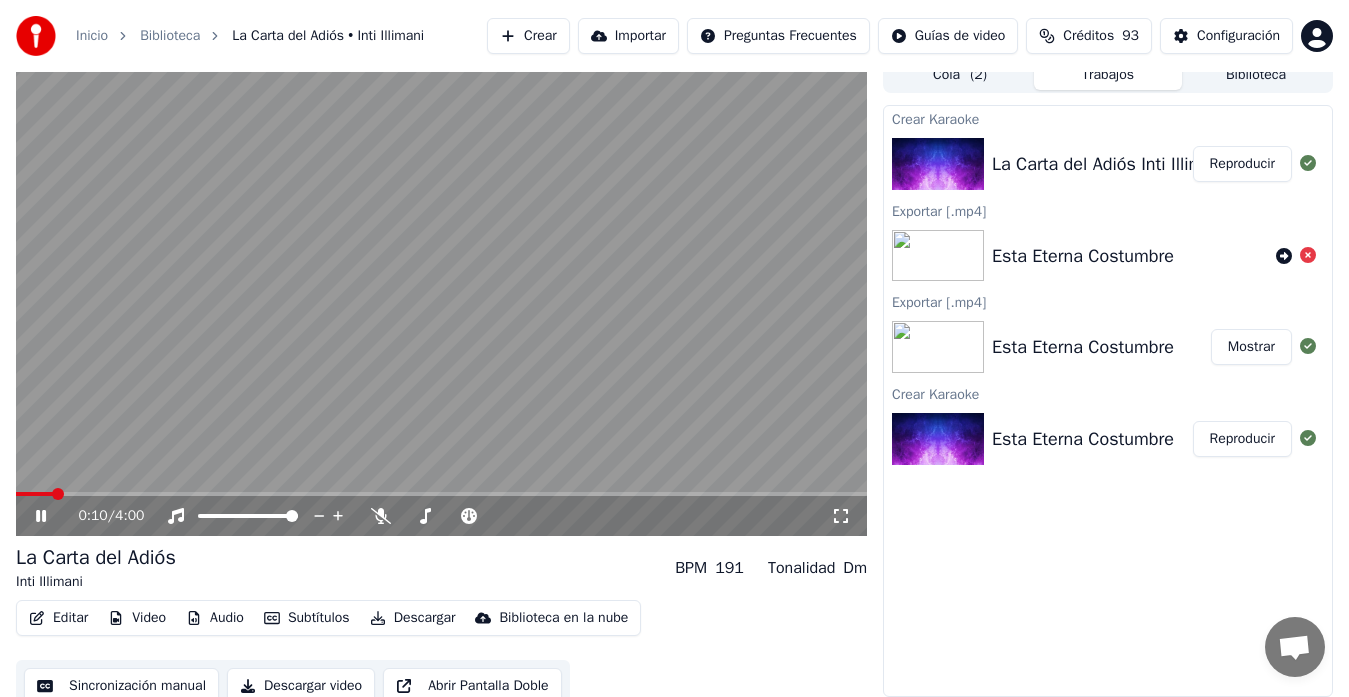 click at bounding box center (441, 296) 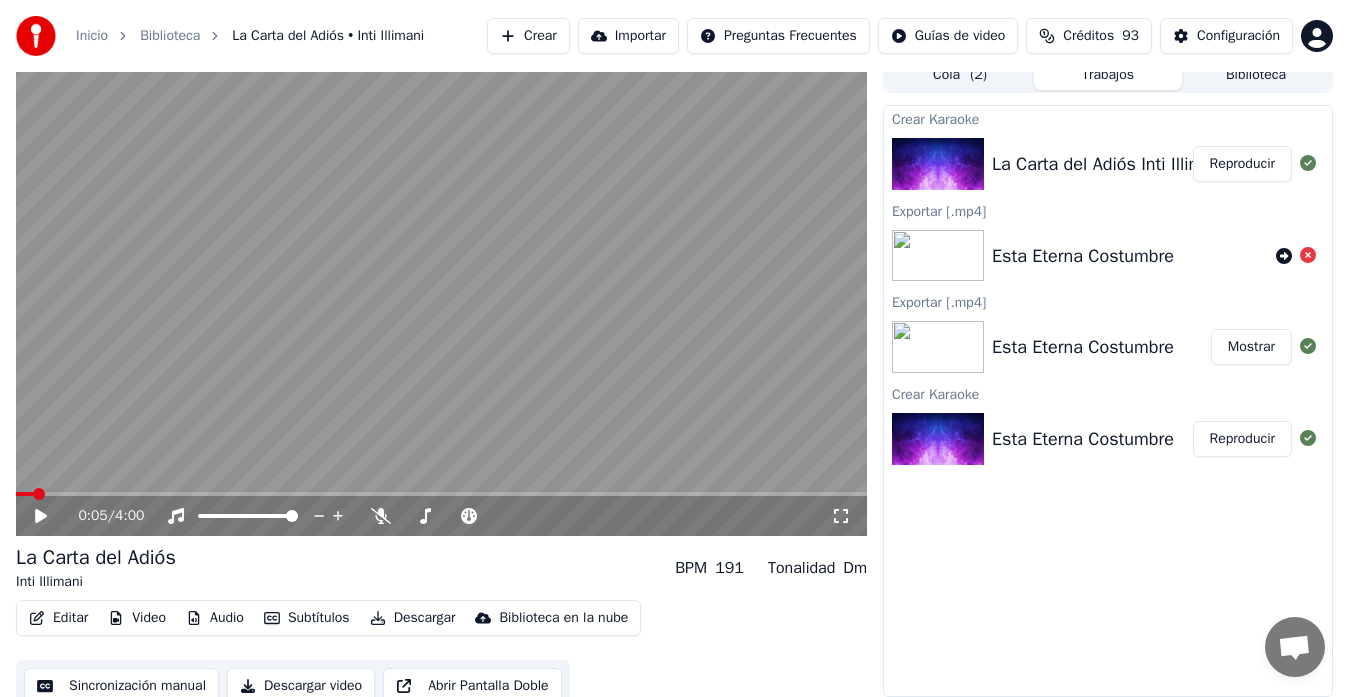 click at bounding box center [25, 494] 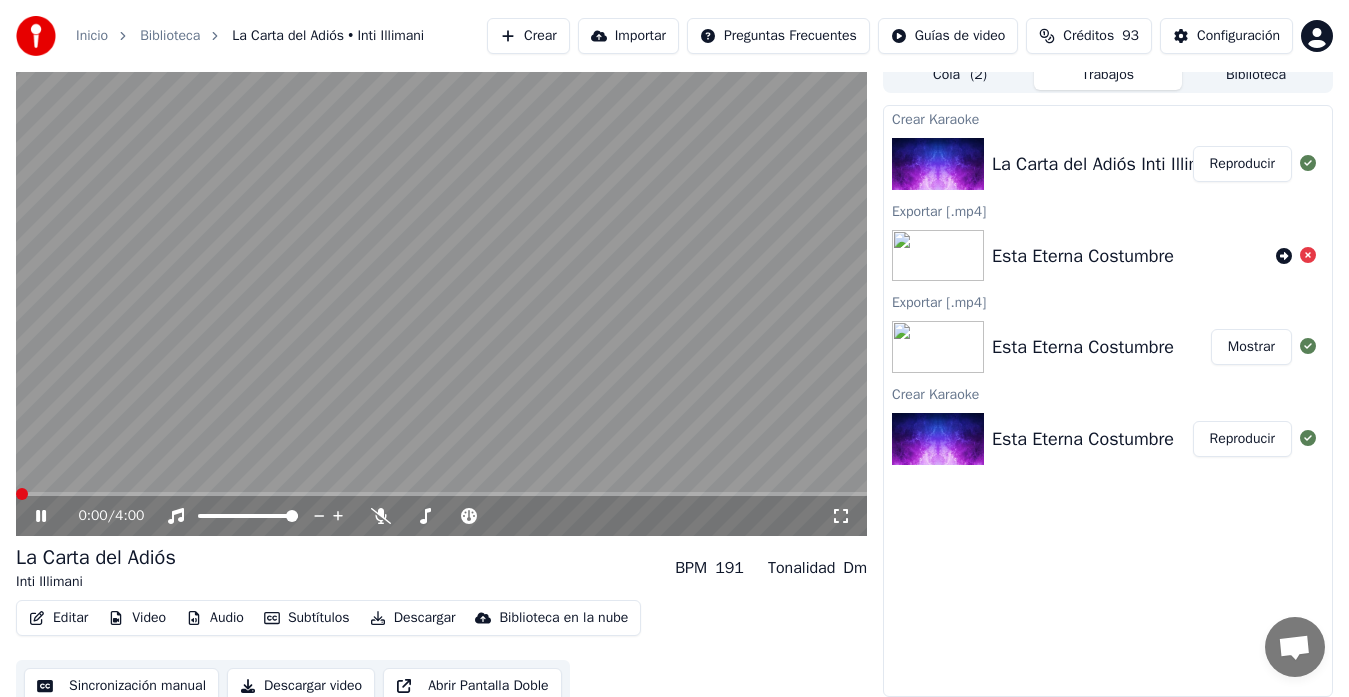 click at bounding box center [16, 494] 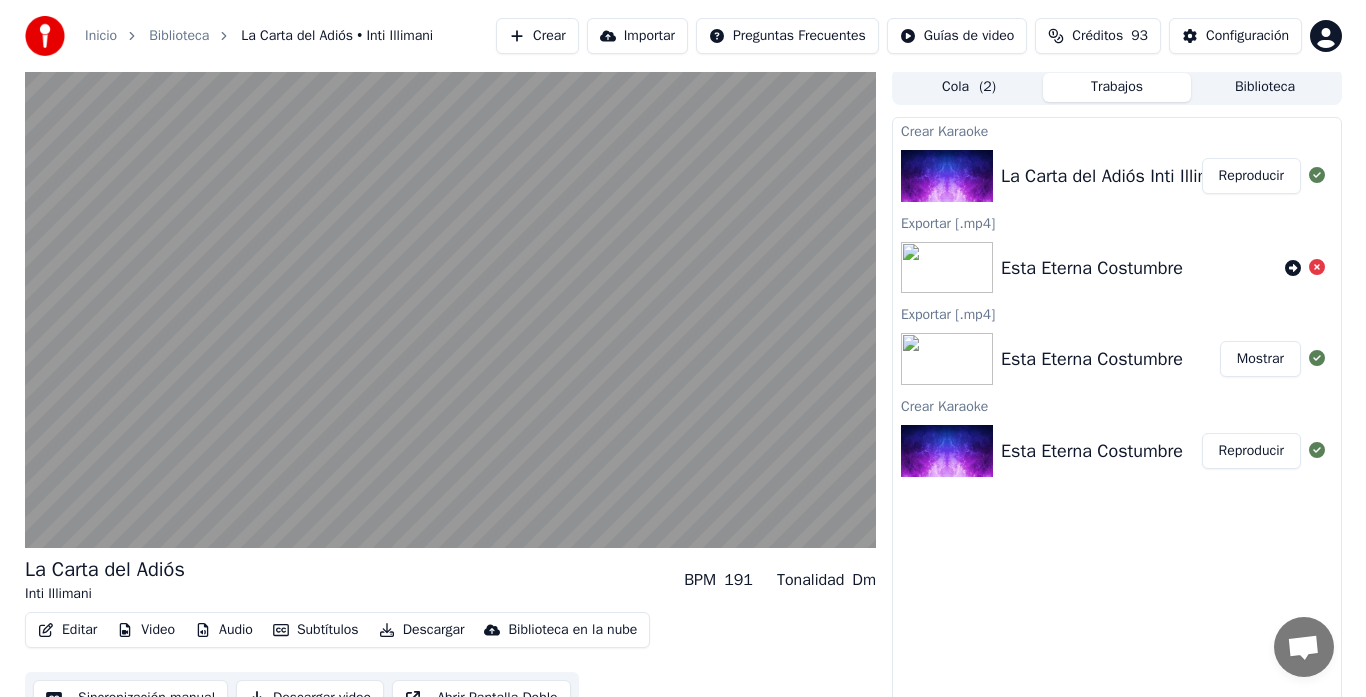 scroll, scrollTop: 0, scrollLeft: 0, axis: both 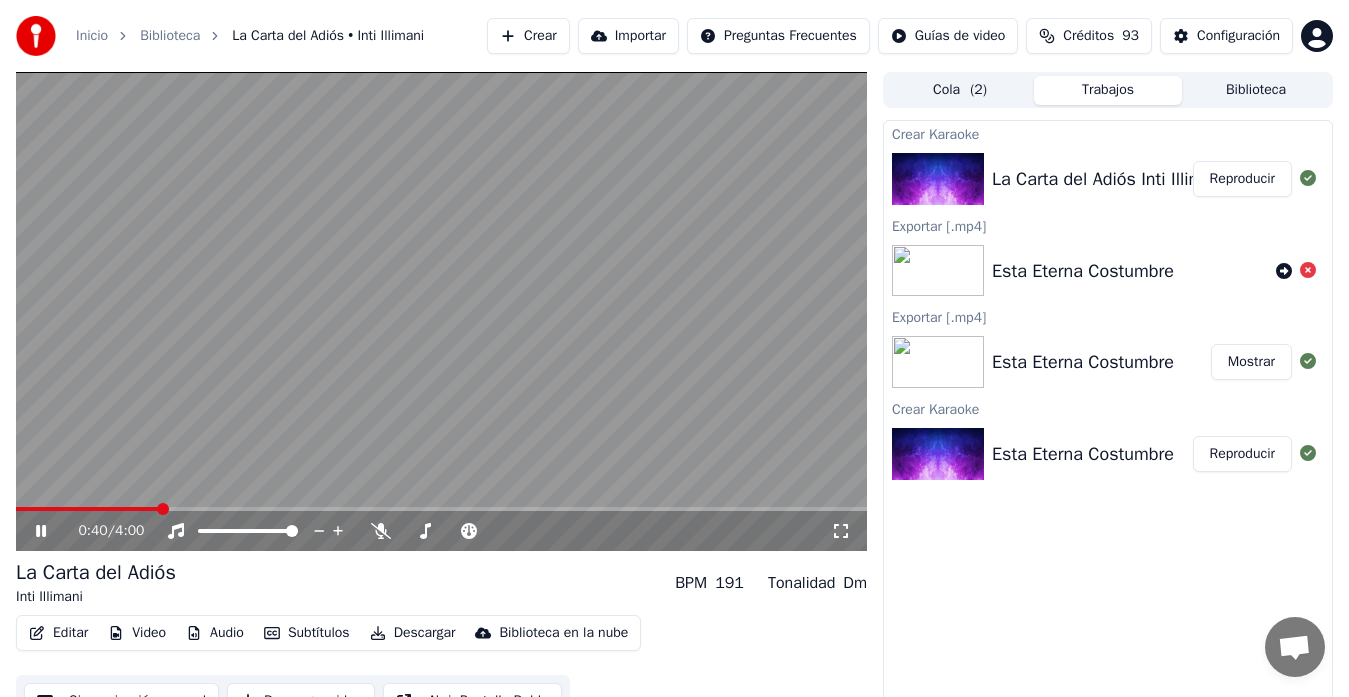 click 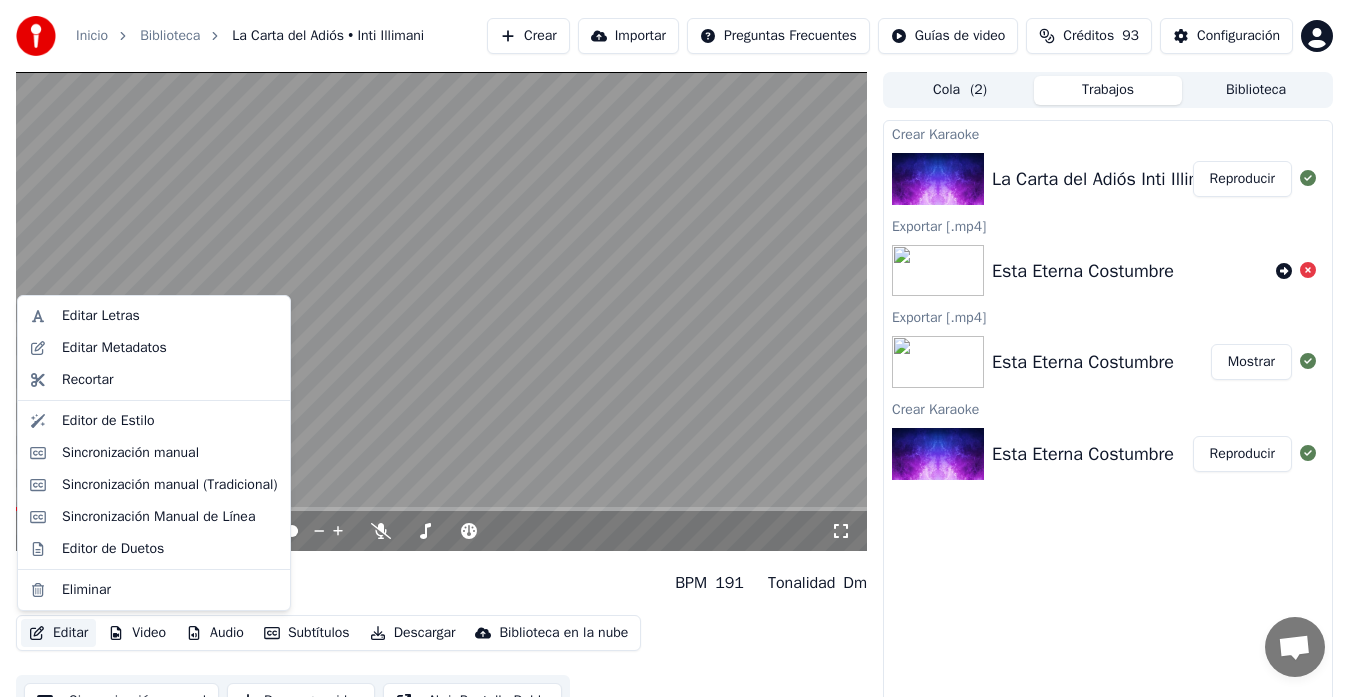 click on "Editar" at bounding box center (58, 633) 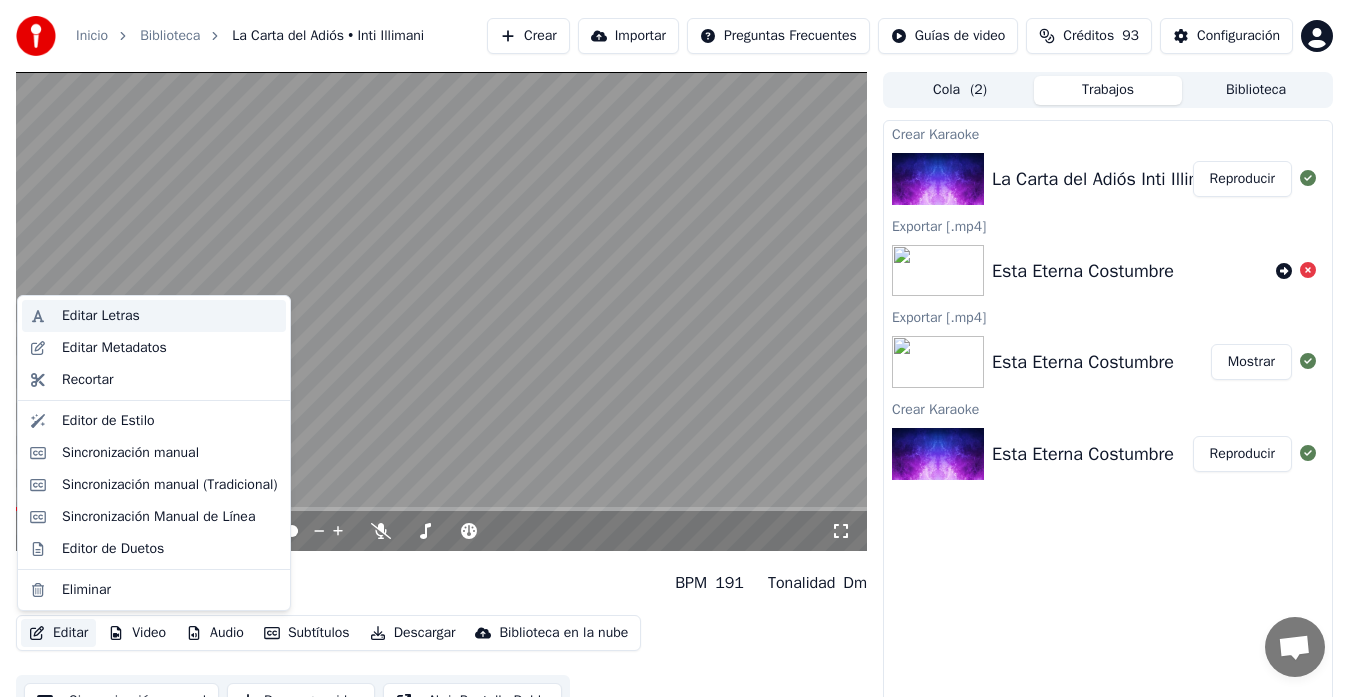 click on "Editar Letras" at bounding box center [101, 316] 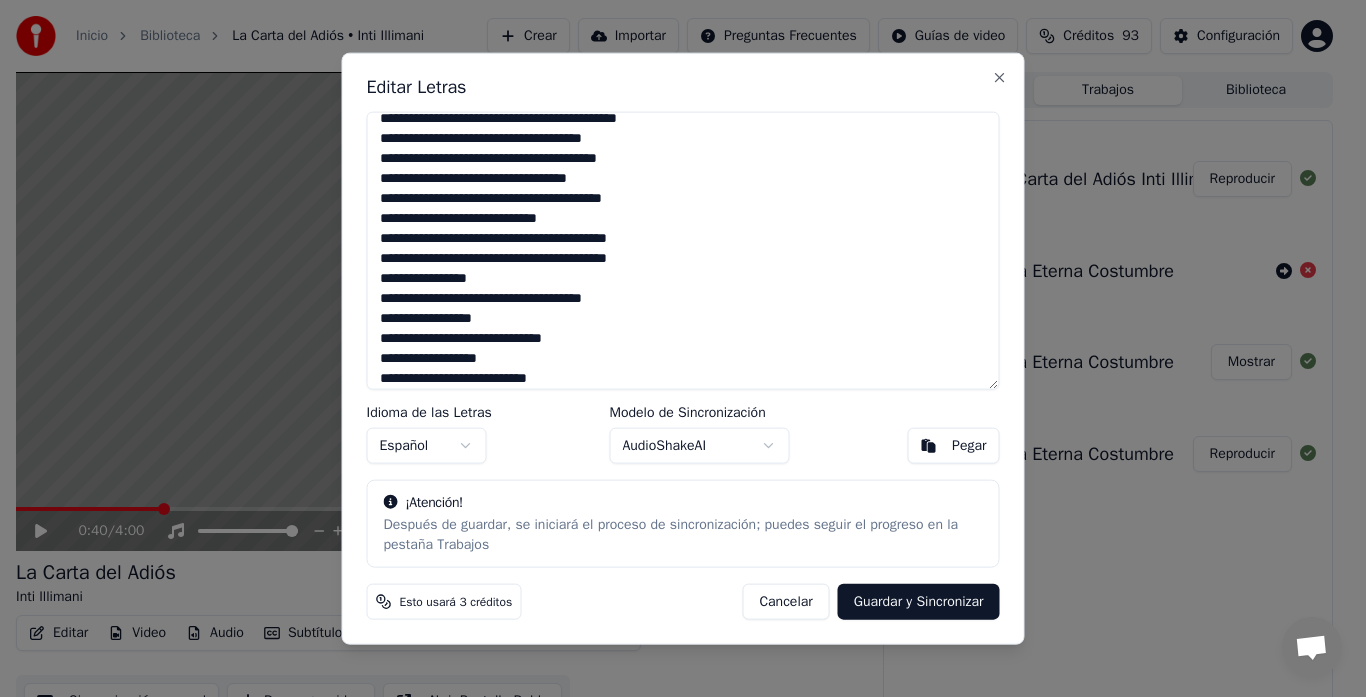 scroll, scrollTop: 0, scrollLeft: 0, axis: both 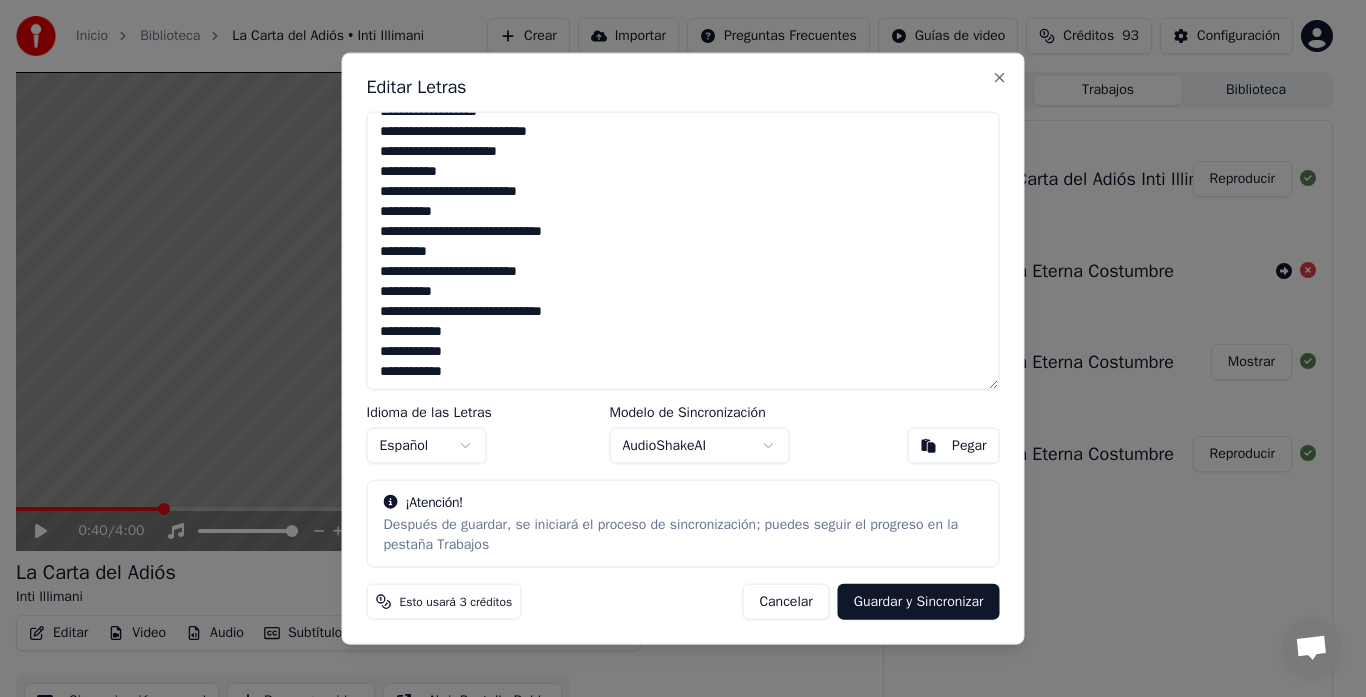 drag, startPoint x: 370, startPoint y: 122, endPoint x: 574, endPoint y: 515, distance: 442.79227 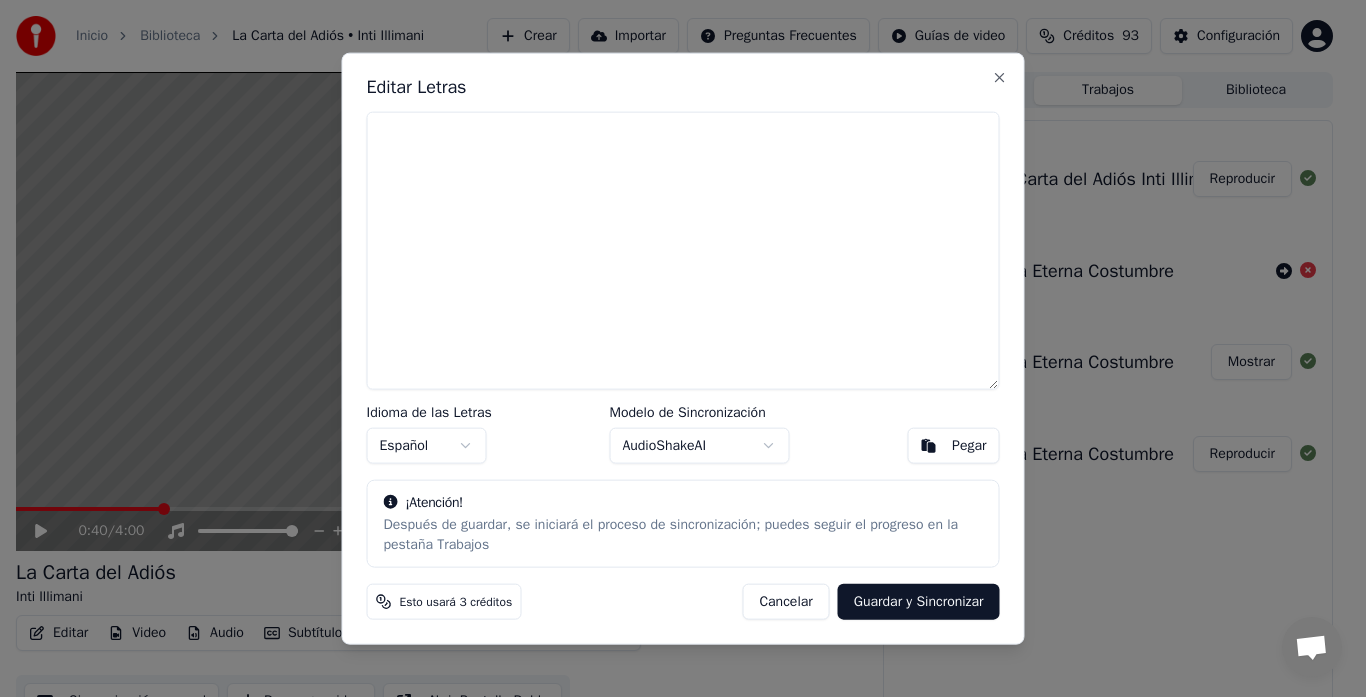 scroll, scrollTop: 0, scrollLeft: 0, axis: both 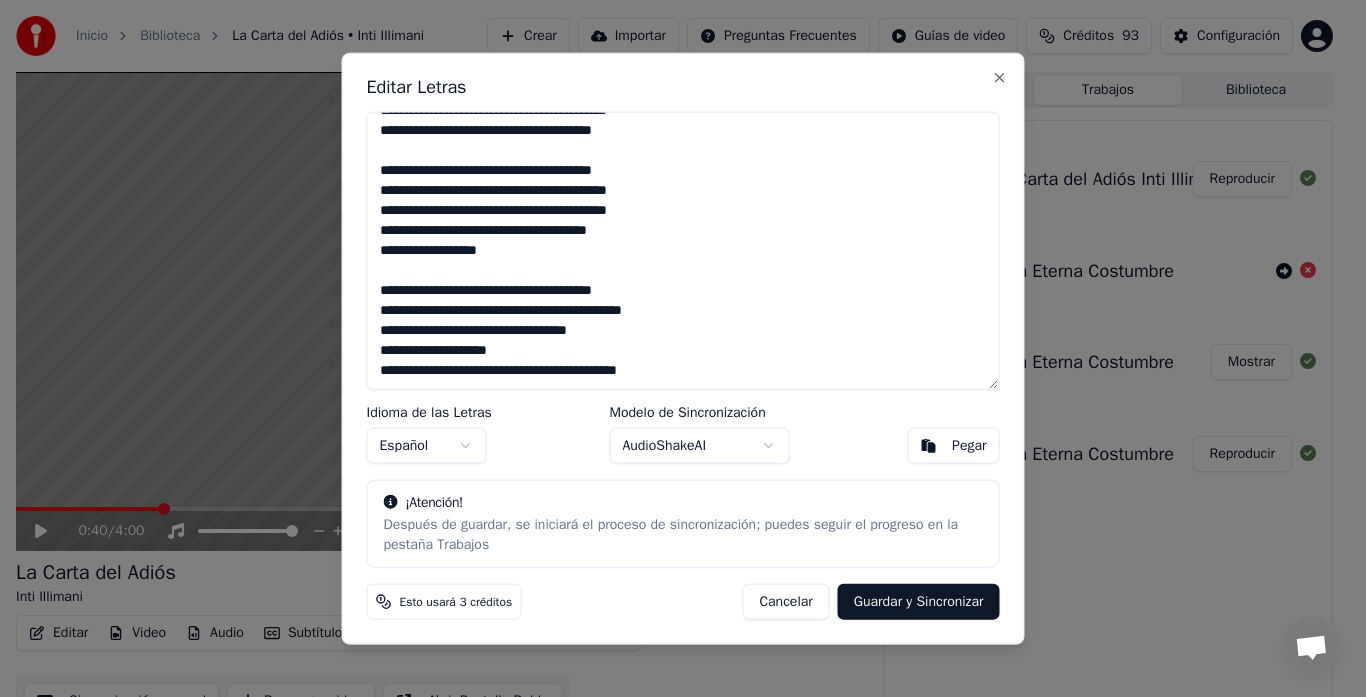 drag, startPoint x: 382, startPoint y: 168, endPoint x: 687, endPoint y: 371, distance: 366.37958 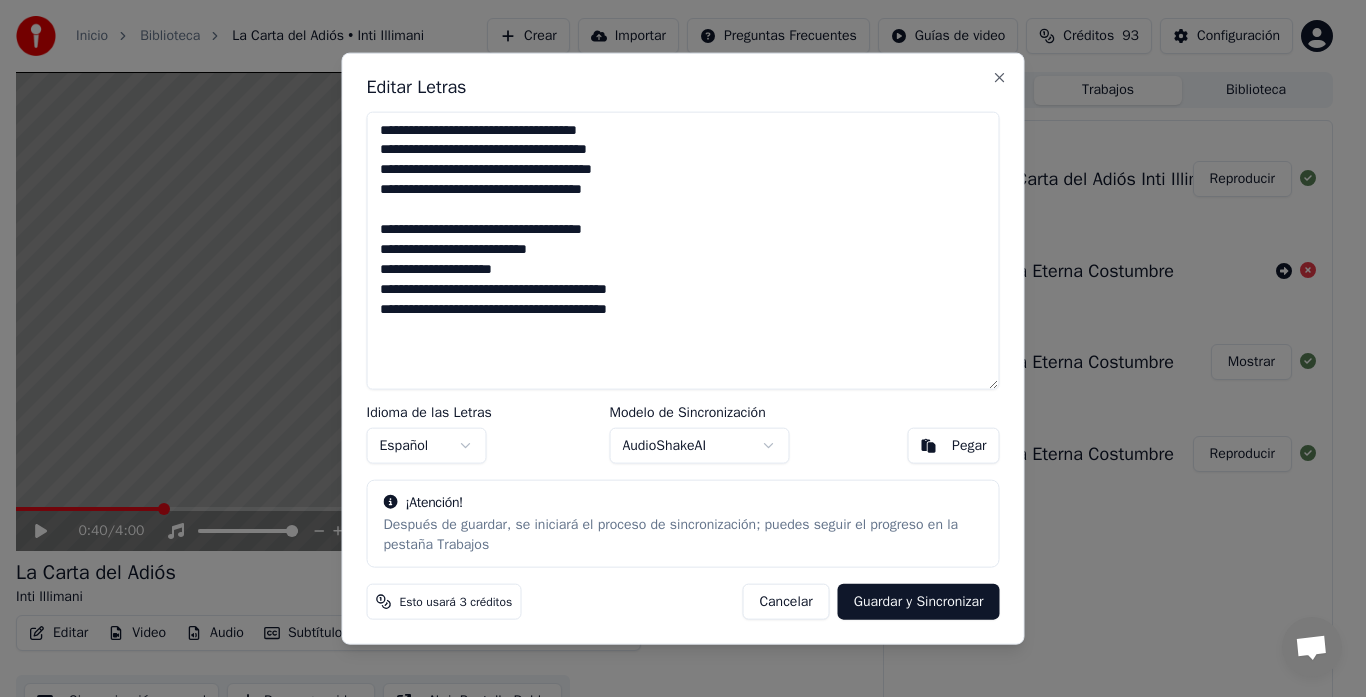 scroll, scrollTop: 0, scrollLeft: 0, axis: both 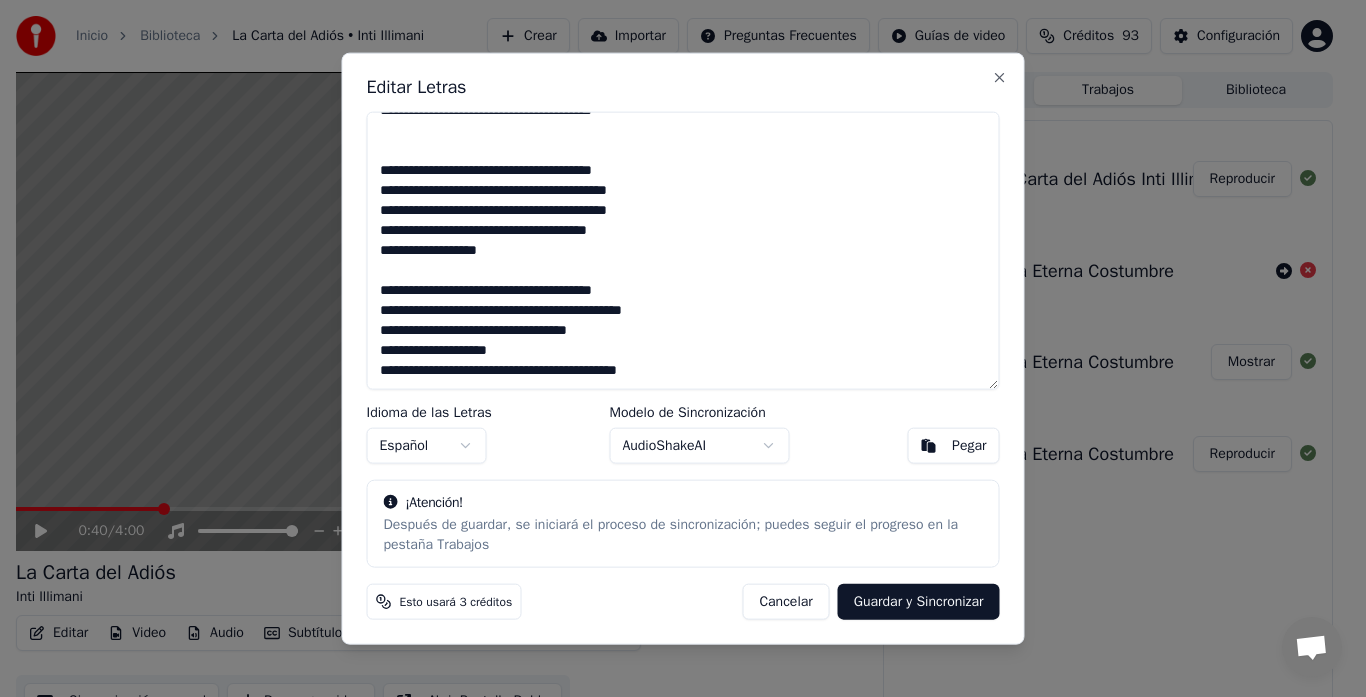 drag, startPoint x: 384, startPoint y: 173, endPoint x: 499, endPoint y: 274, distance: 153.05554 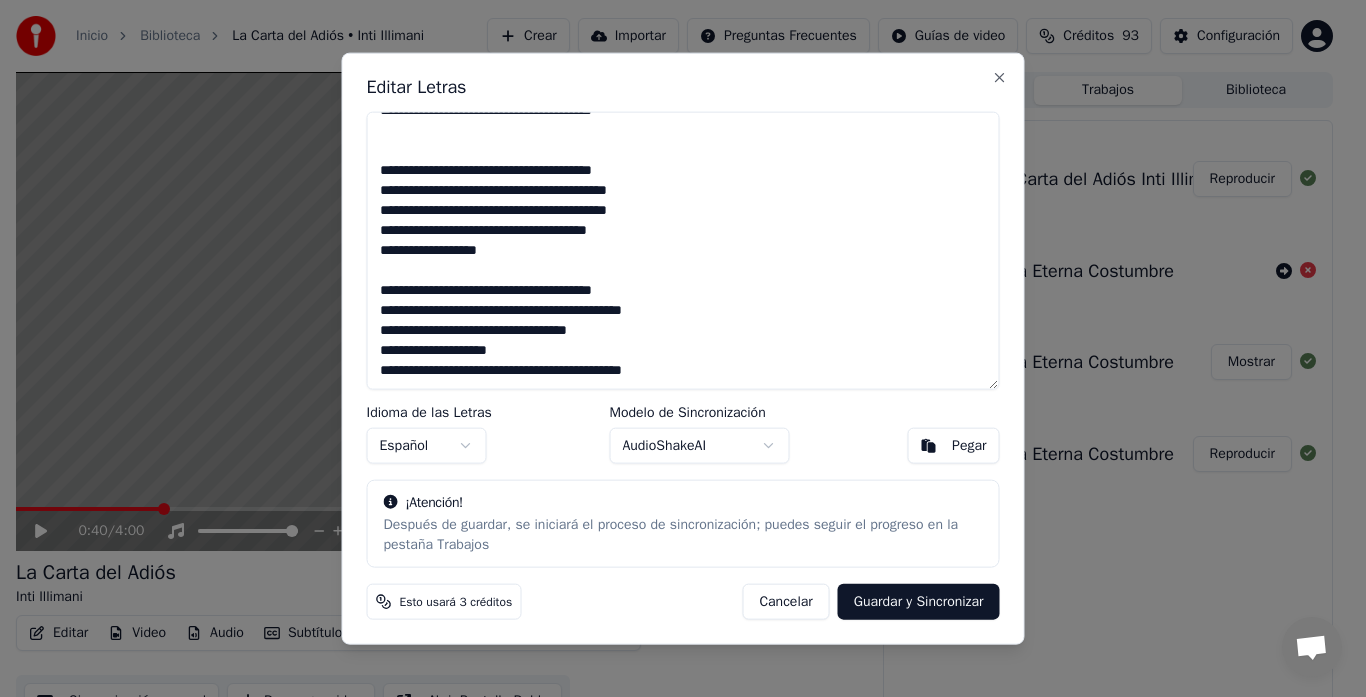 scroll, scrollTop: 210, scrollLeft: 0, axis: vertical 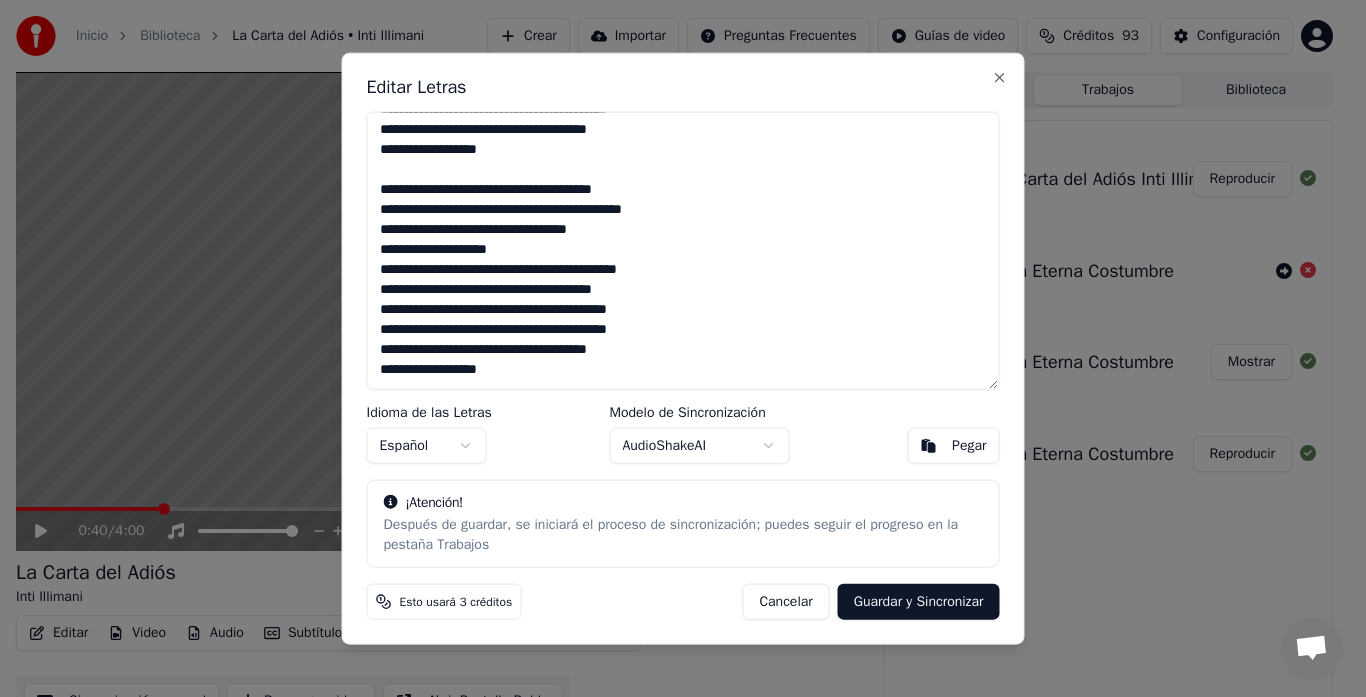click at bounding box center (683, 250) 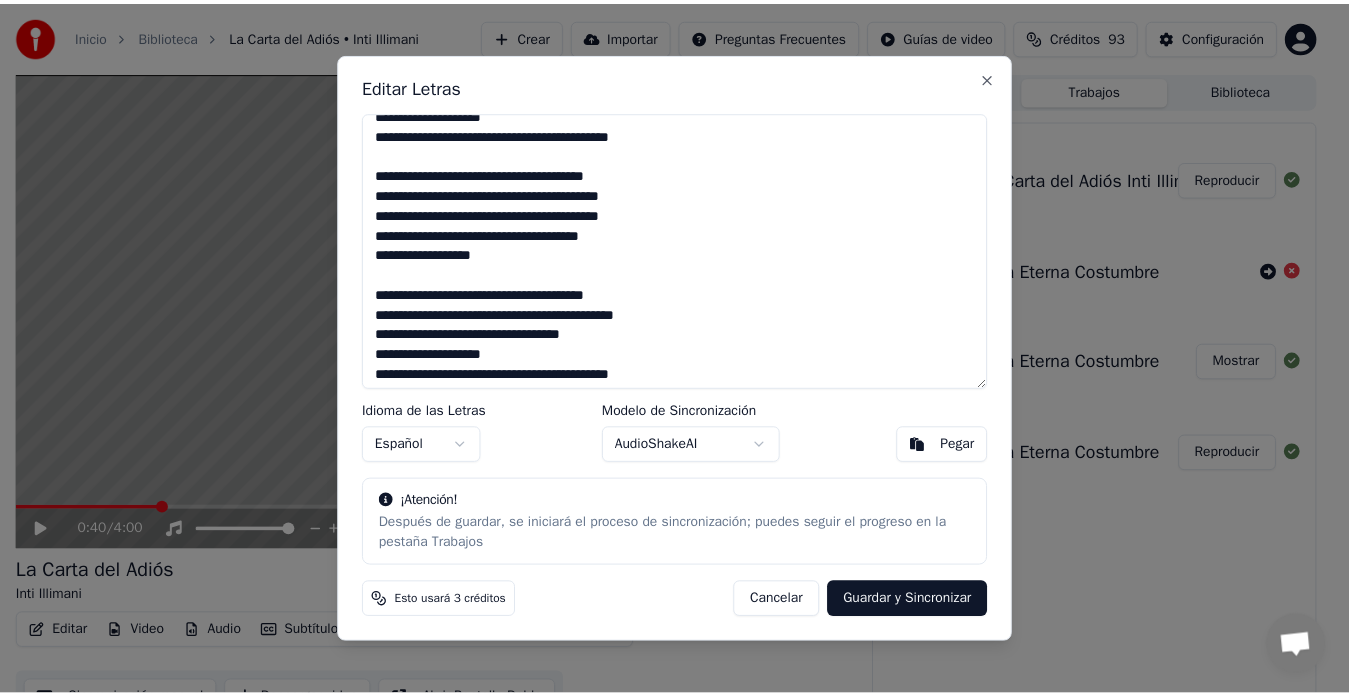 scroll, scrollTop: 438, scrollLeft: 0, axis: vertical 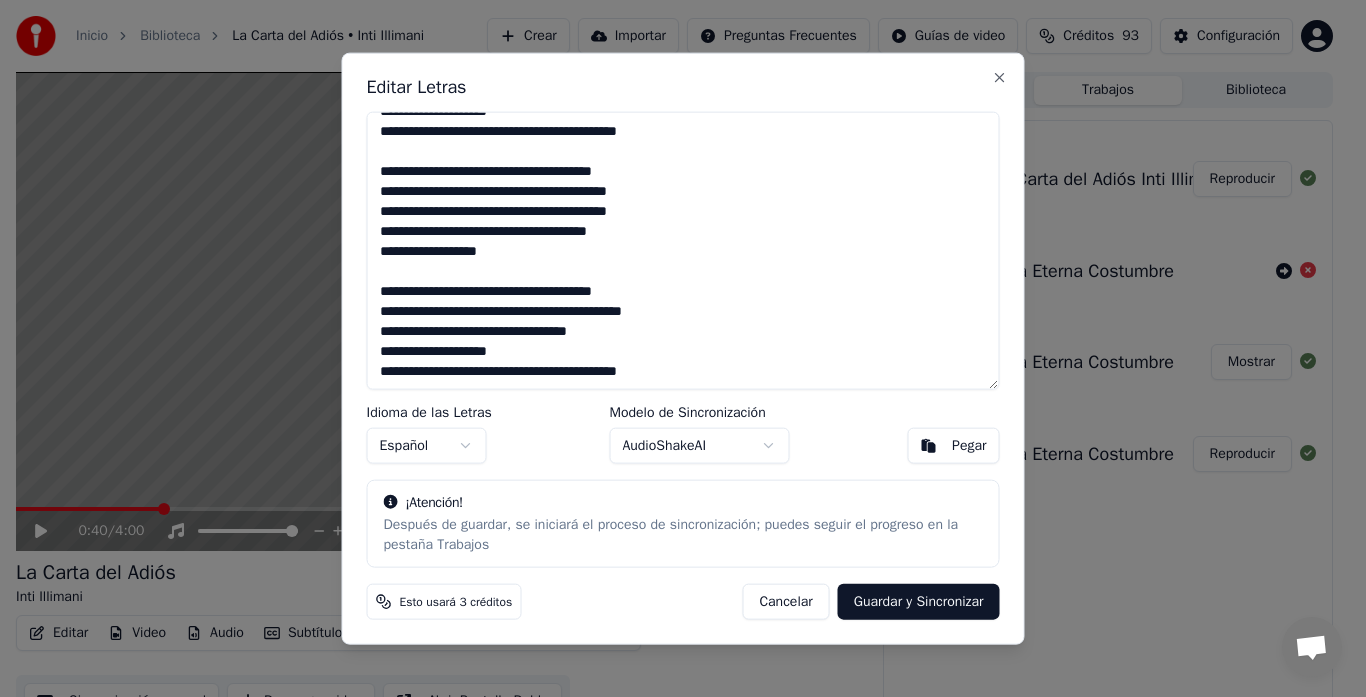 type on "**********" 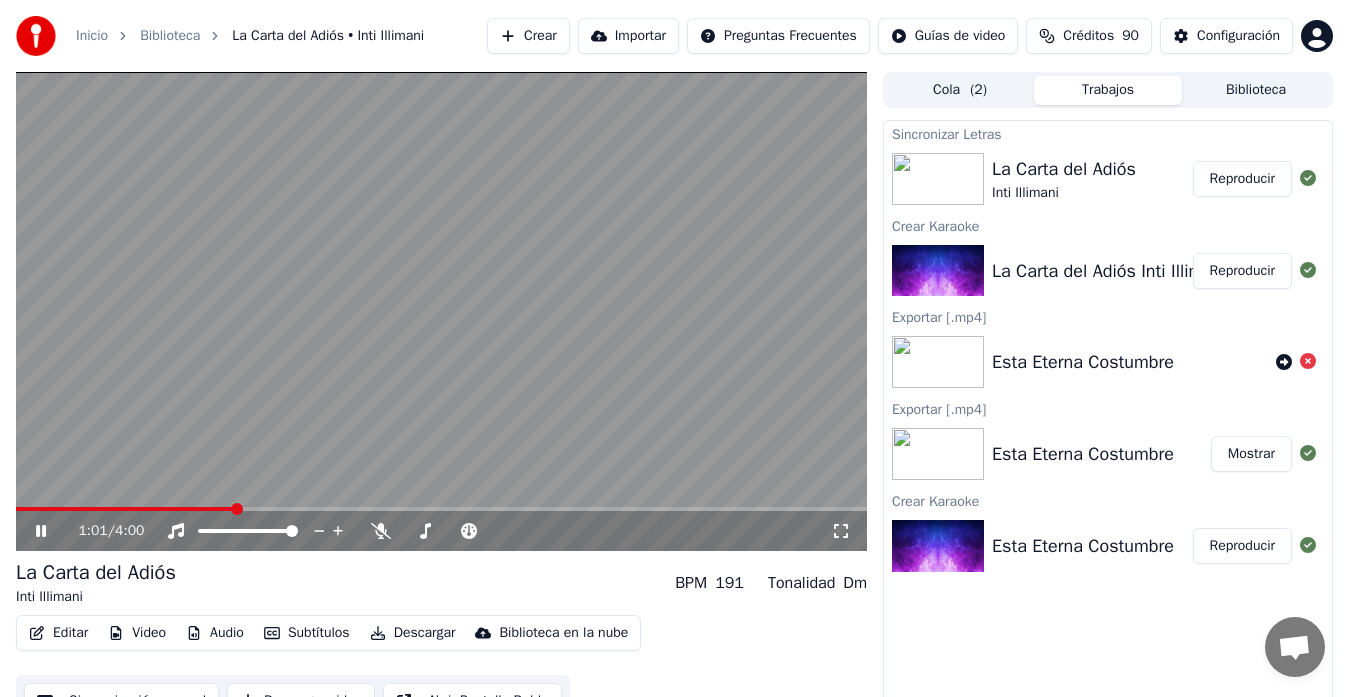 click 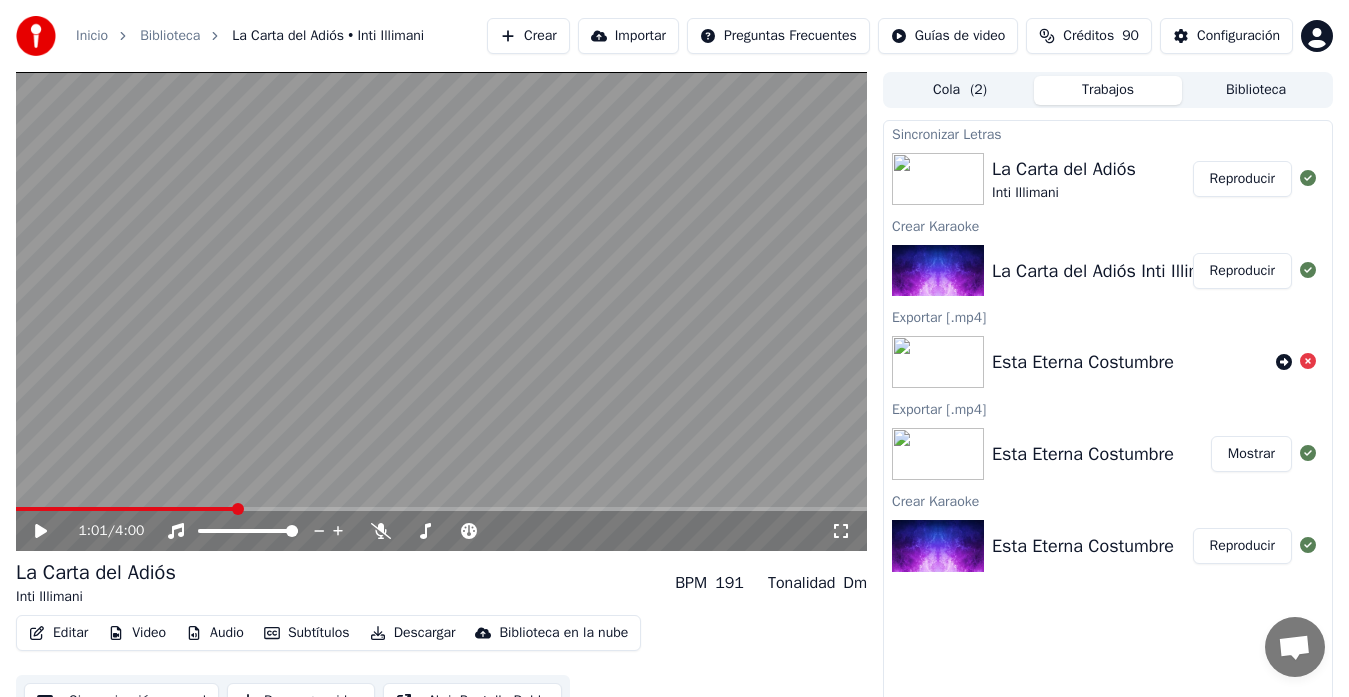 click on "Reproducir" at bounding box center [1242, 179] 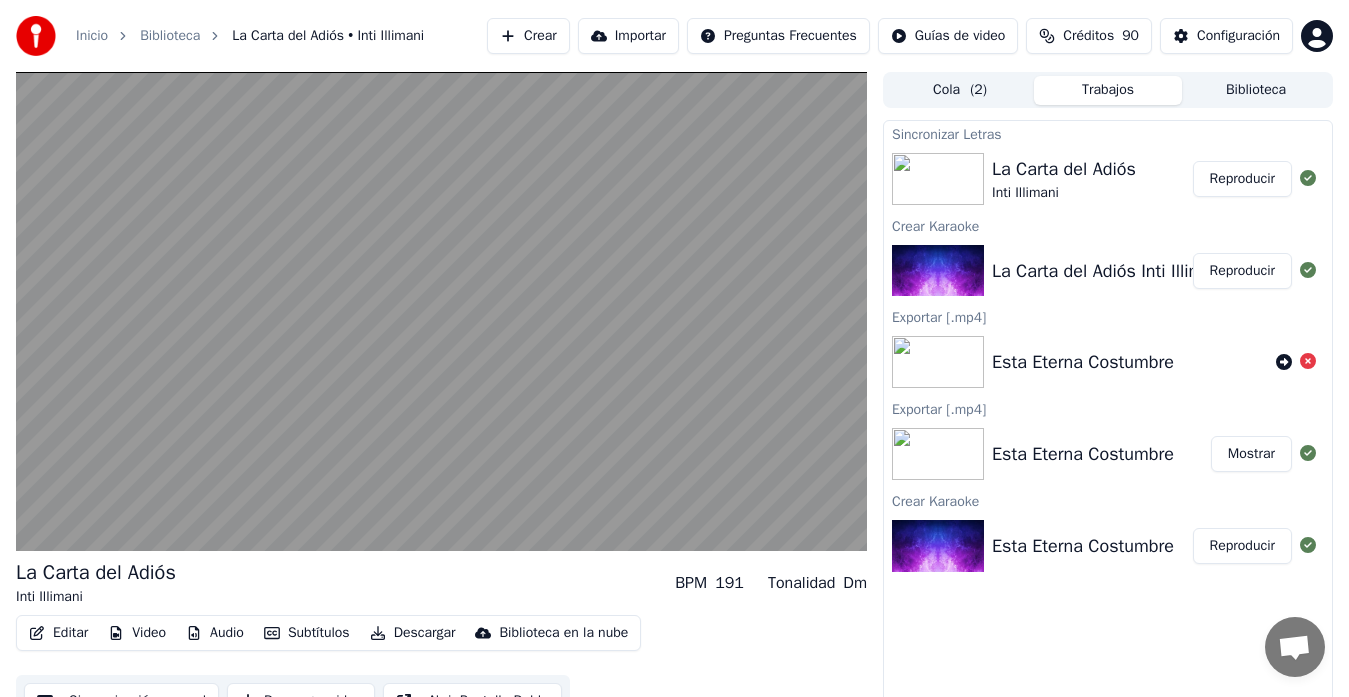 click on "Descargar" at bounding box center (413, 633) 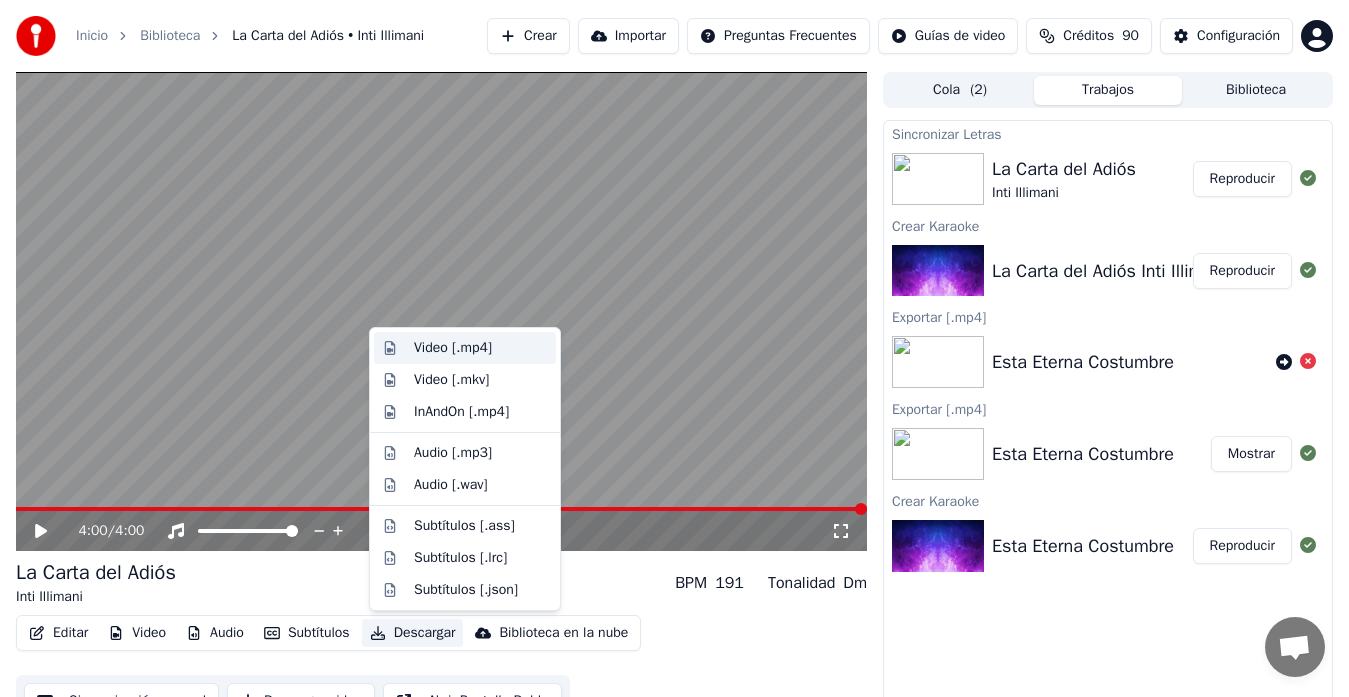 click on "Video [.mp4]" at bounding box center [453, 348] 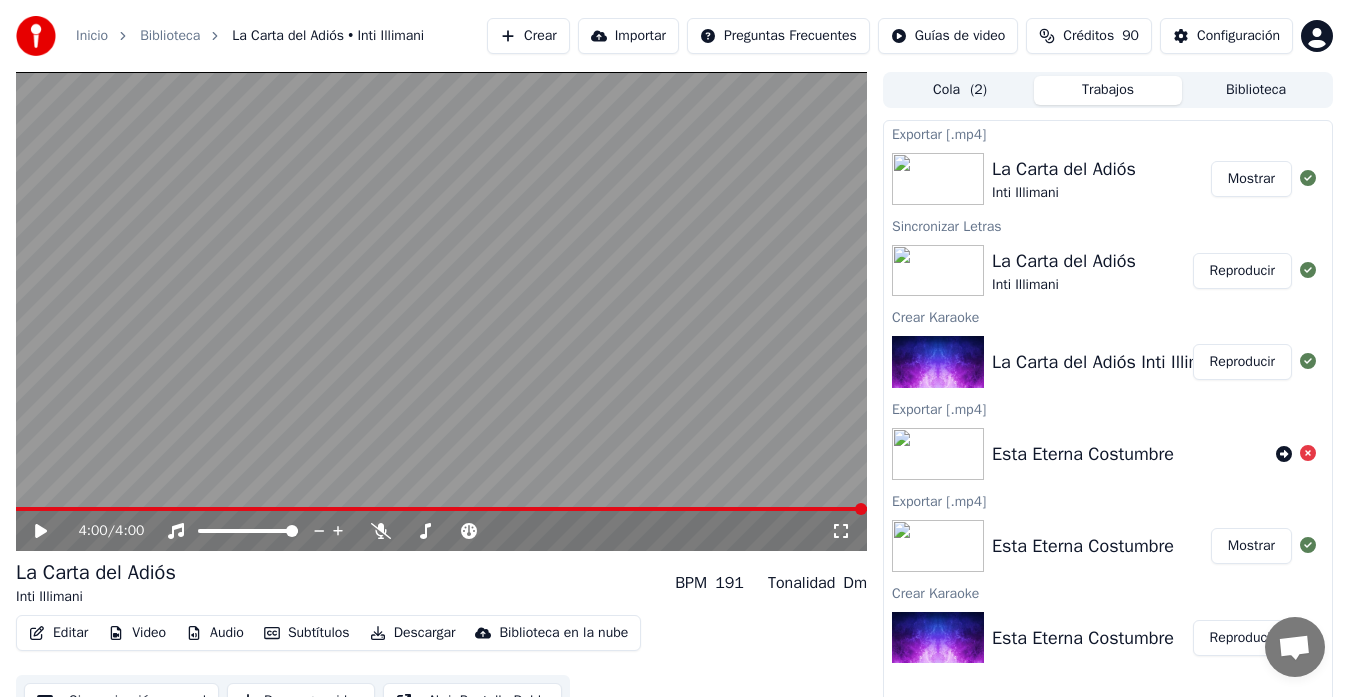 click on "Mostrar" at bounding box center (1251, 179) 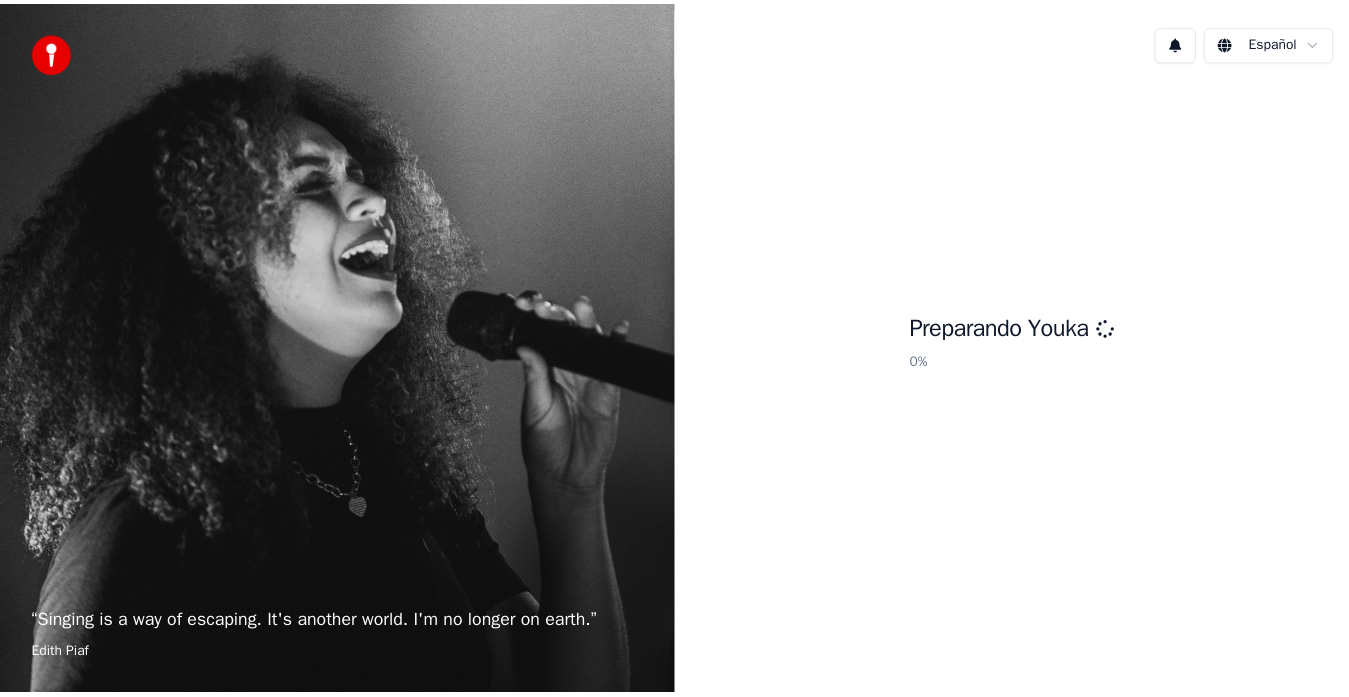scroll, scrollTop: 0, scrollLeft: 0, axis: both 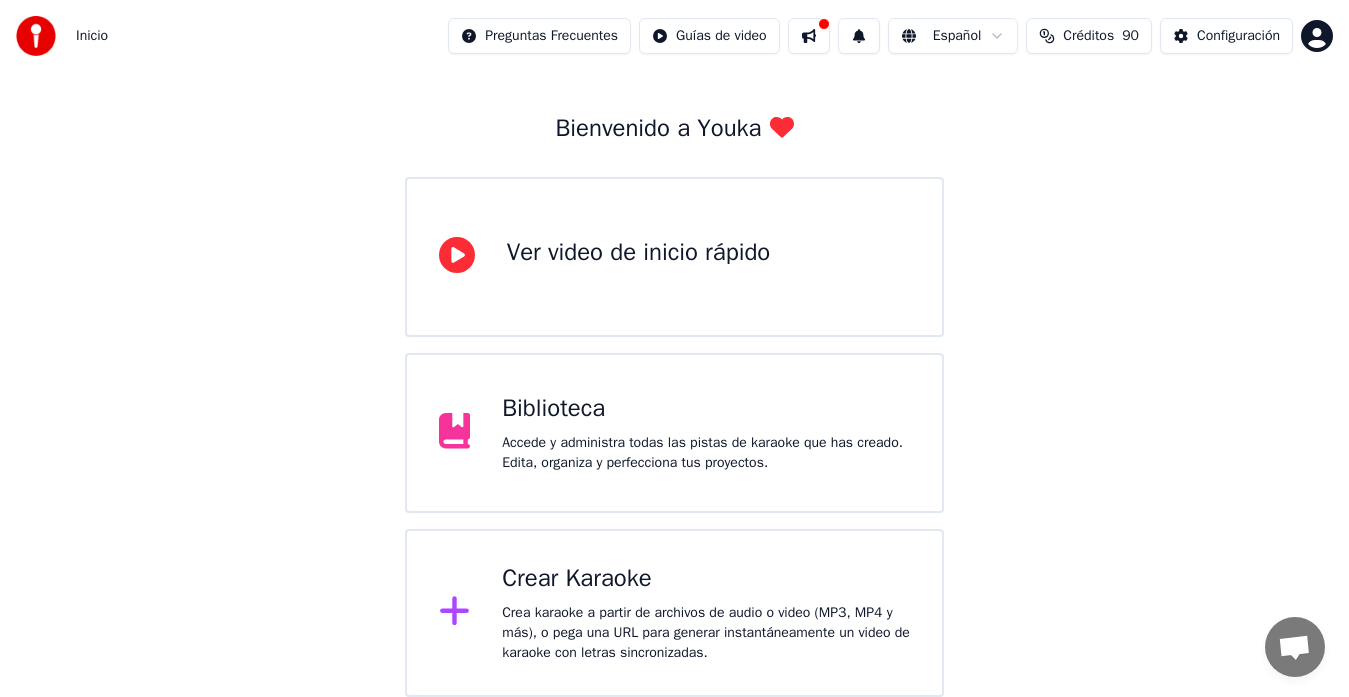 click on "Crea karaoke a partir de archivos de audio o video (MP3, MP4 y más), o pega una URL para generar instantáneamente un video de karaoke con letras sincronizadas." at bounding box center (706, 633) 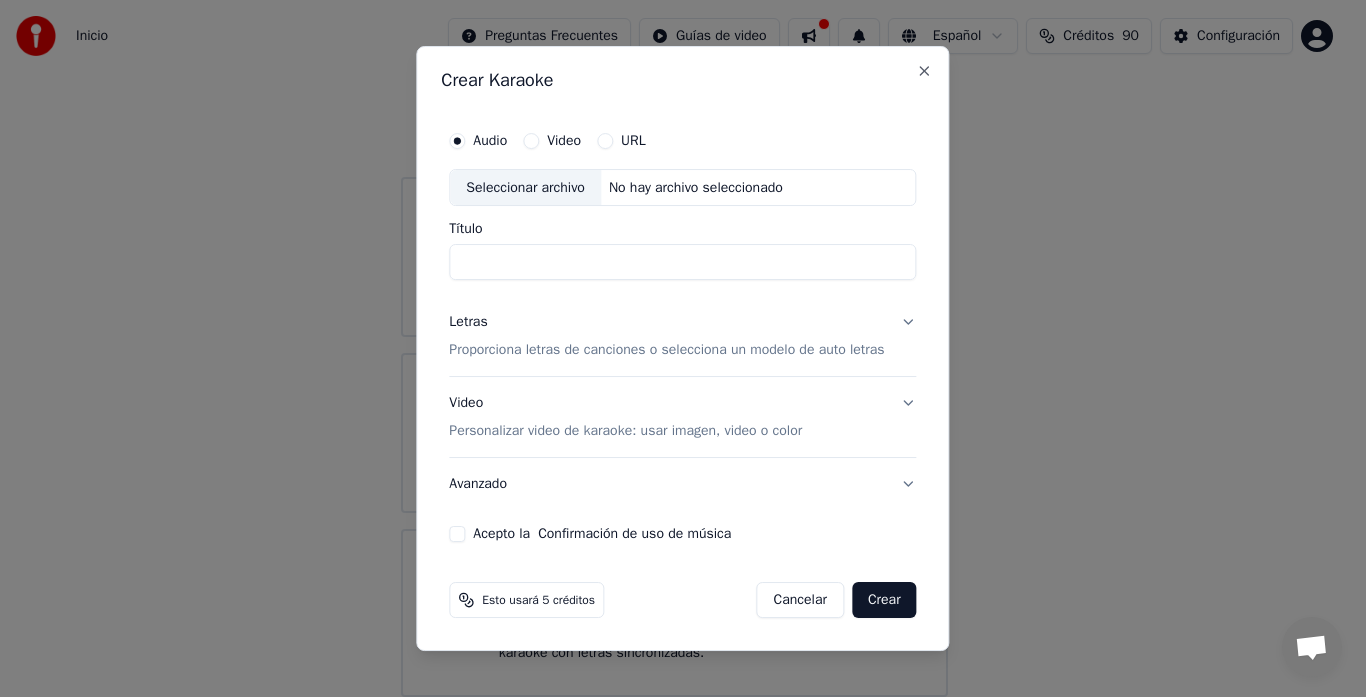 click on "Audio" at bounding box center [478, 141] 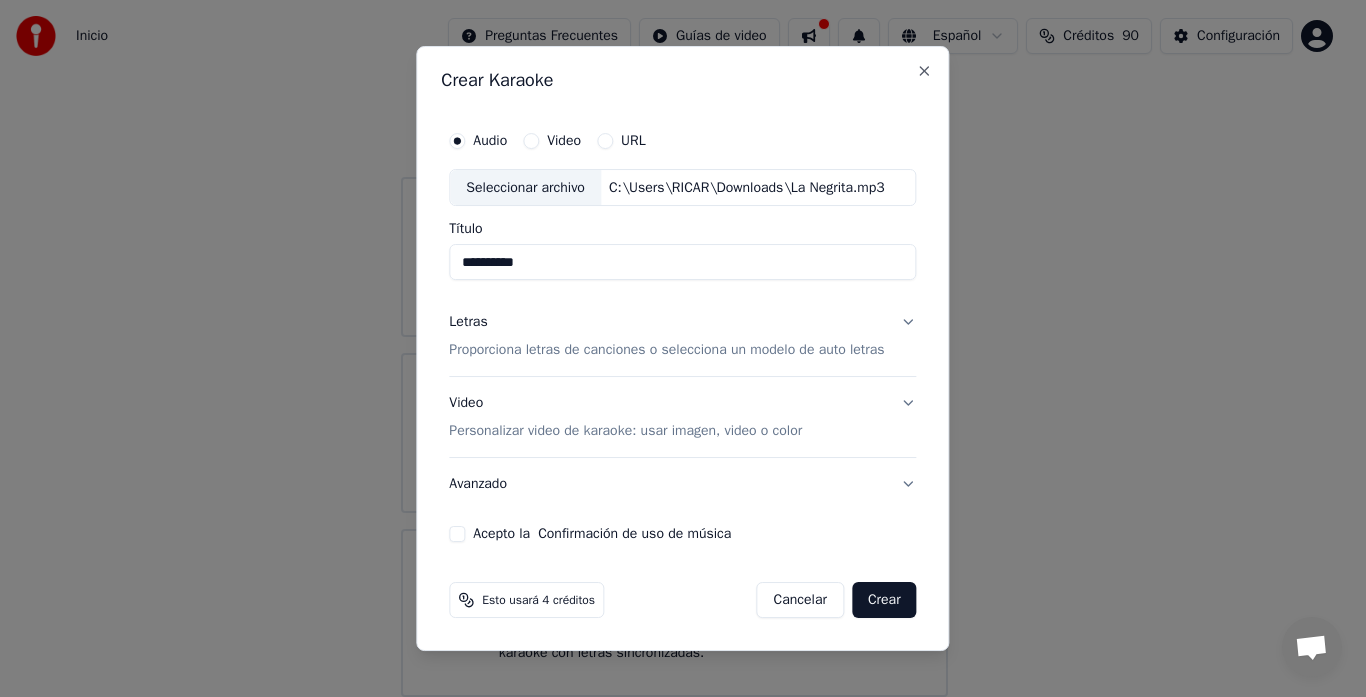 click on "**********" at bounding box center [682, 263] 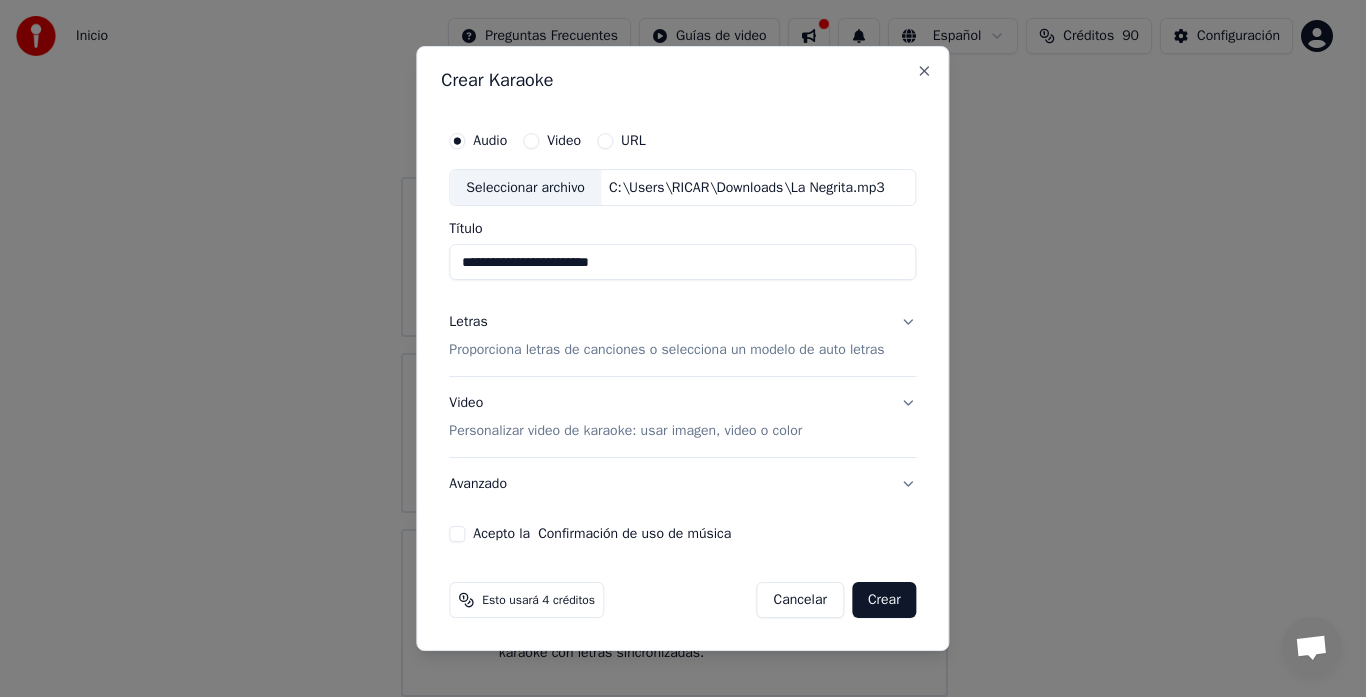 type on "**********" 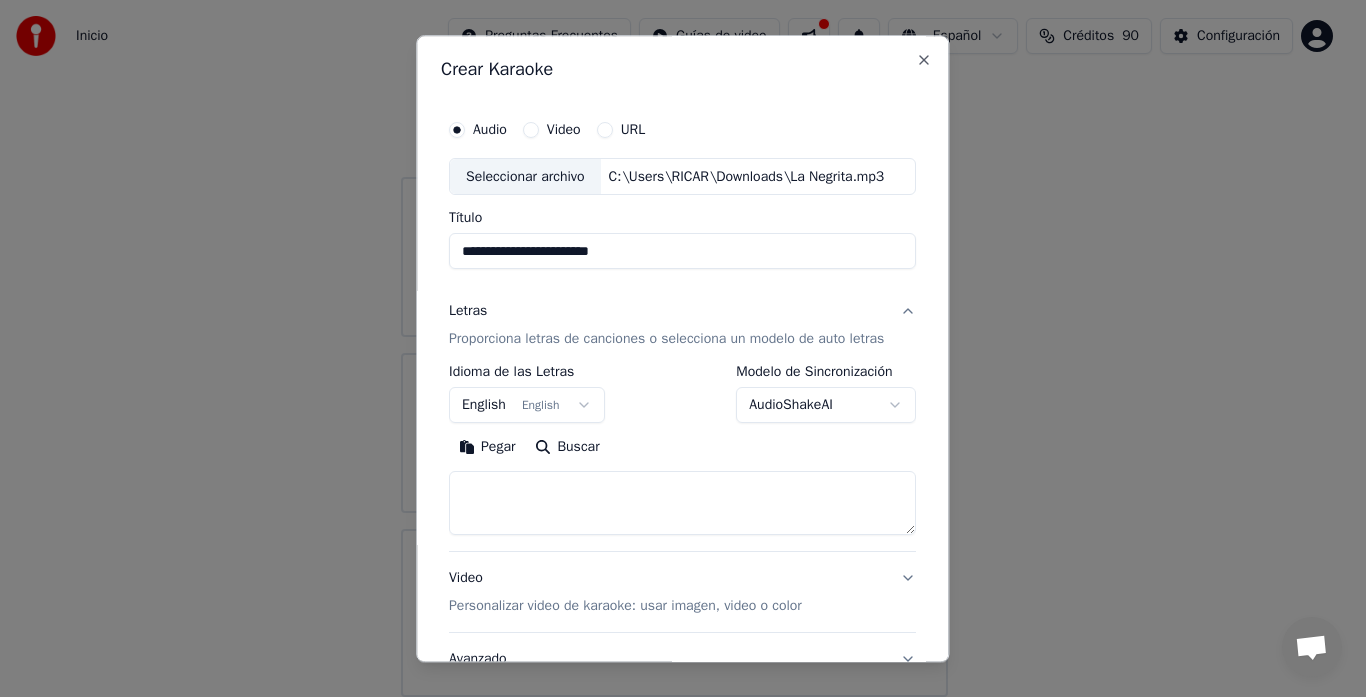 click on "English English" at bounding box center [527, 406] 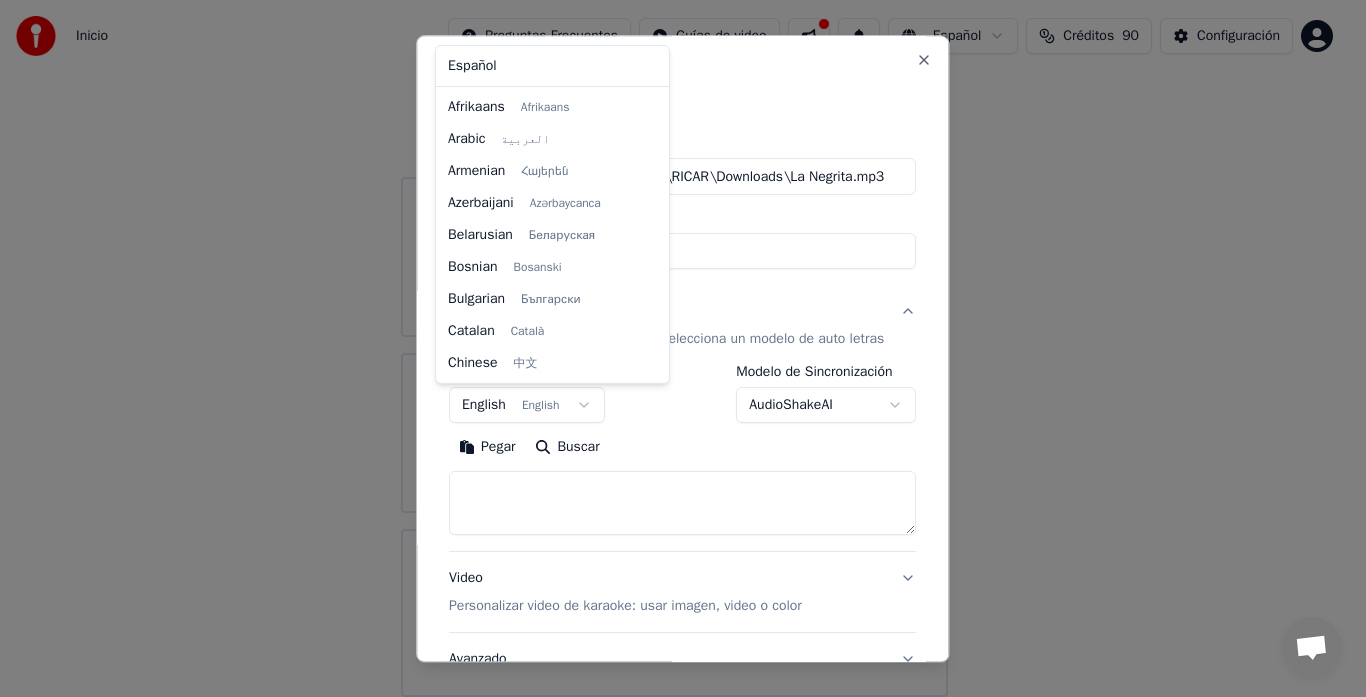 scroll, scrollTop: 160, scrollLeft: 0, axis: vertical 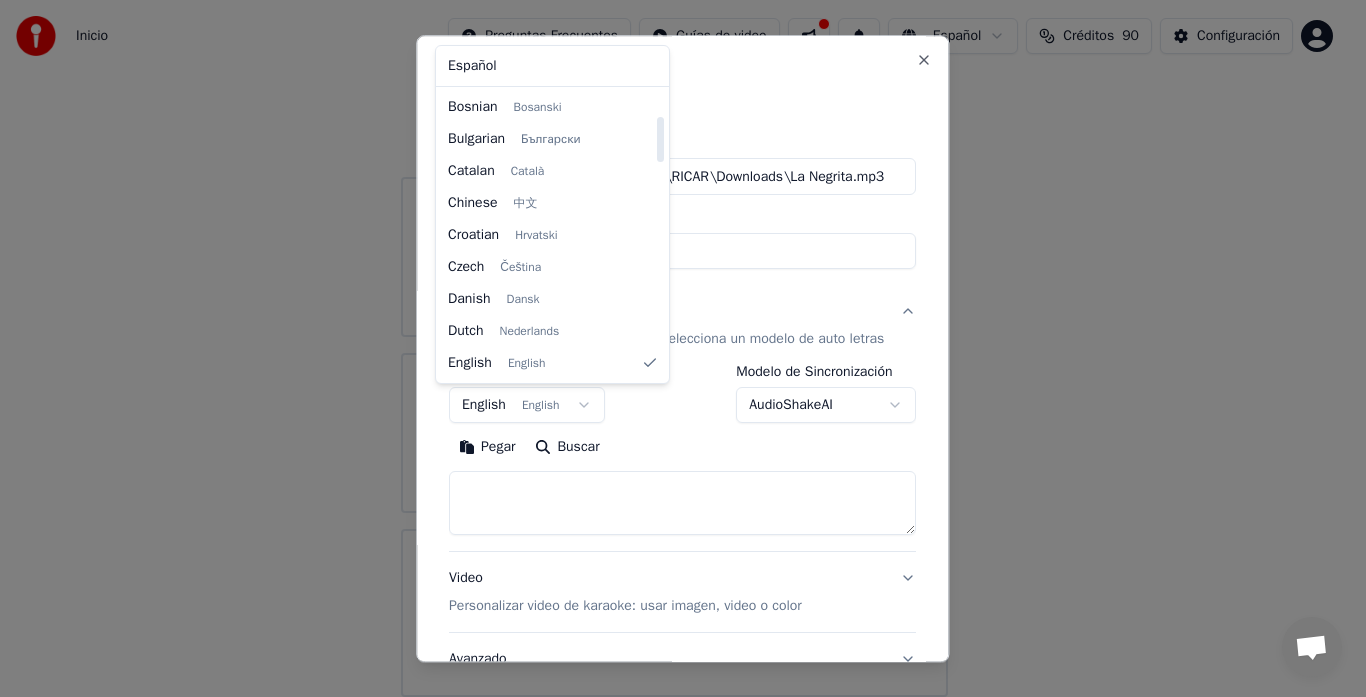 select on "**" 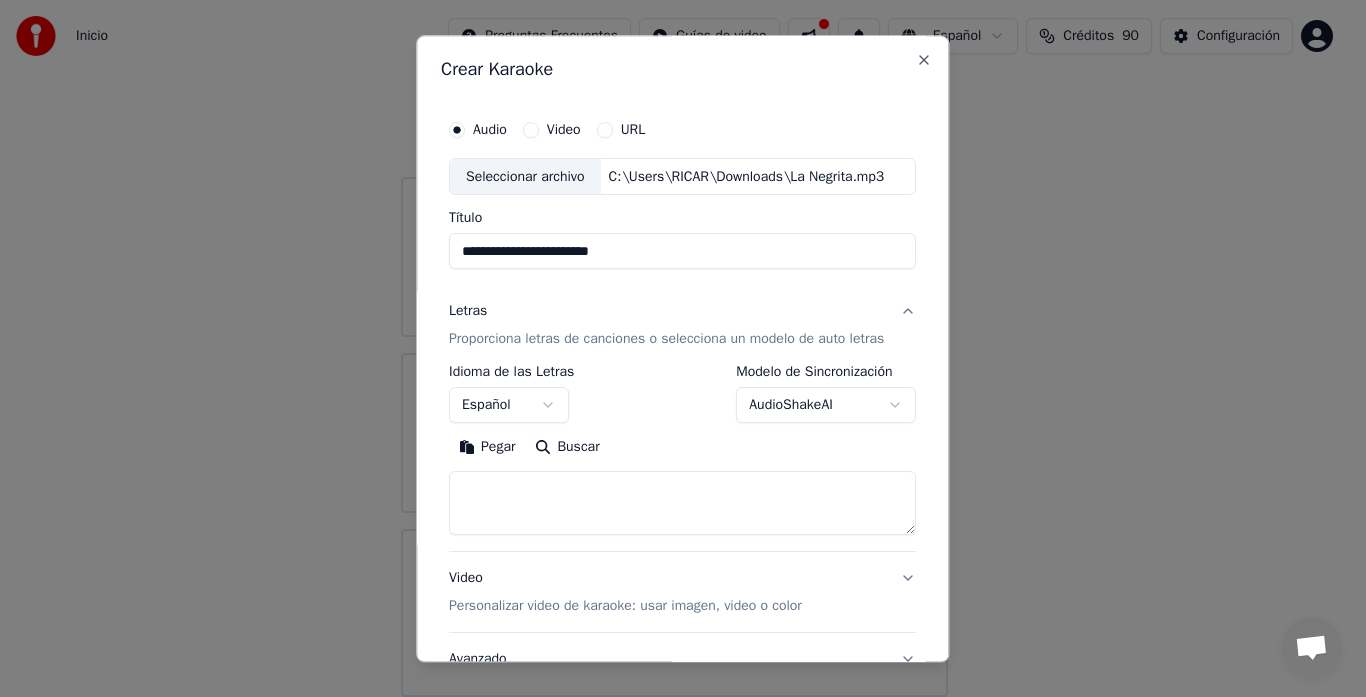 click on "Pegar" at bounding box center [487, 448] 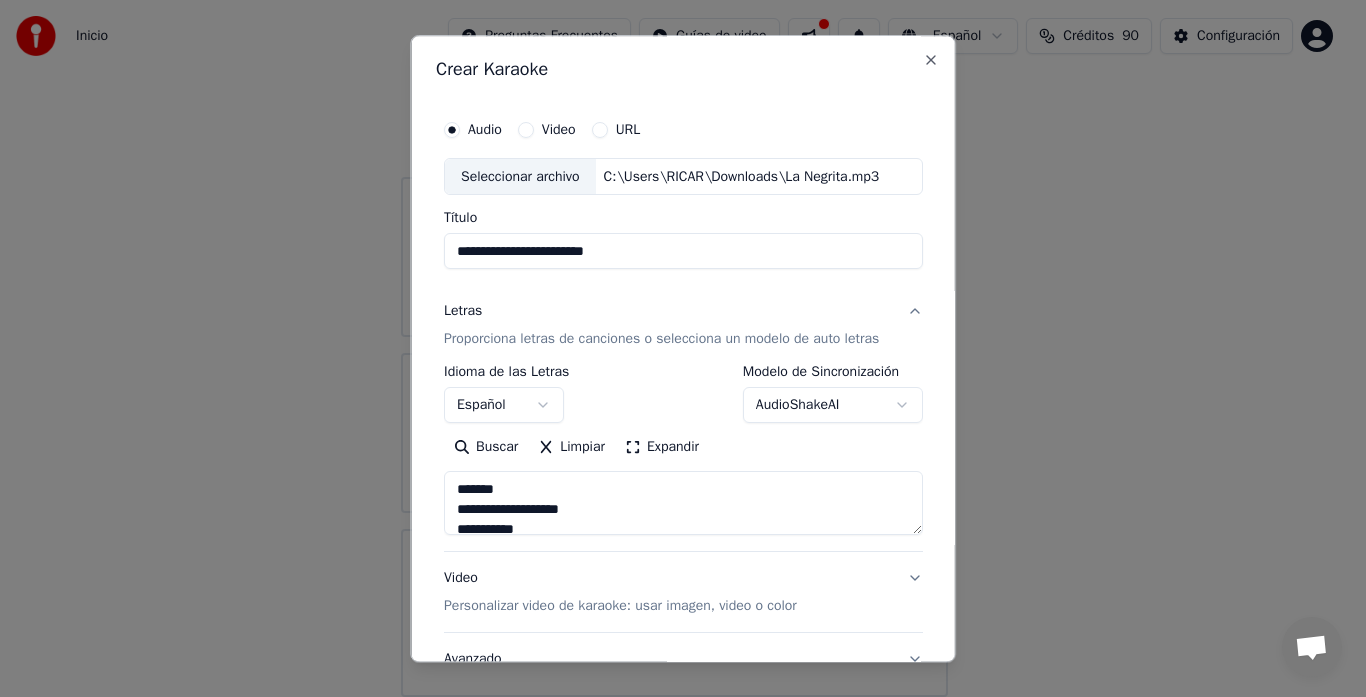 click on "Expandir" at bounding box center (662, 448) 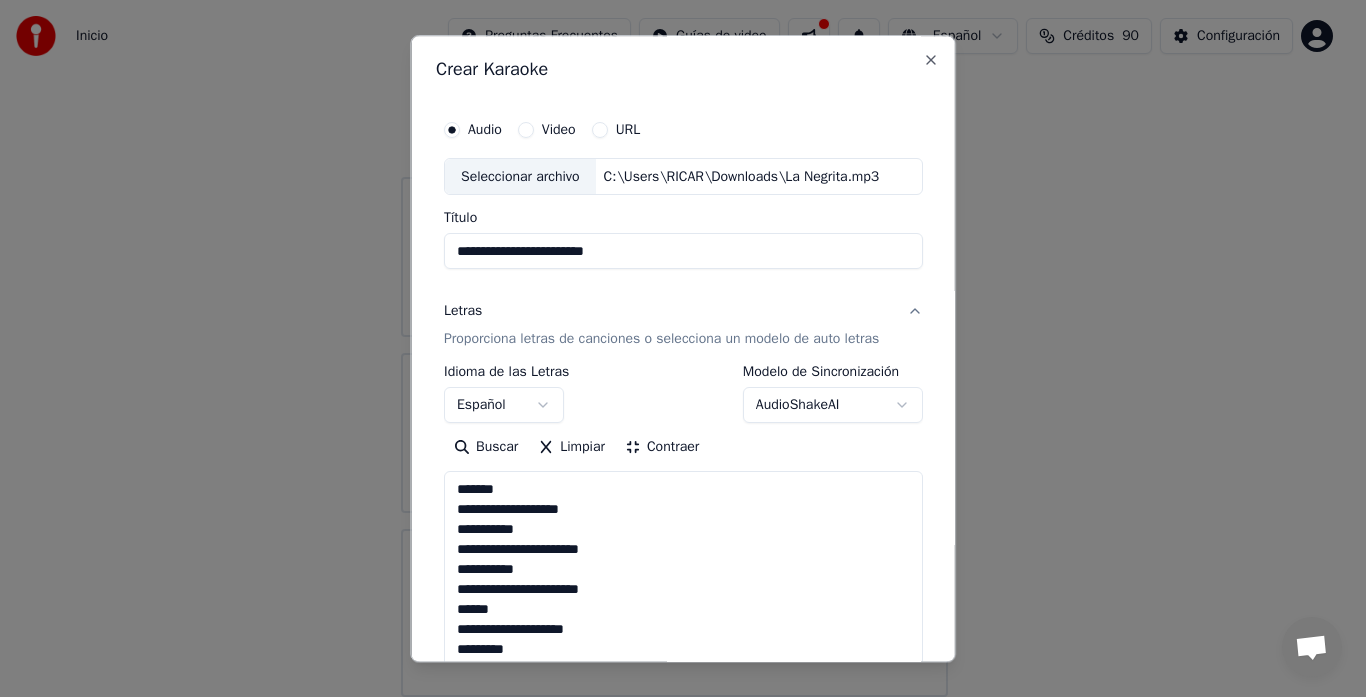 scroll, scrollTop: 2, scrollLeft: 0, axis: vertical 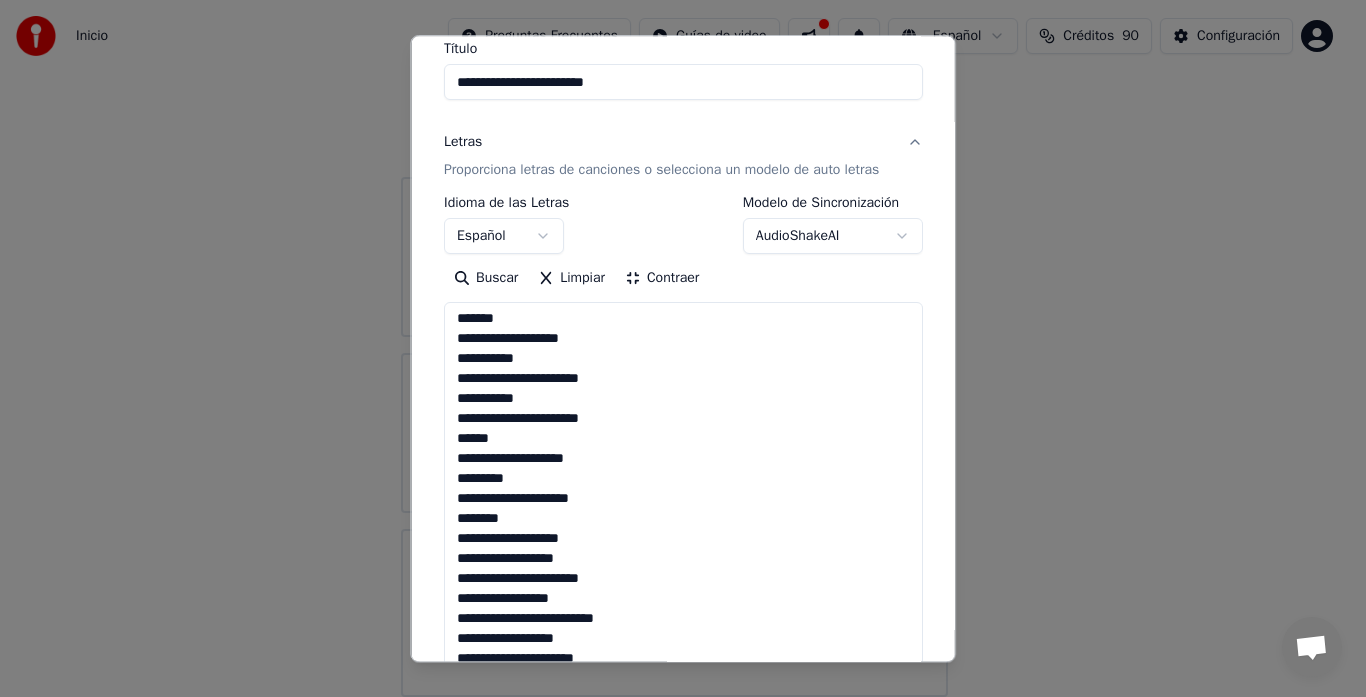 click on "Contraer" at bounding box center (662, 279) 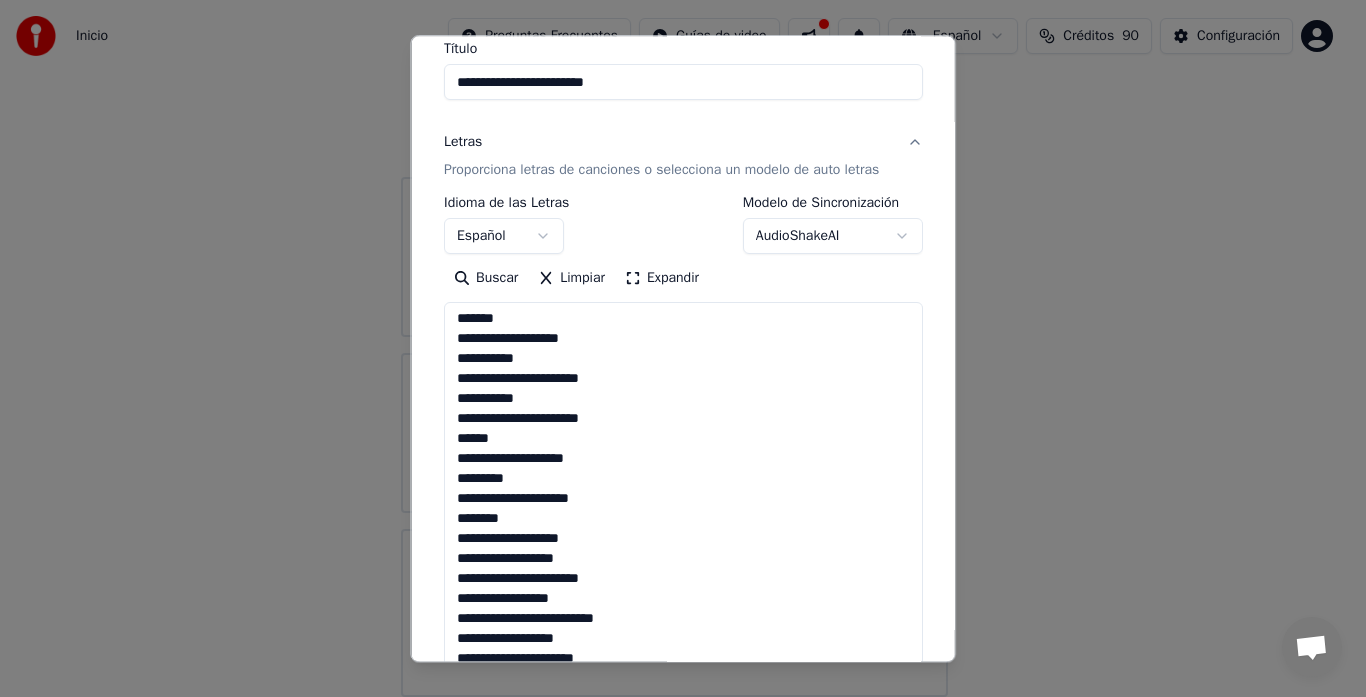scroll, scrollTop: 165, scrollLeft: 0, axis: vertical 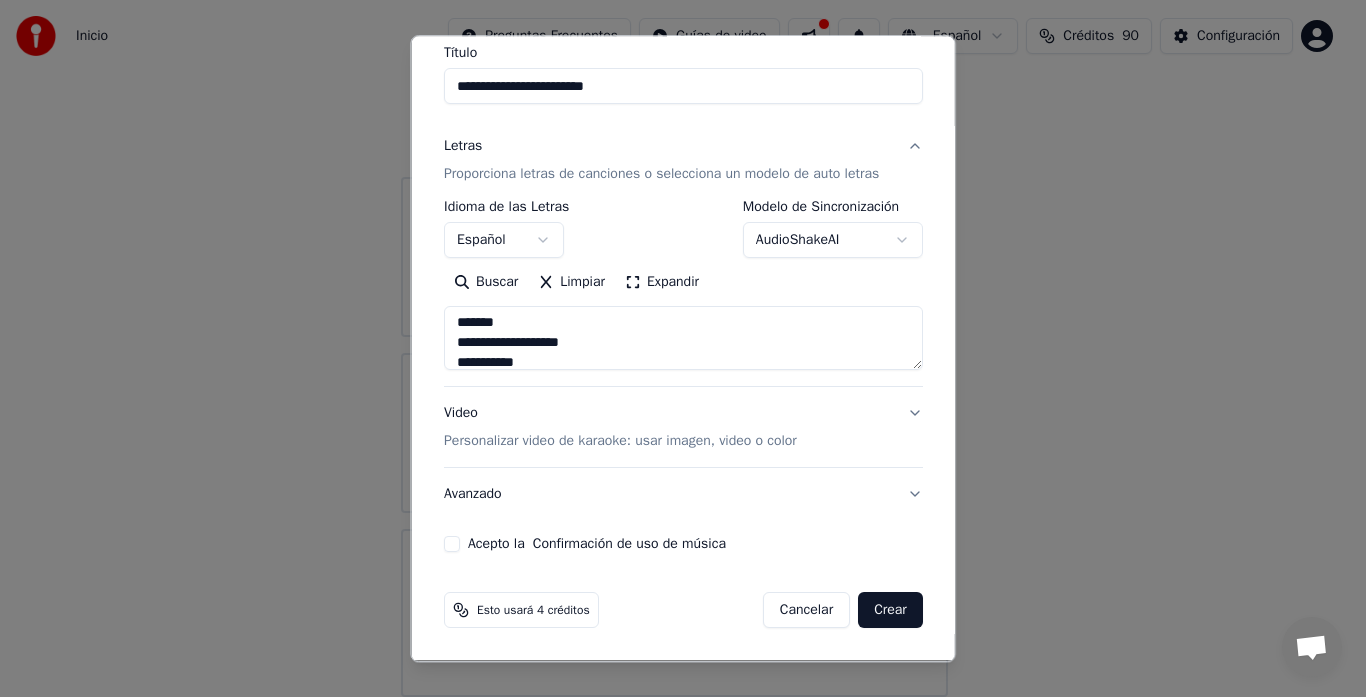 click on "Video Personalizar video de karaoke: usar imagen, video o color" at bounding box center (620, 428) 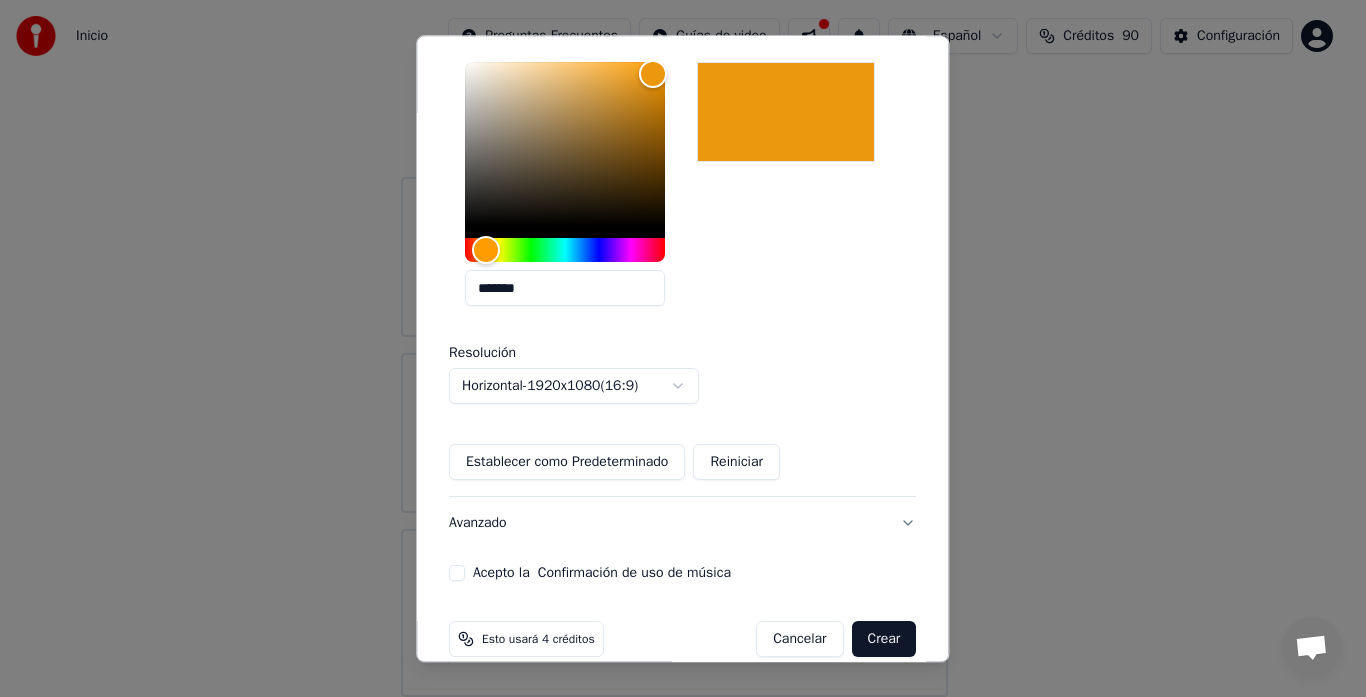 scroll, scrollTop: 460, scrollLeft: 0, axis: vertical 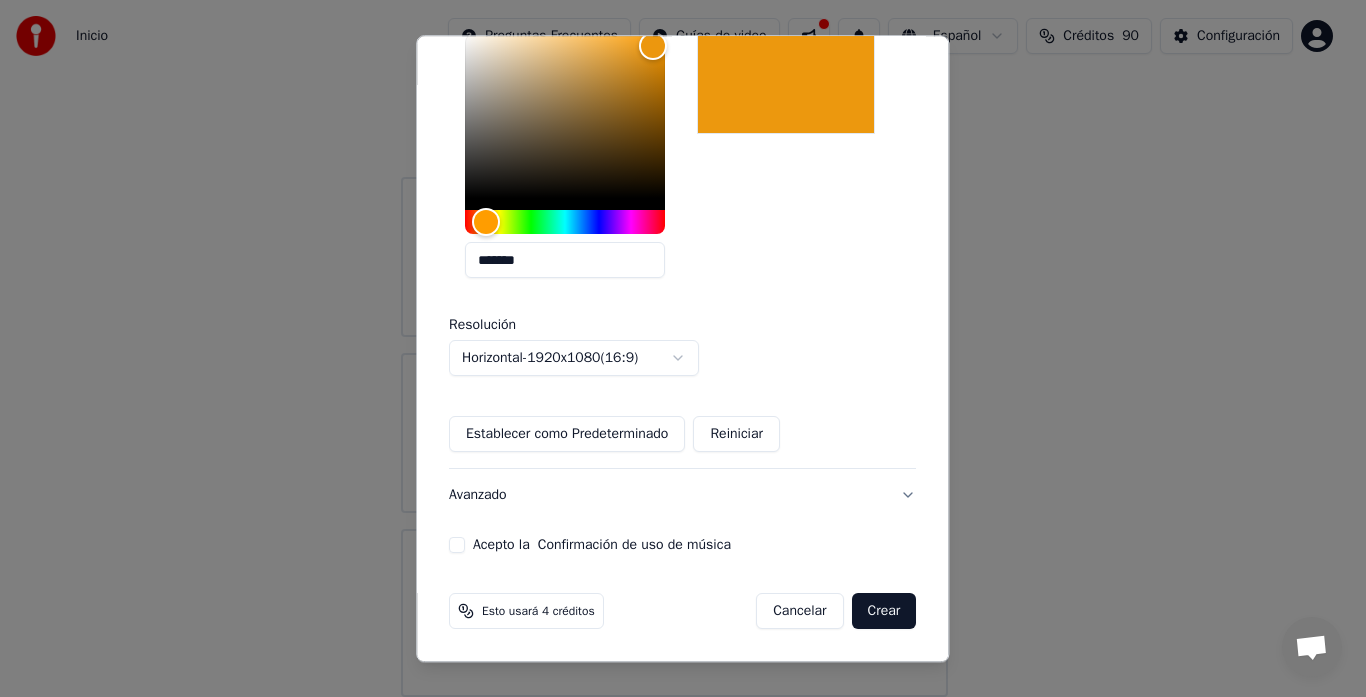 click on "Crear" at bounding box center (884, 612) 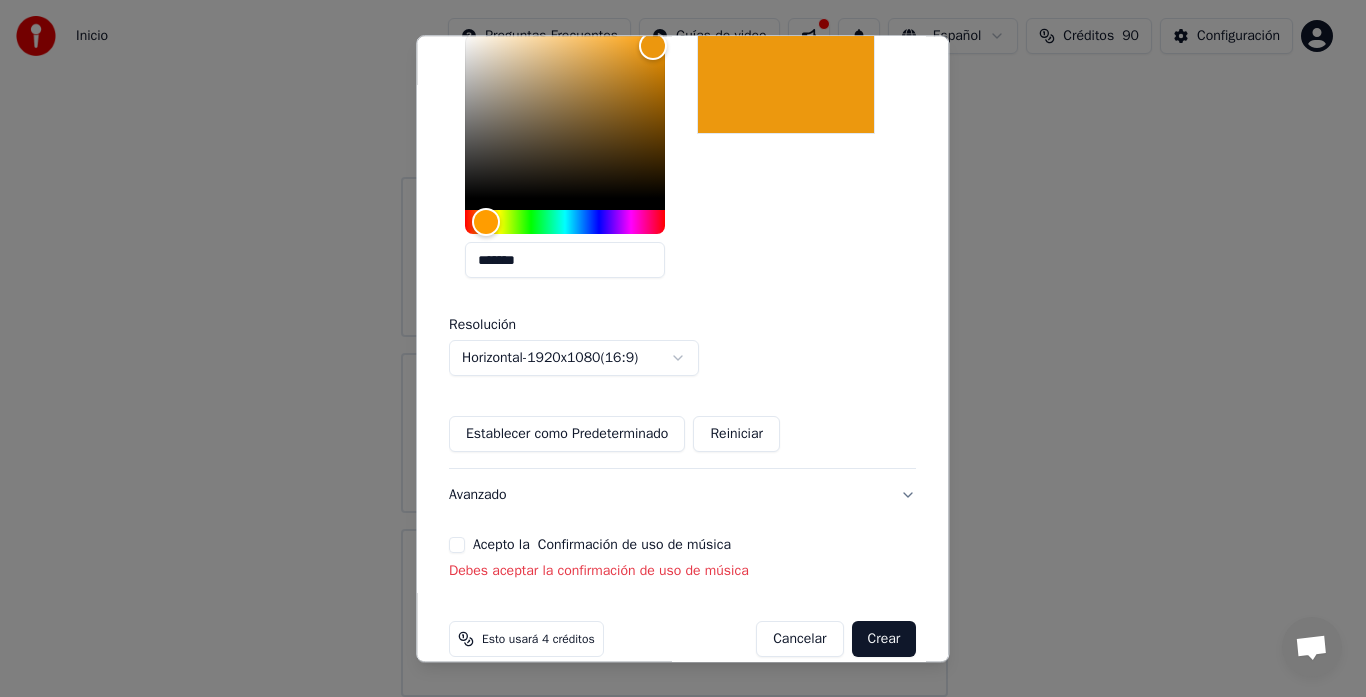 click on "Acepto la   Confirmación de uso de música" at bounding box center (457, 546) 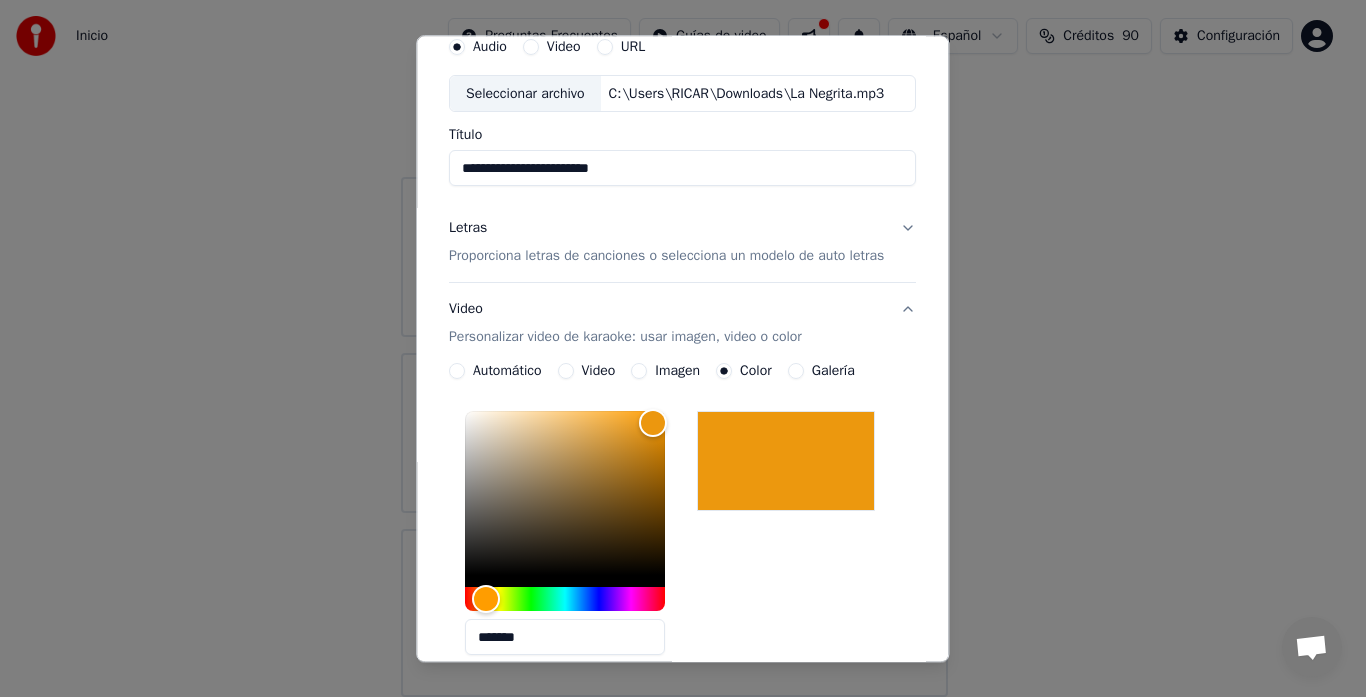 scroll, scrollTop: 0, scrollLeft: 0, axis: both 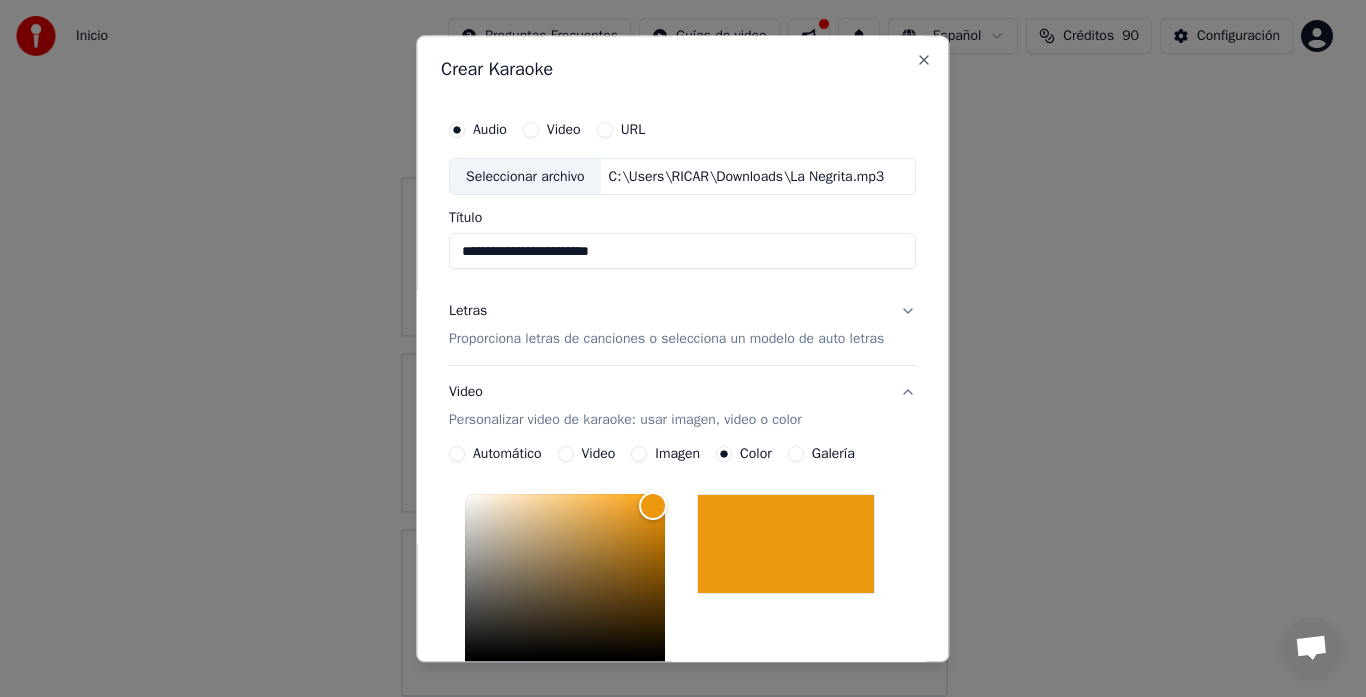 click on "Proporciona letras de canciones o selecciona un modelo de auto letras" at bounding box center (666, 340) 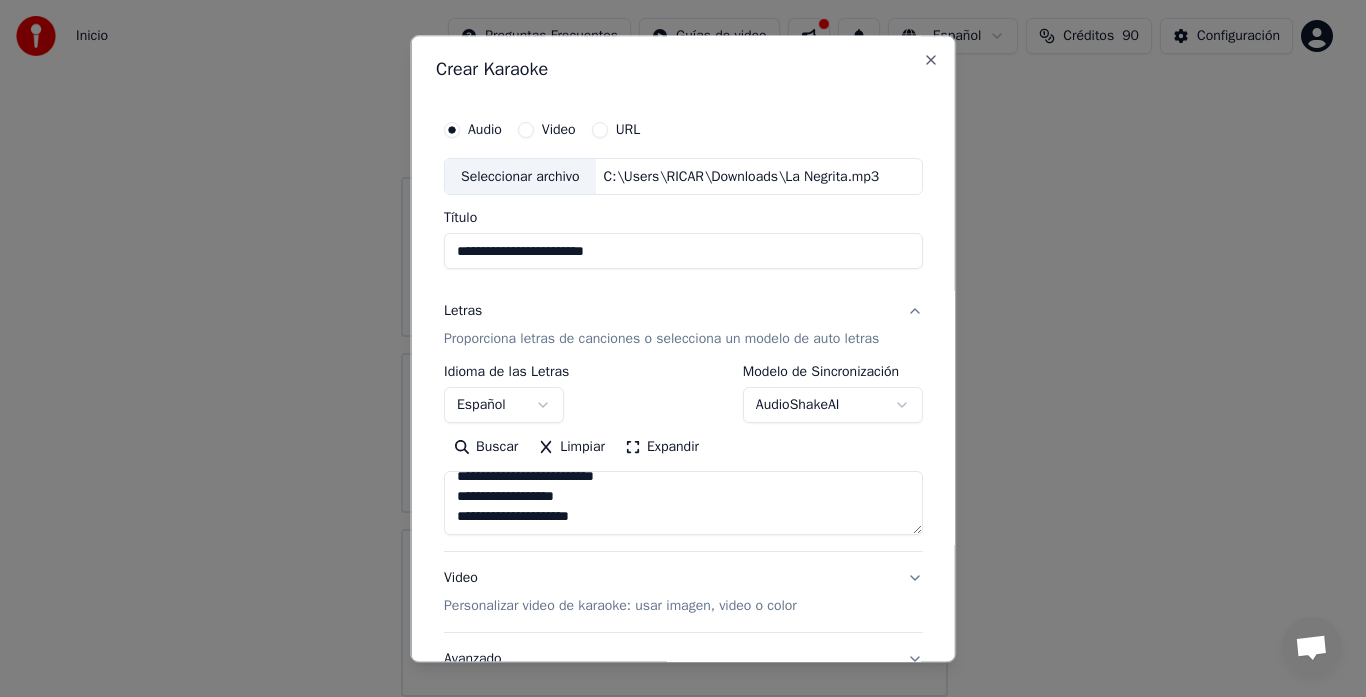 scroll, scrollTop: 434, scrollLeft: 0, axis: vertical 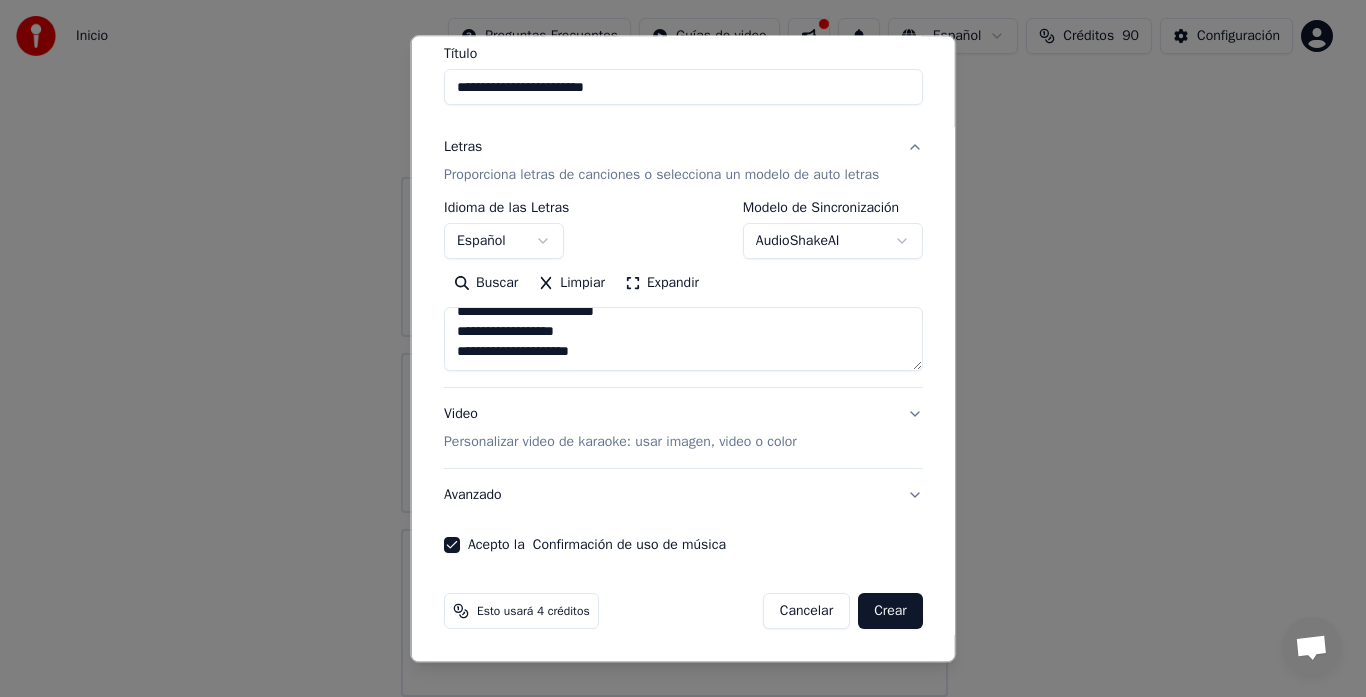 click on "Crear" at bounding box center [890, 612] 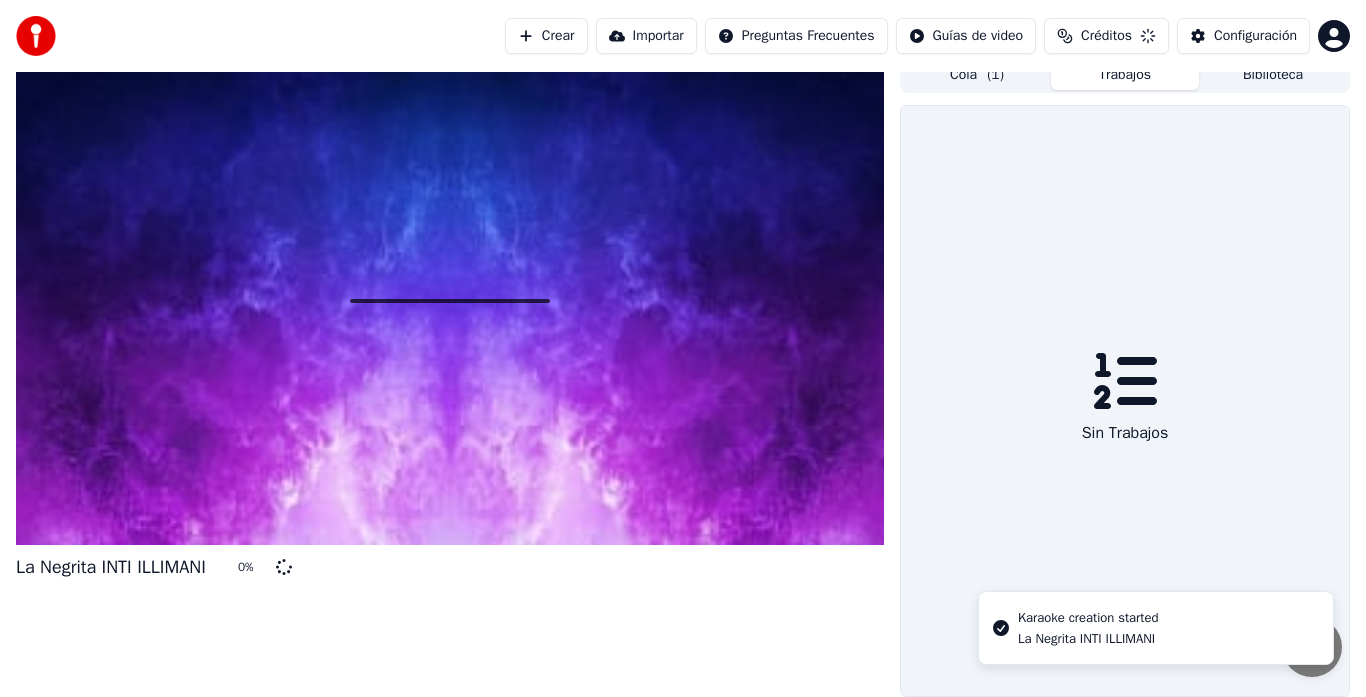 scroll, scrollTop: 15, scrollLeft: 0, axis: vertical 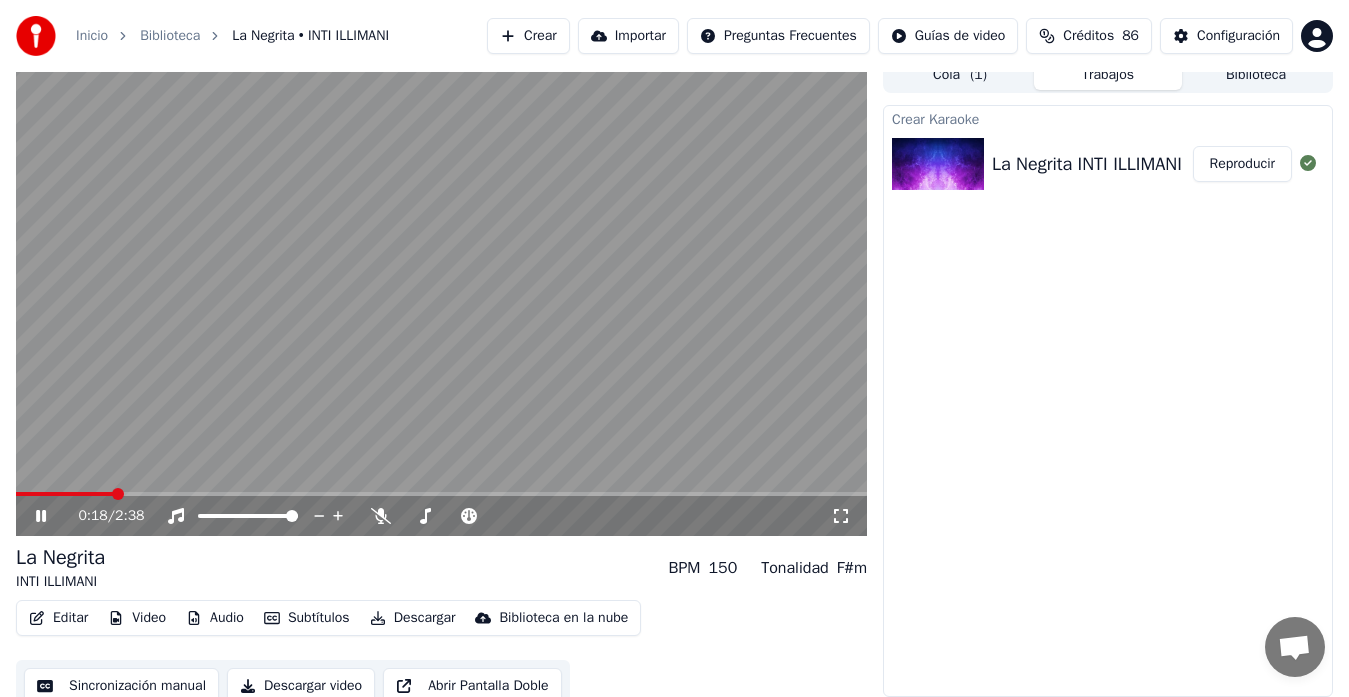 drag, startPoint x: 32, startPoint y: 472, endPoint x: 13, endPoint y: 496, distance: 30.610456 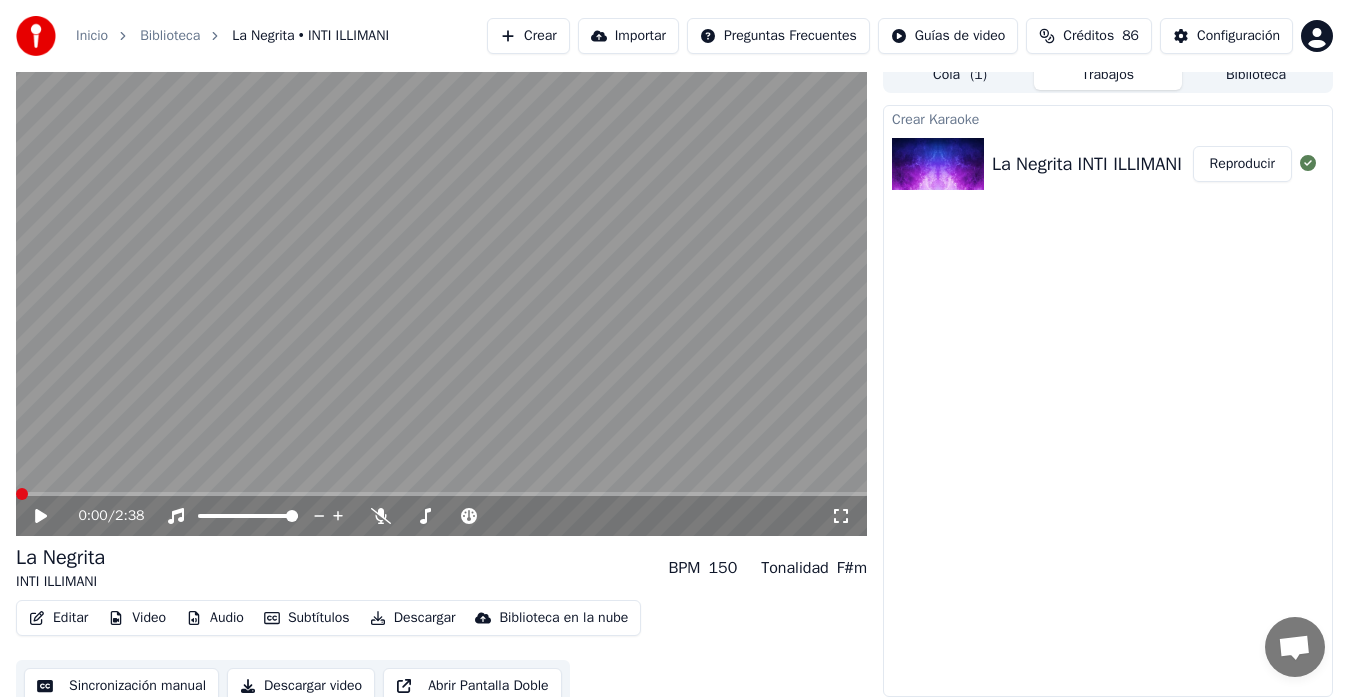 click at bounding box center [22, 494] 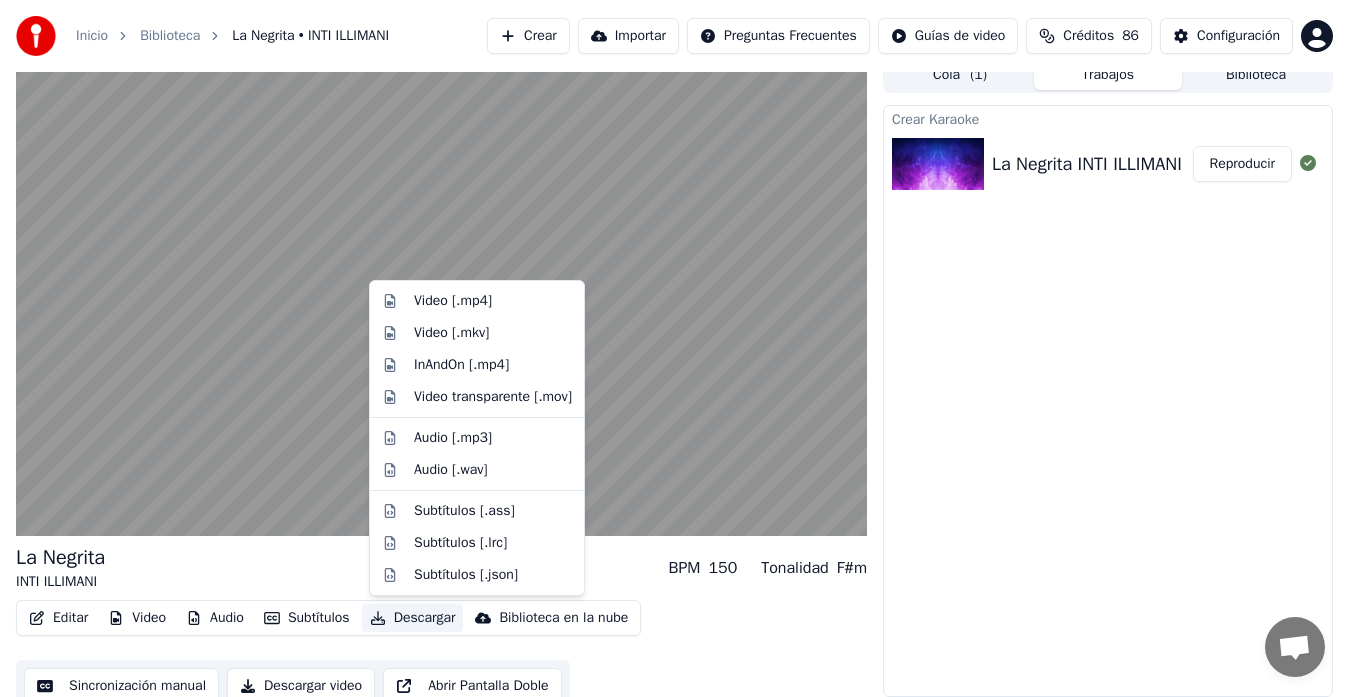 click on "Descargar" at bounding box center (413, 618) 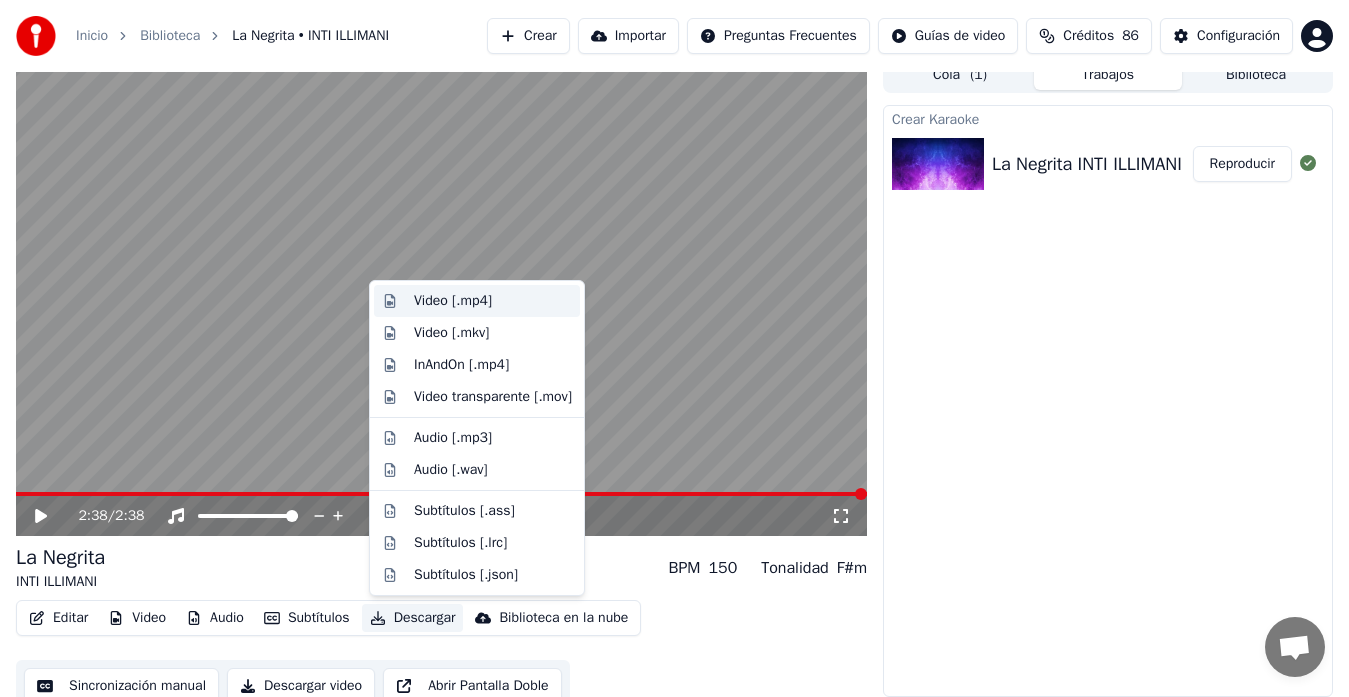 click on "Video [.mp4]" at bounding box center [493, 301] 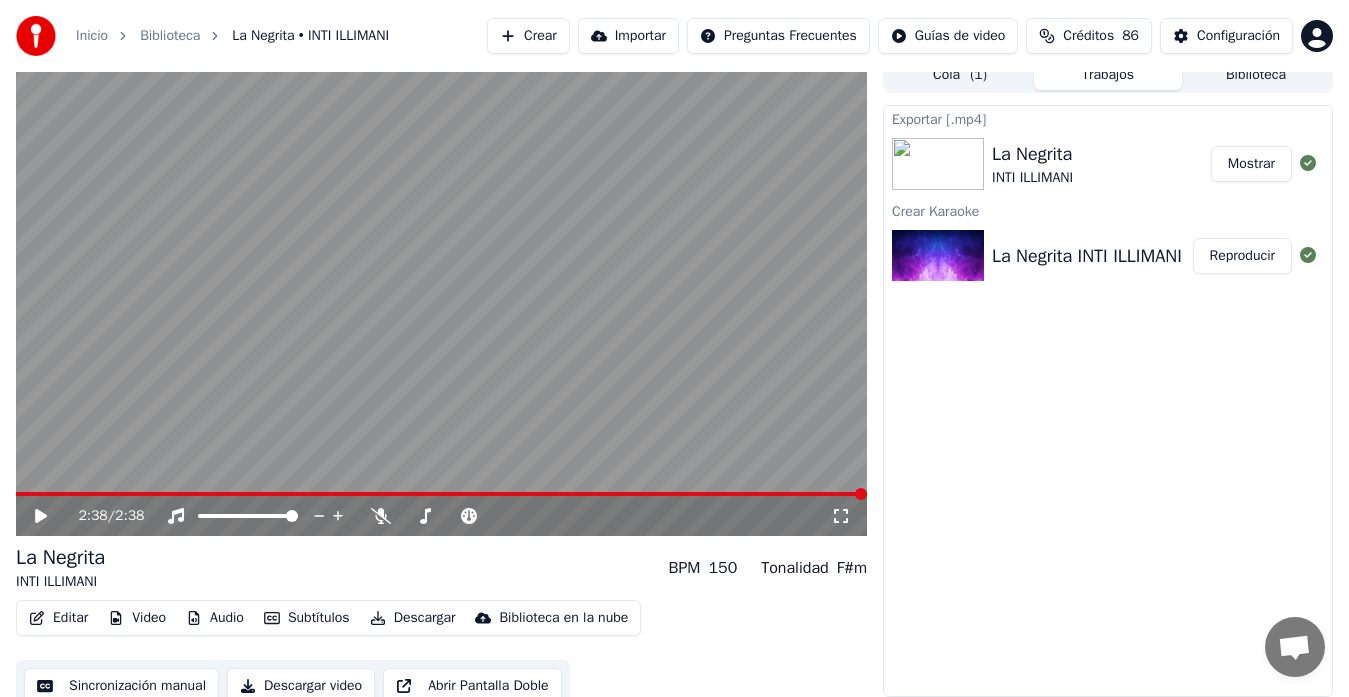 click on "Mostrar" at bounding box center [1251, 164] 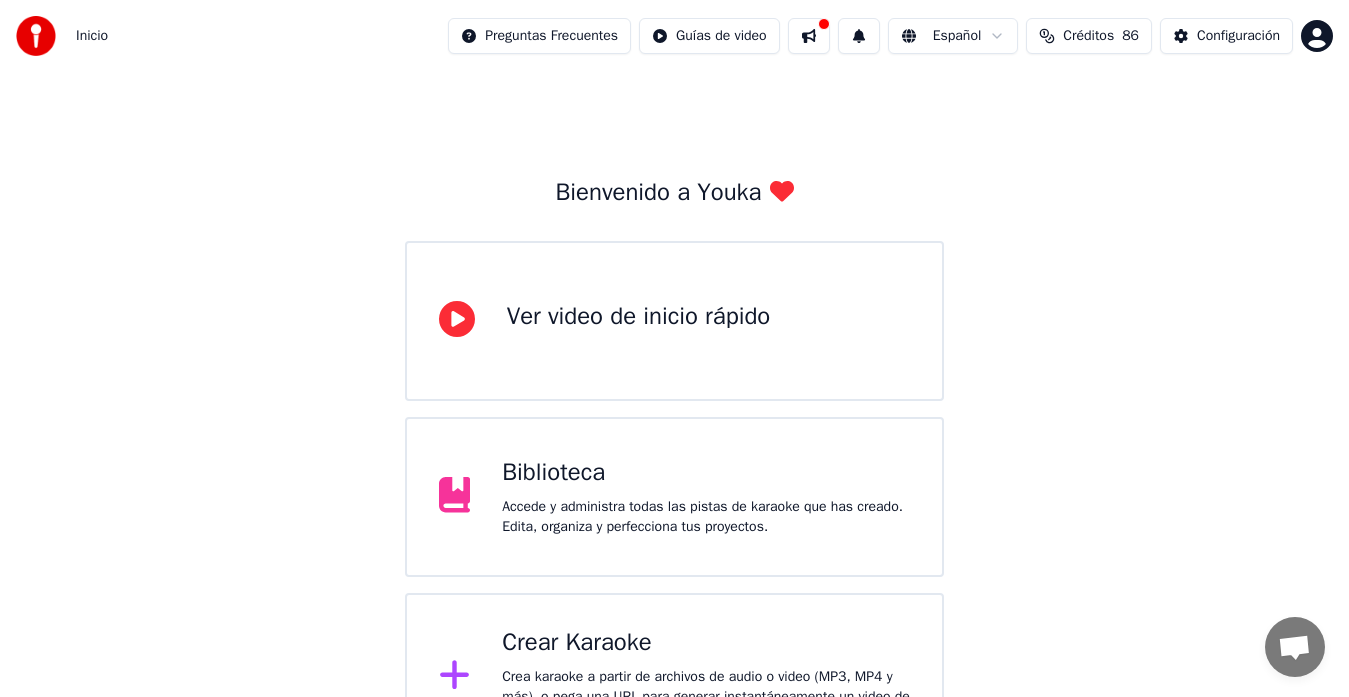 click on "Crea karaoke a partir de archivos de audio o video (MP3, MP4 y más), o pega una URL para generar instantáneamente un video de karaoke con letras sincronizadas." at bounding box center [706, 697] 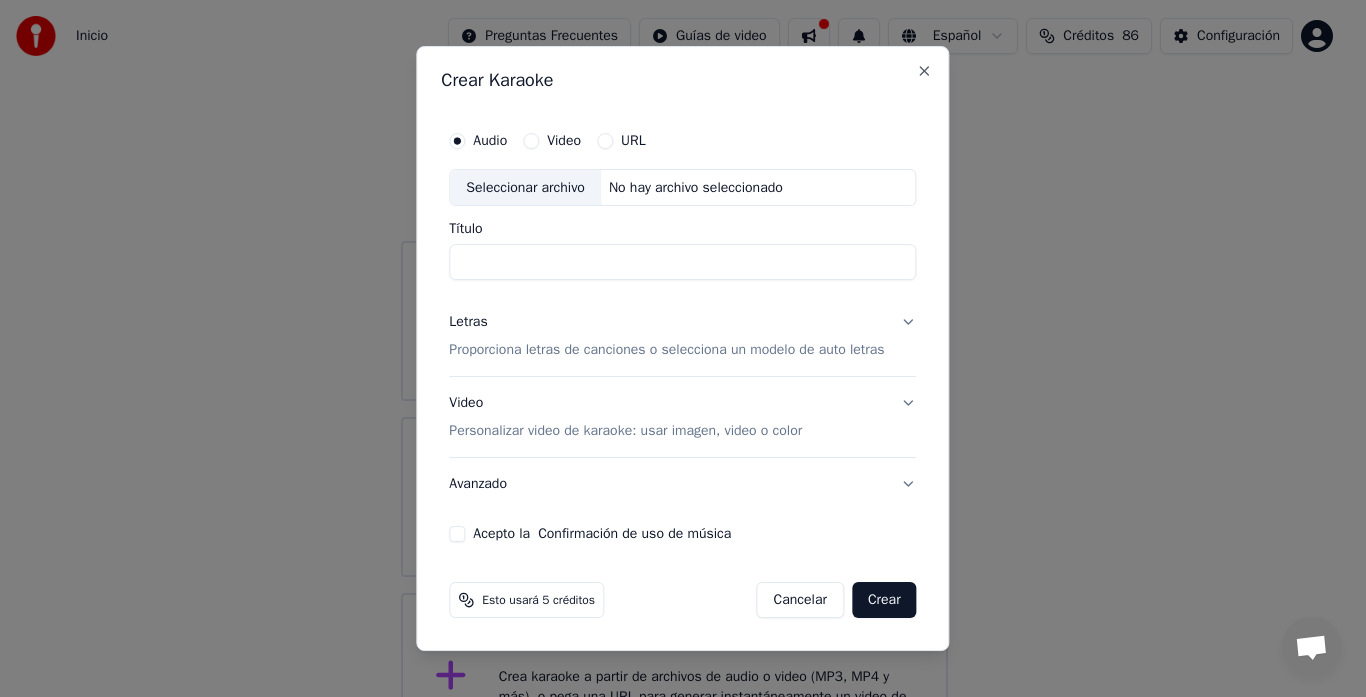 click on "Seleccionar archivo" at bounding box center [525, 188] 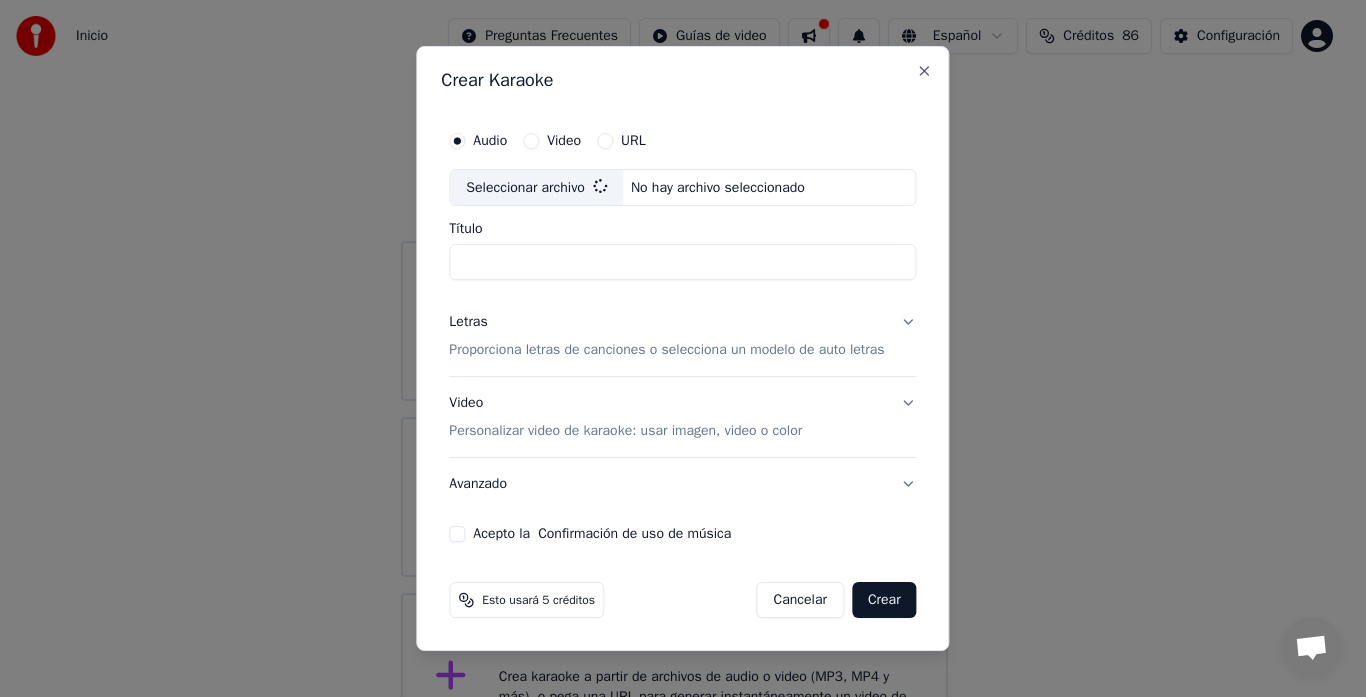 type on "**********" 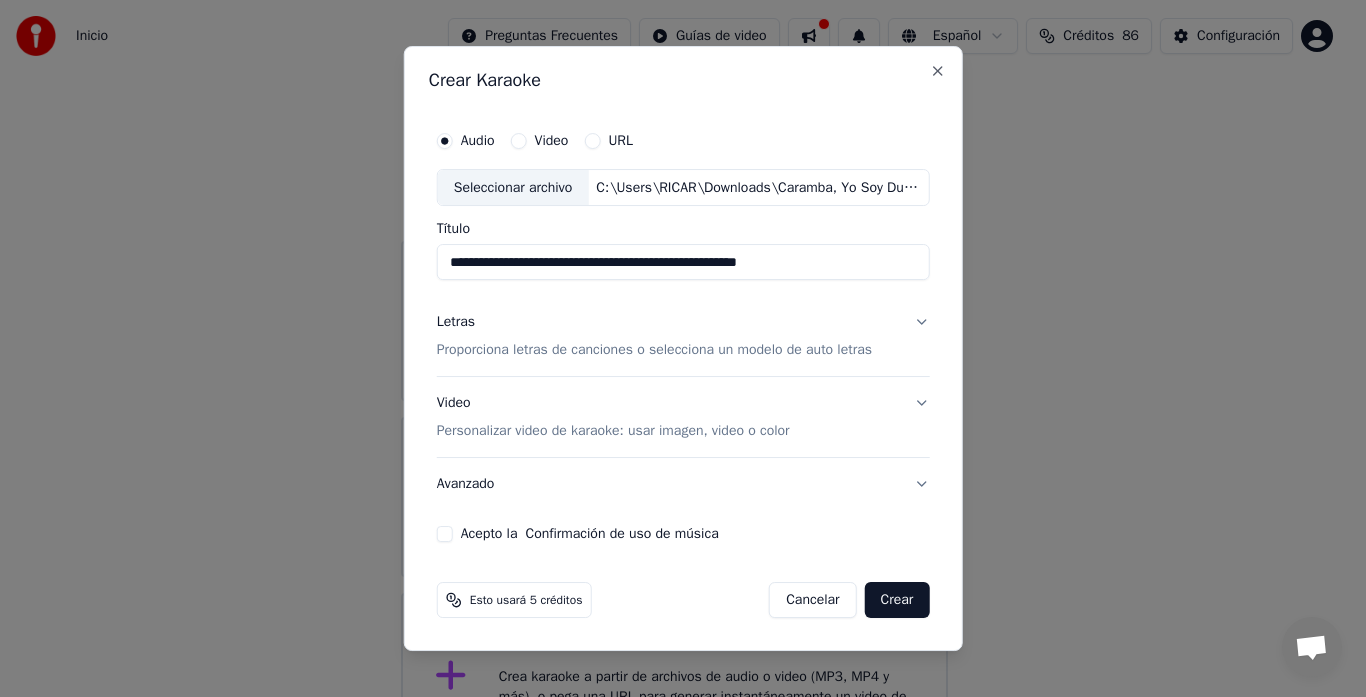 click on "**********" at bounding box center (683, 263) 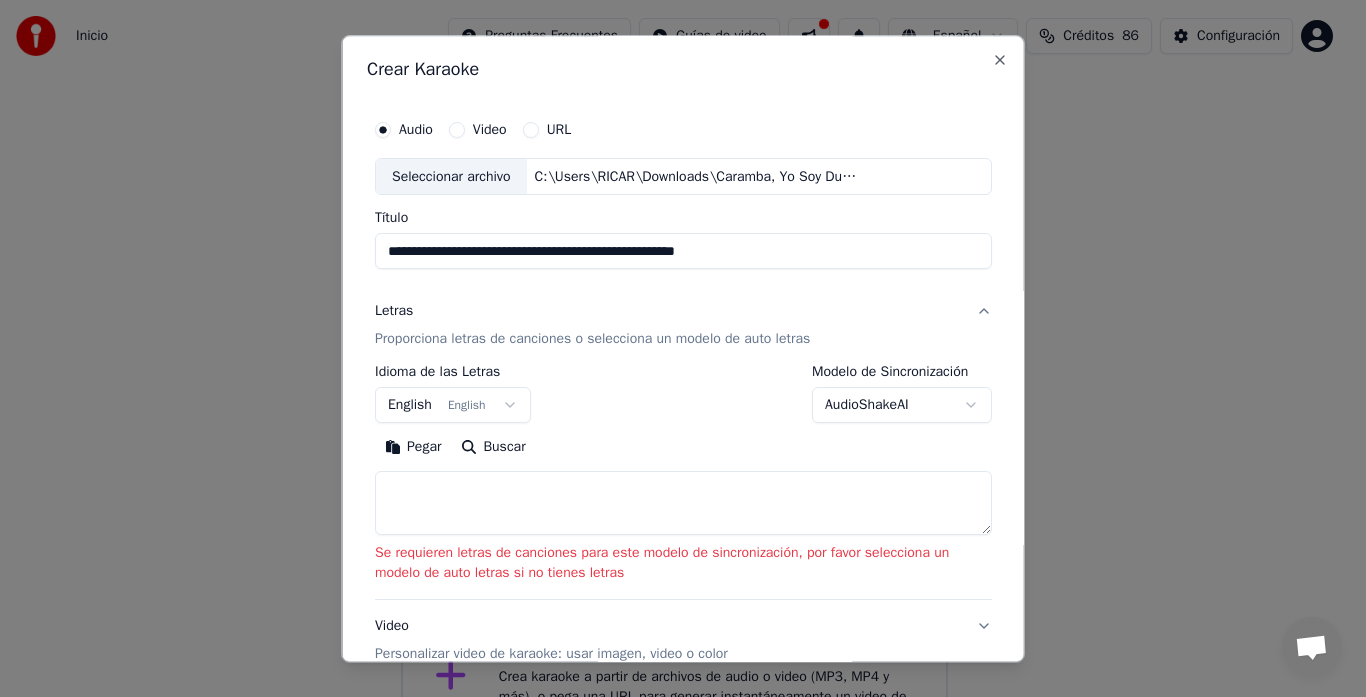 click on "Pegar" at bounding box center (413, 448) 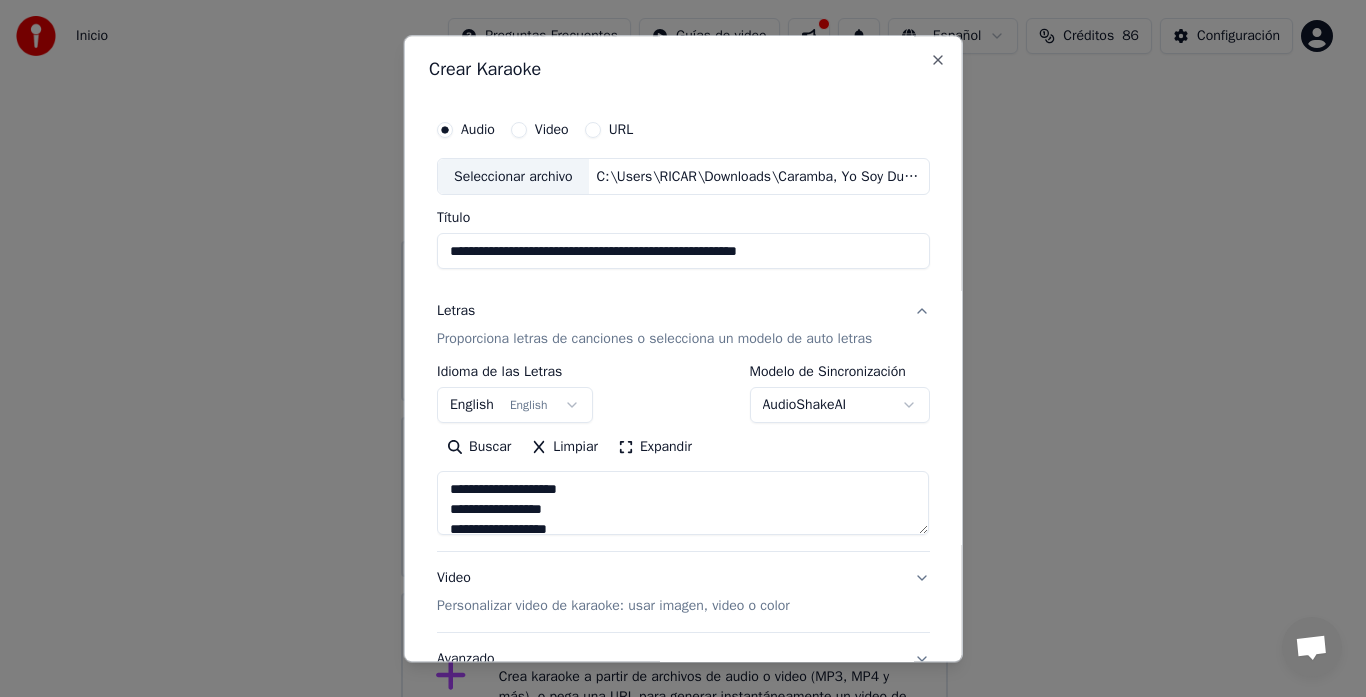 type on "C:\Users\RICAR\Downloads\Caramba, Yo Soy Dueno del Baron.mp3" 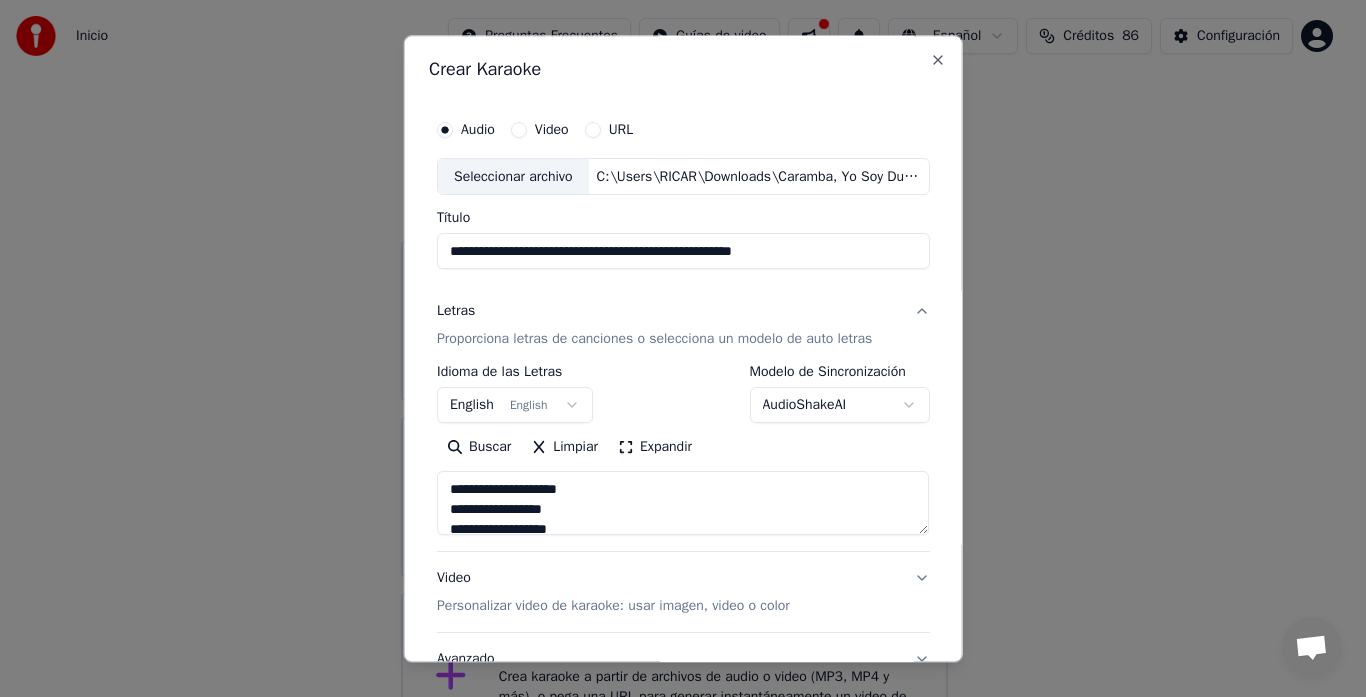 type on "**********" 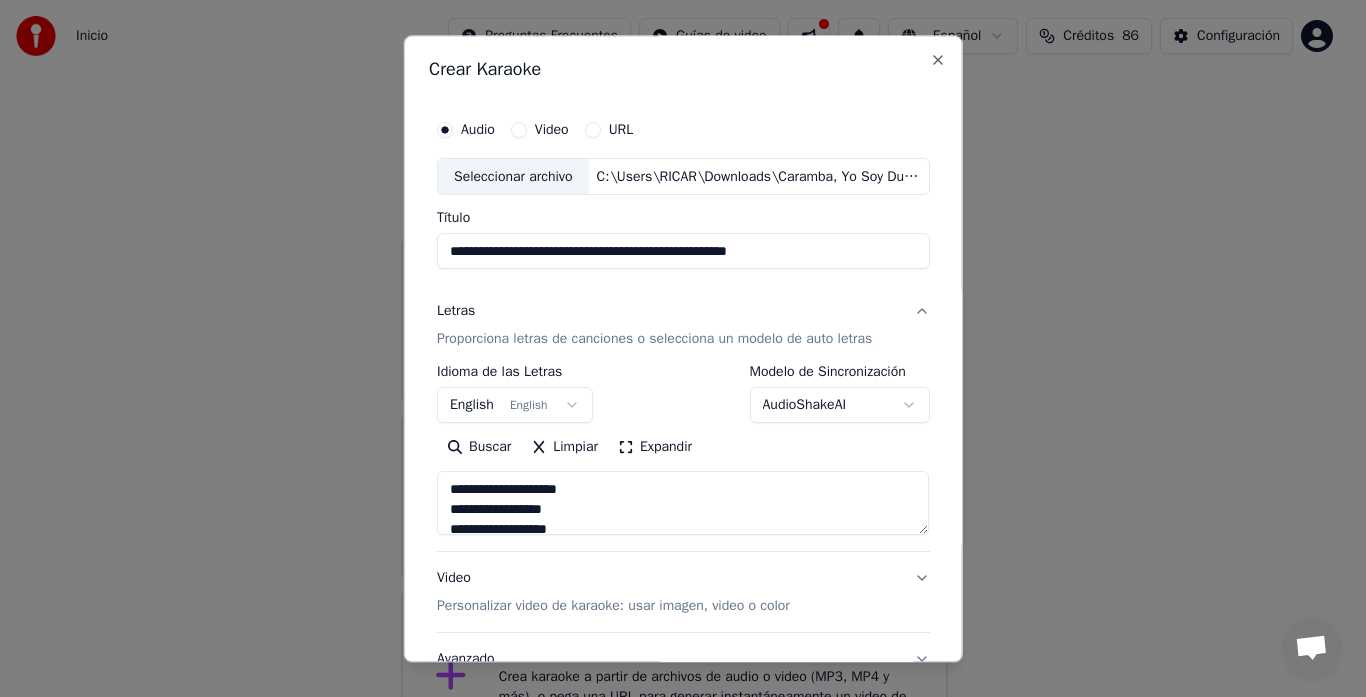 type on "**********" 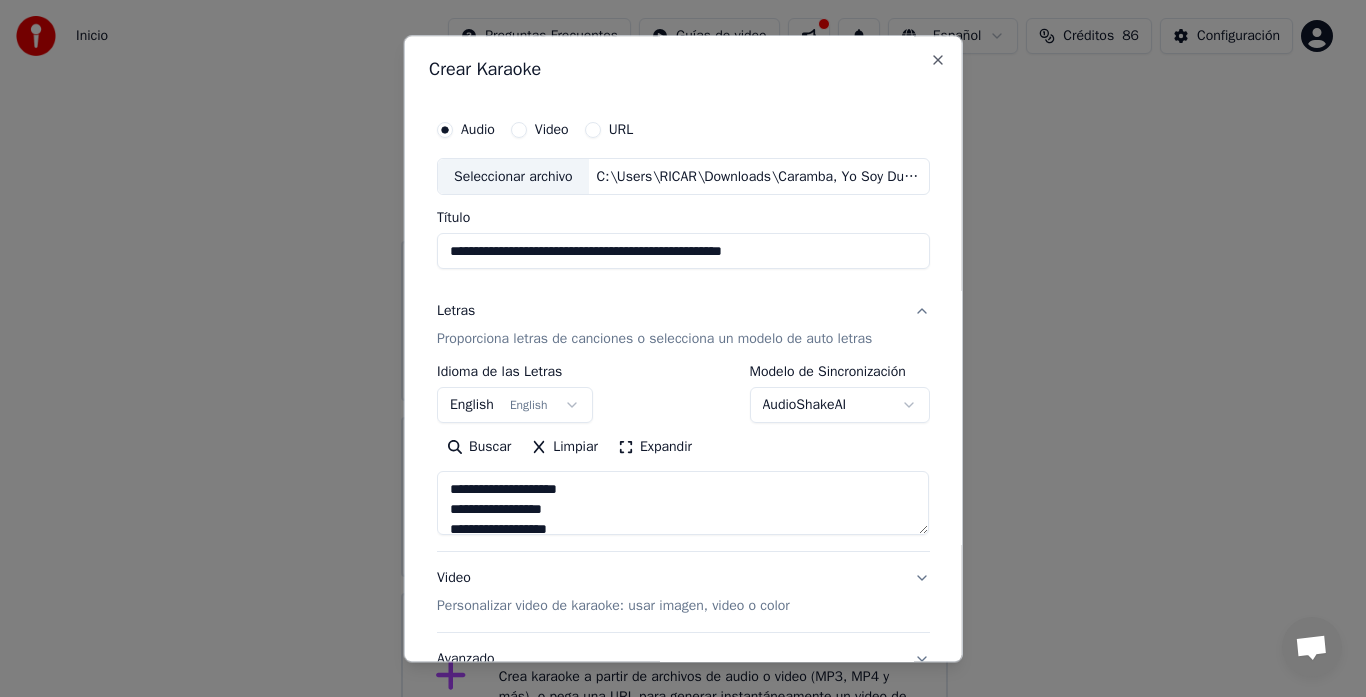 type on "**********" 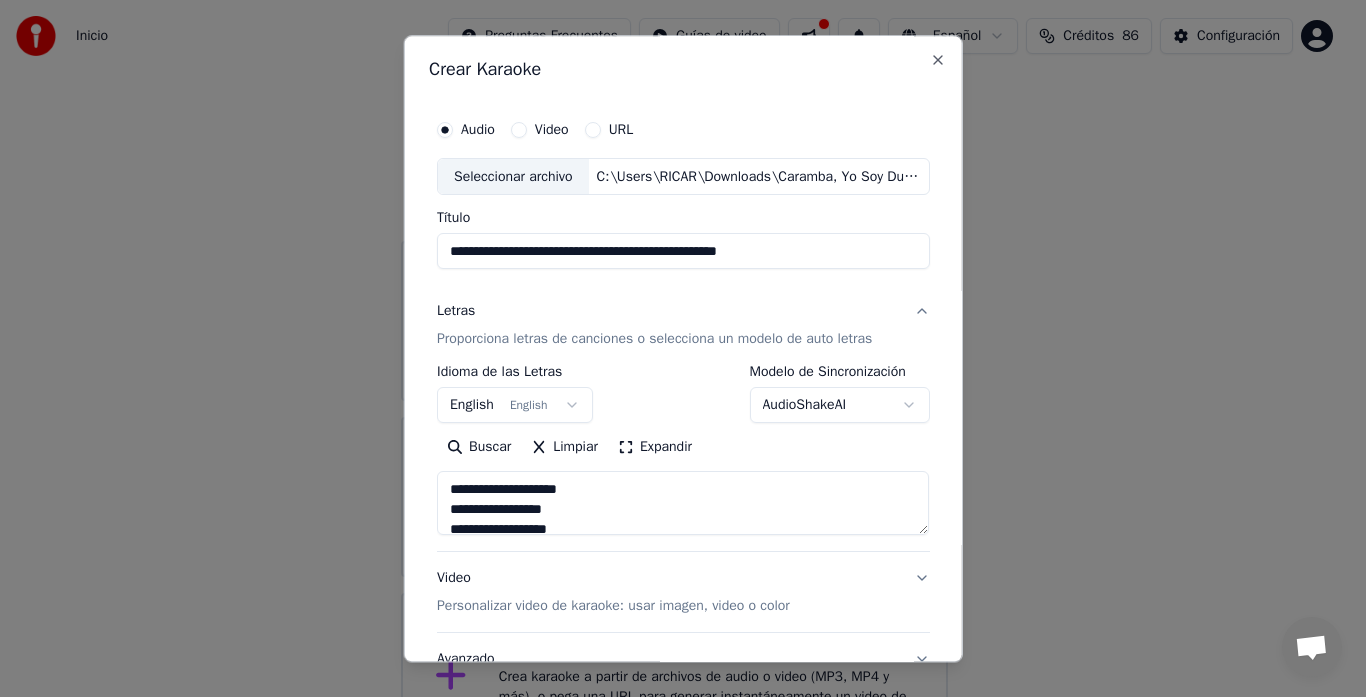 type on "C:\Users\RICAR\Downloads\Caramba, Yo Soy Dueno del Baron.mp3" 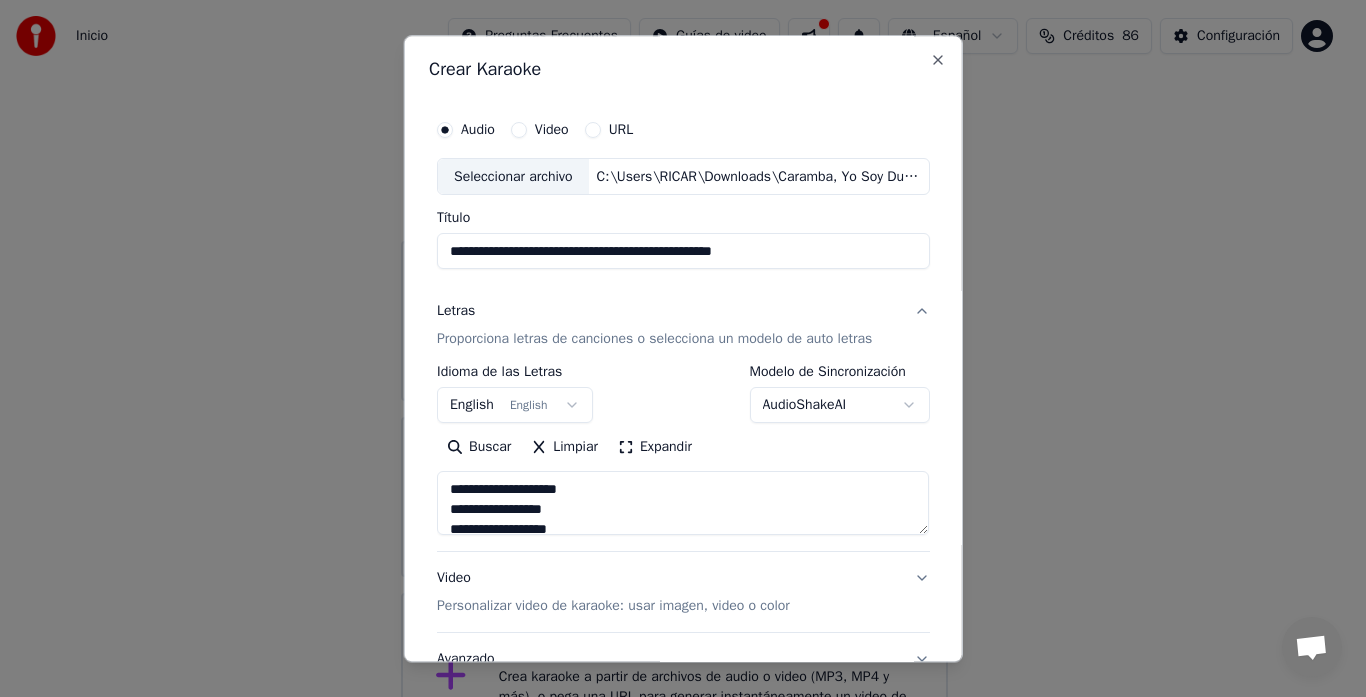 type on "**********" 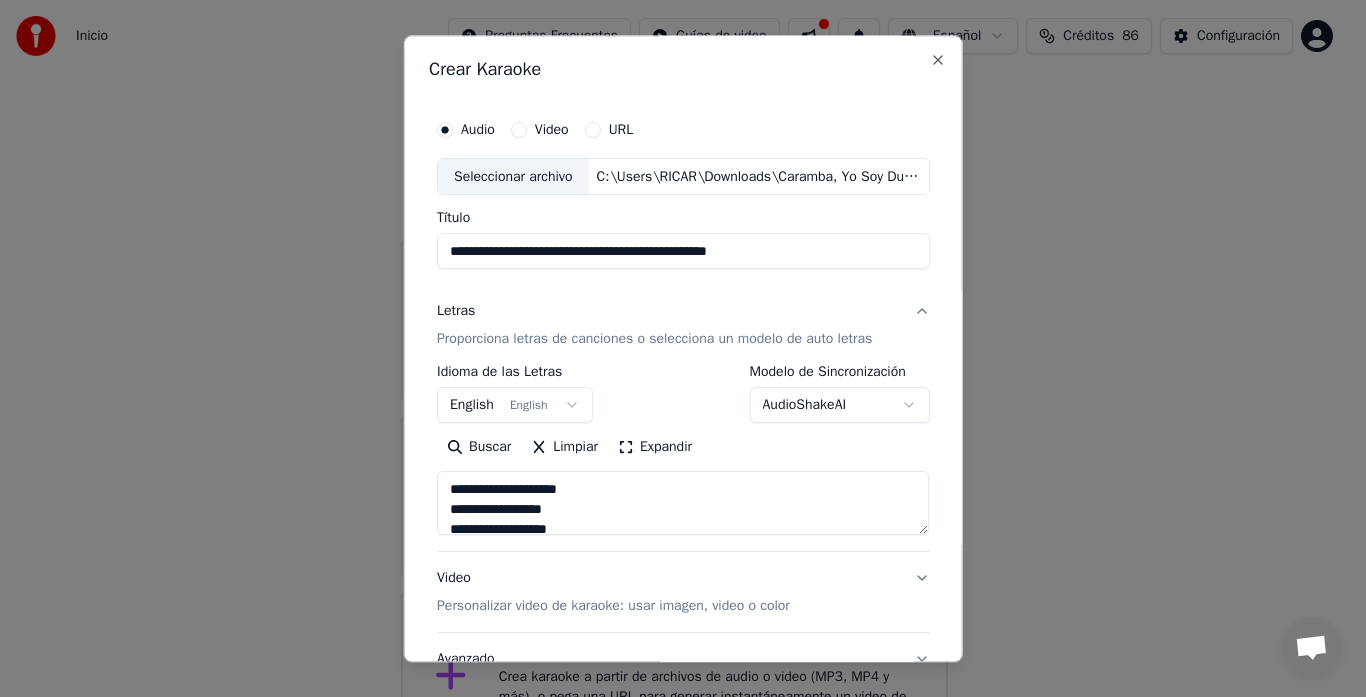 type on "C:\Users\RICAR\Downloads\Caramba, Yo Soy Dueno del Baron.mp3" 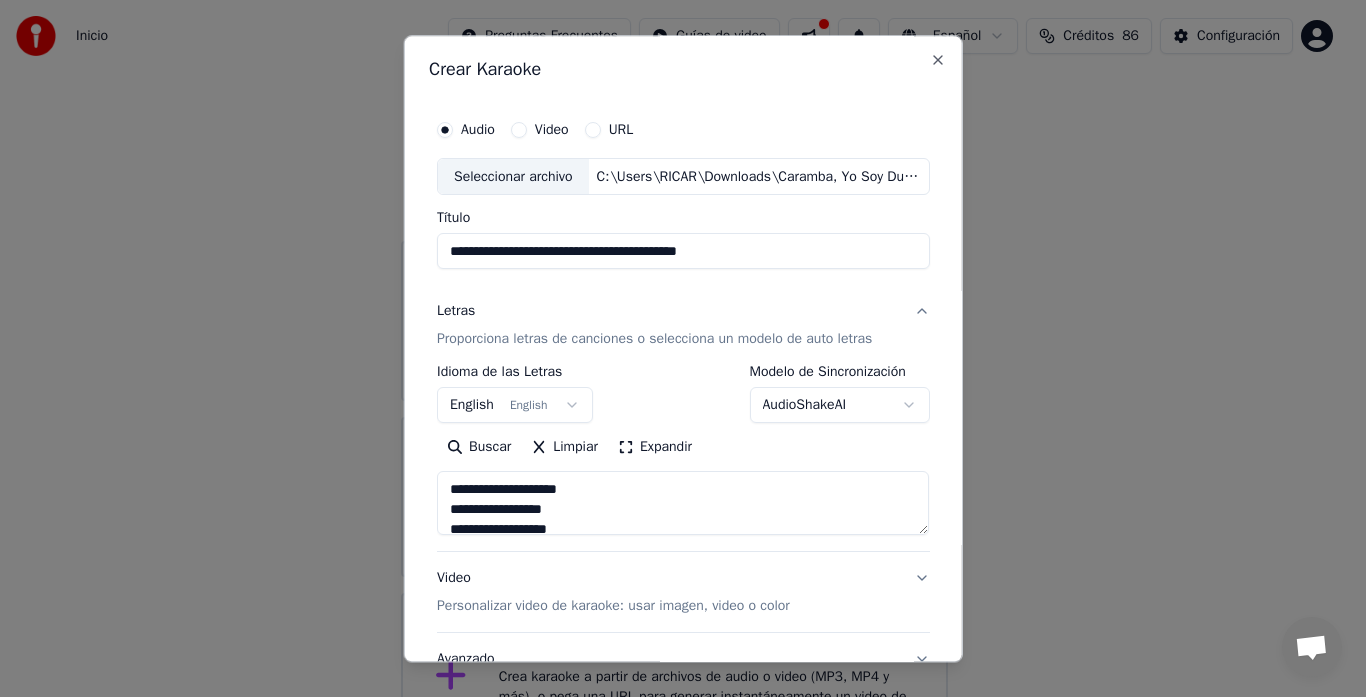 type on "**********" 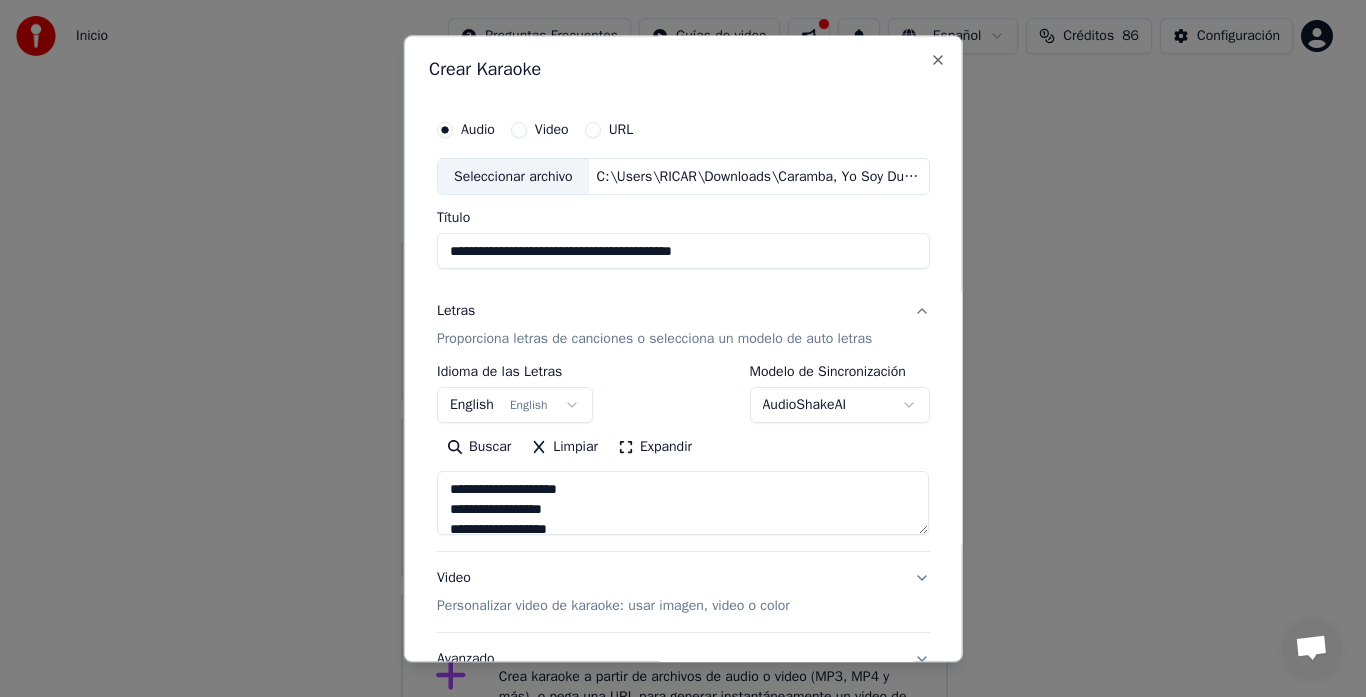 type on "C:\Users\RICAR\Downloads\Caramba, Yo Soy Dueno del Baron.mp3" 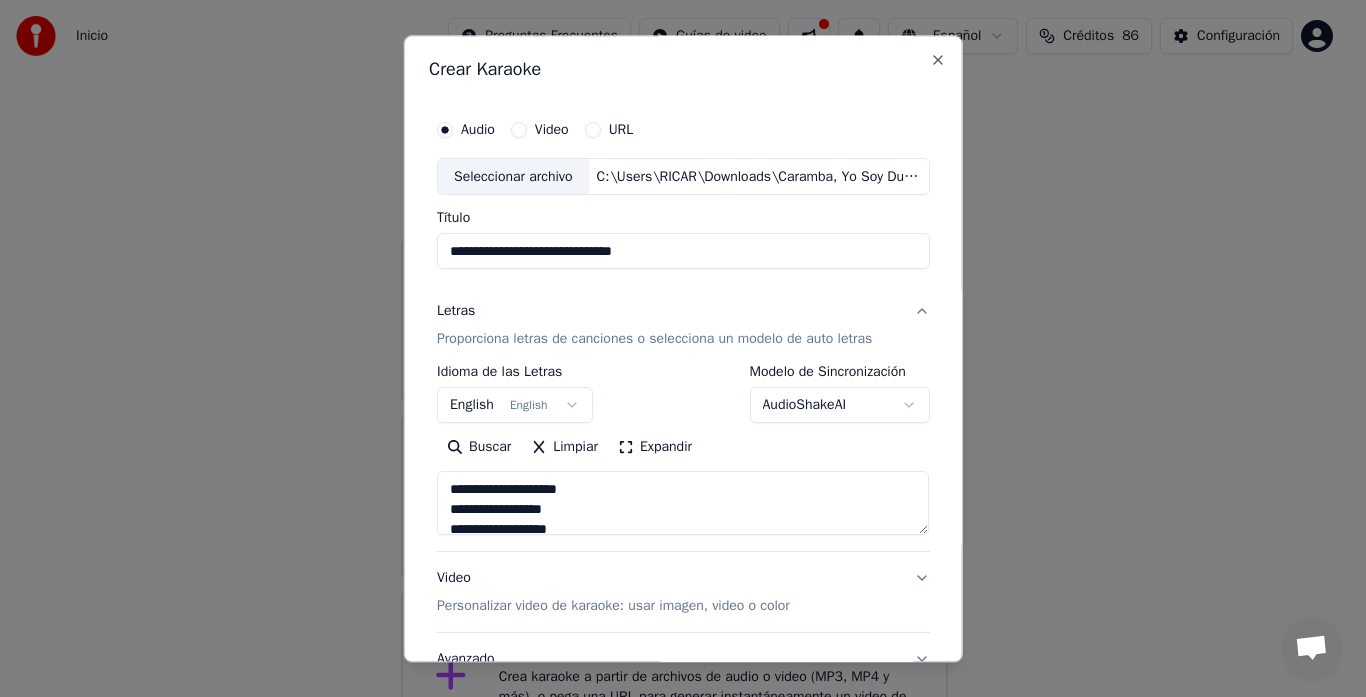 type on "**********" 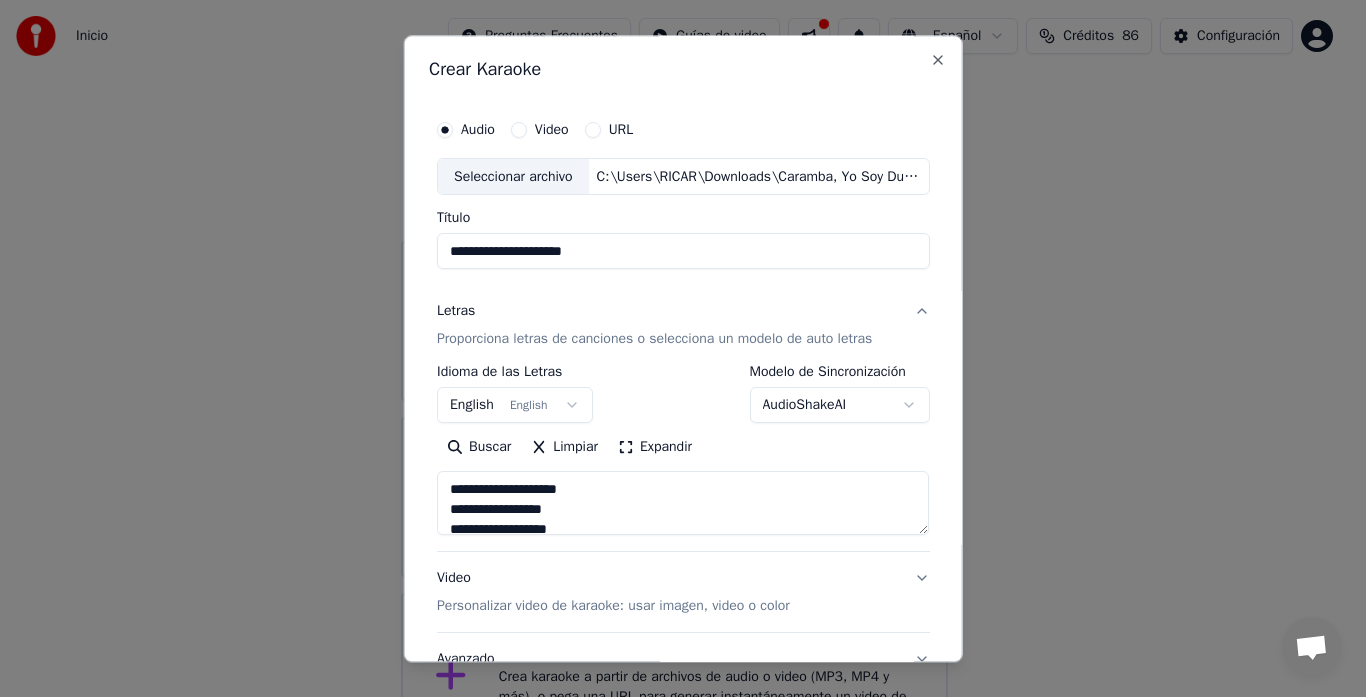type on "**********" 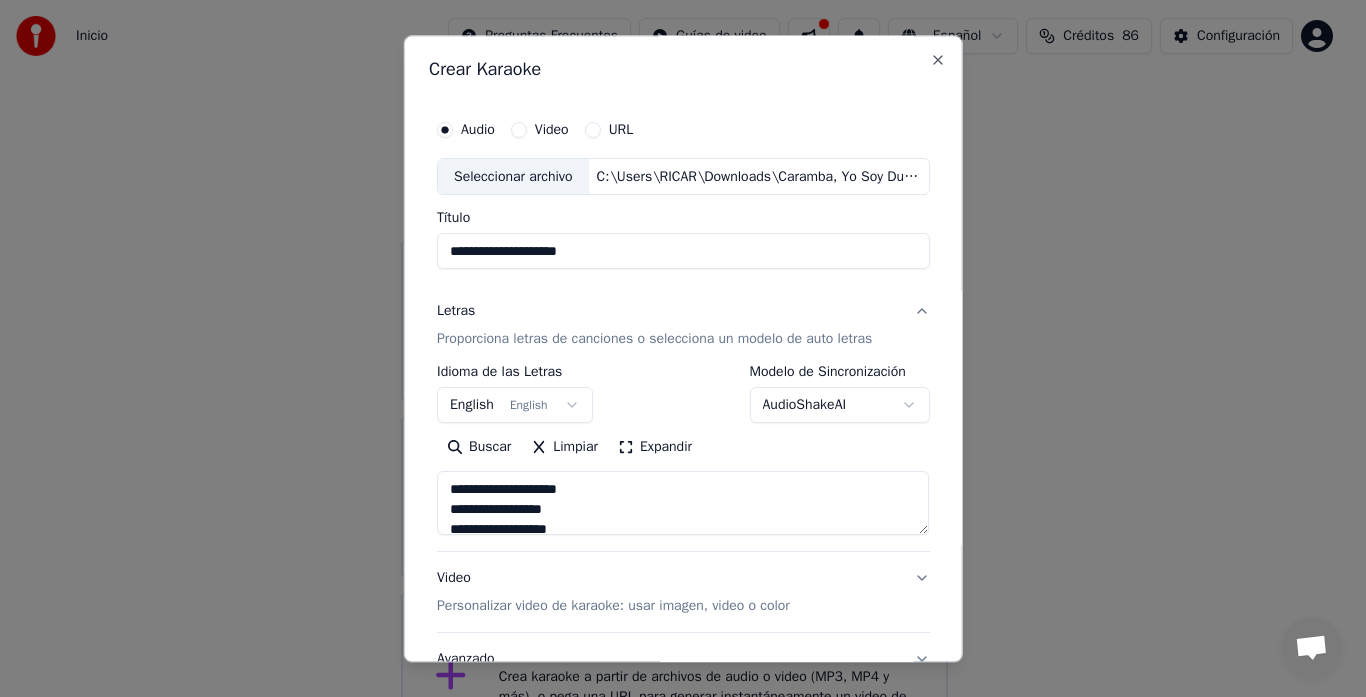 type on "**********" 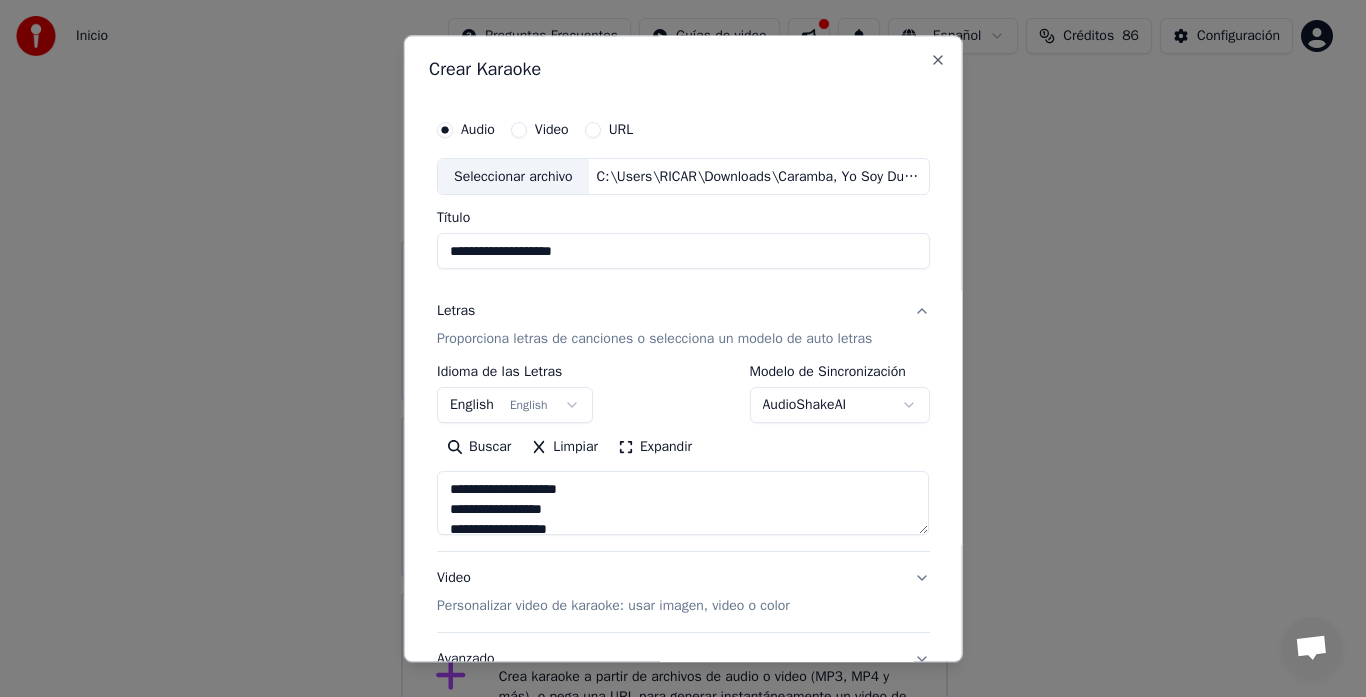 type on "C:\Users\RICAR\Downloads\Caramba, Yo Soy Dueno del Baron.mp3" 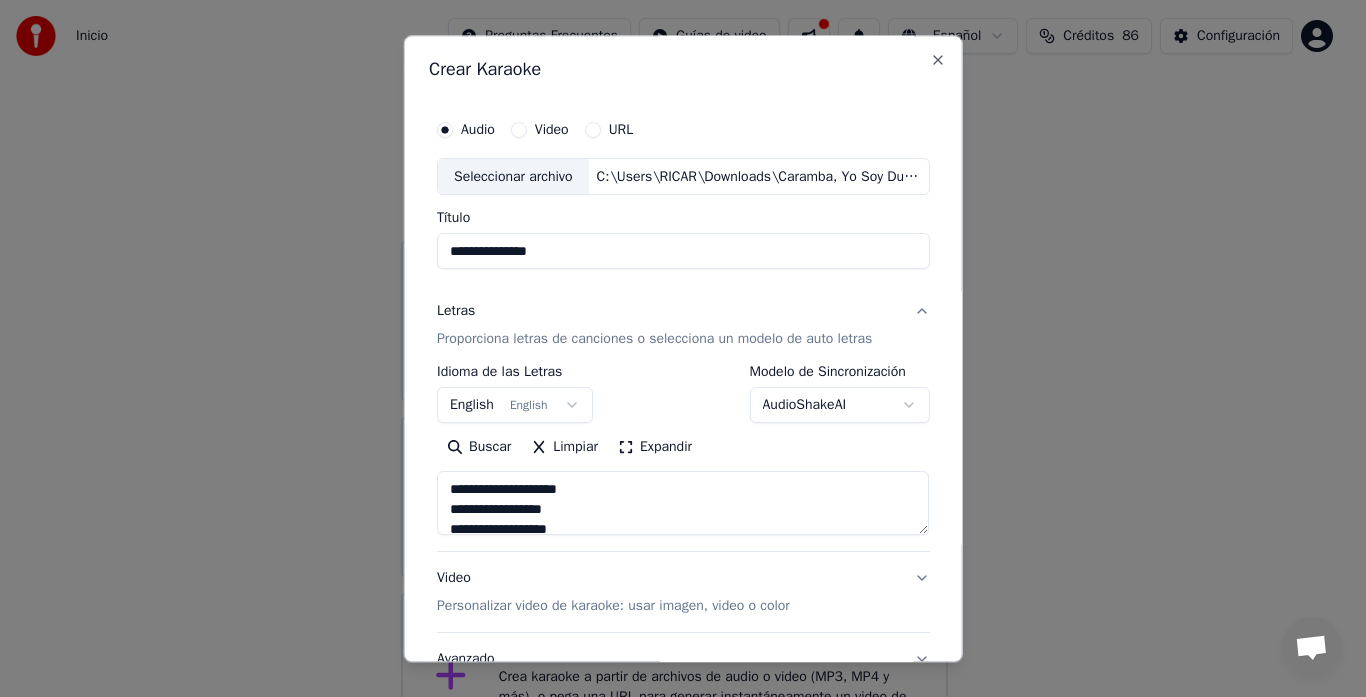 type on "**********" 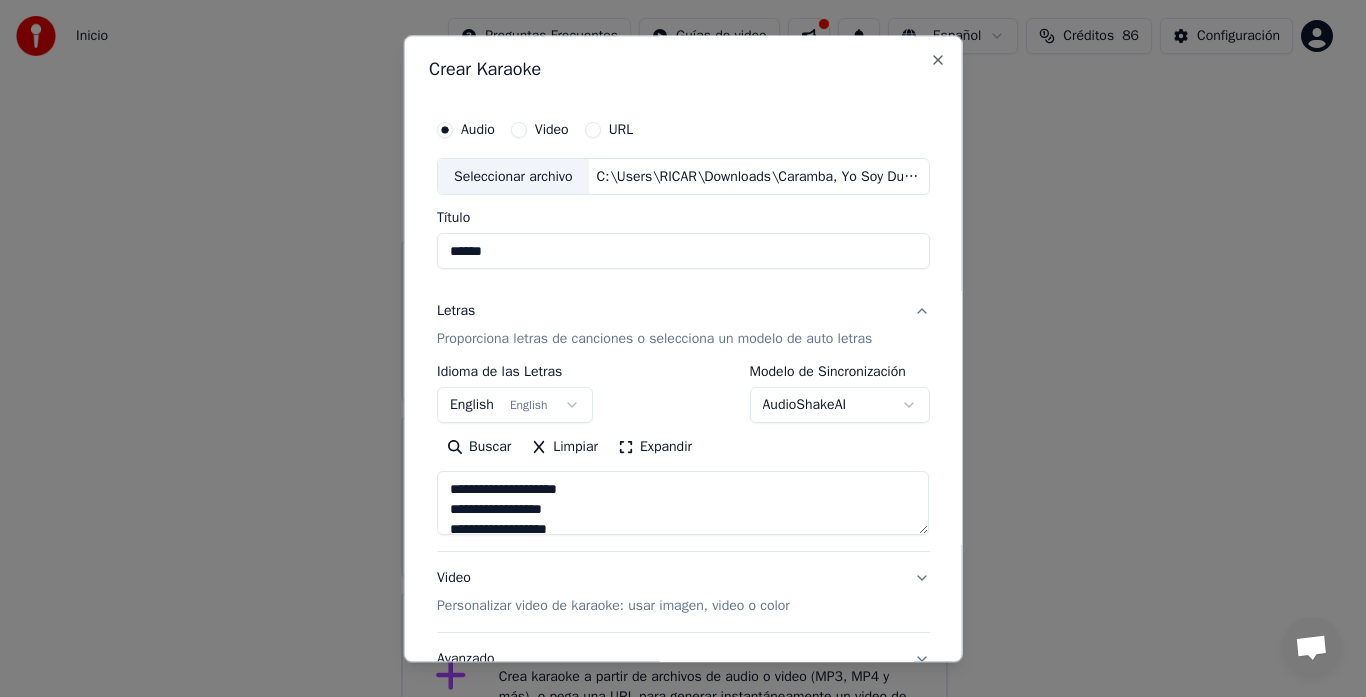 type on "*****" 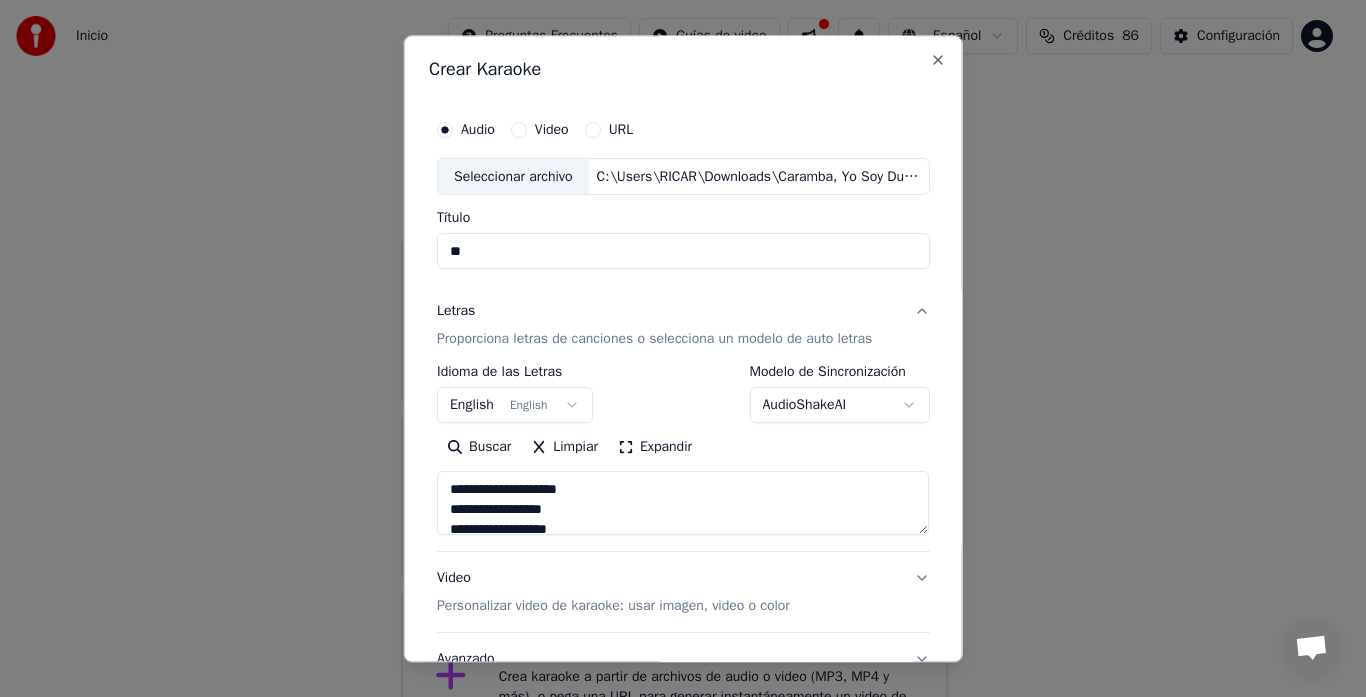 type on "*" 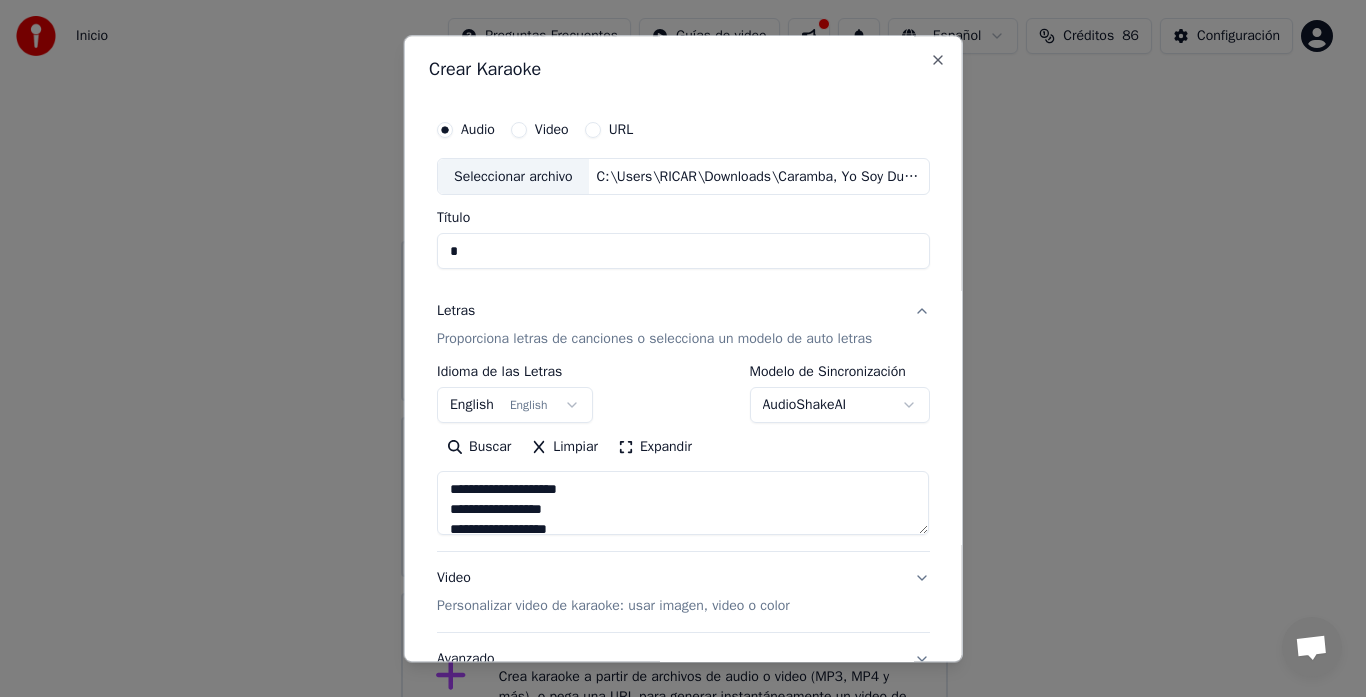 type 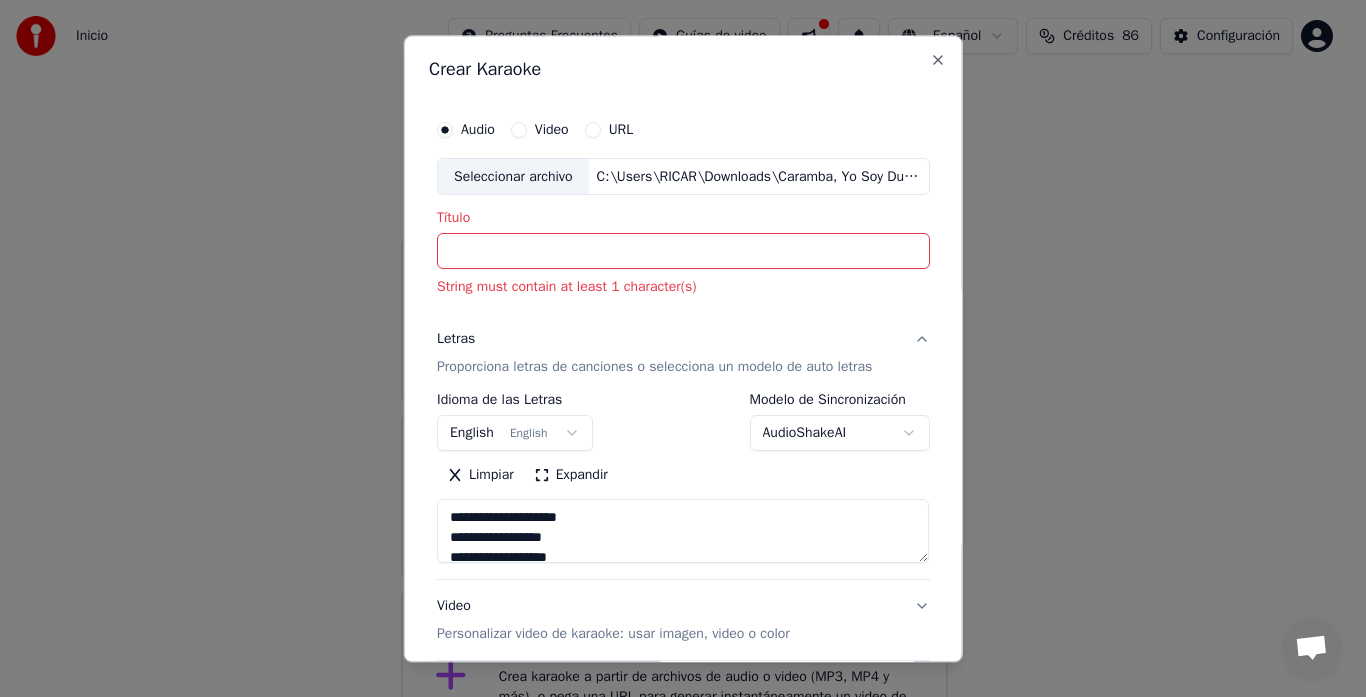 type on "C:\Users\RICAR\Downloads\Caramba, Yo Soy Dueno del Baron.mp3" 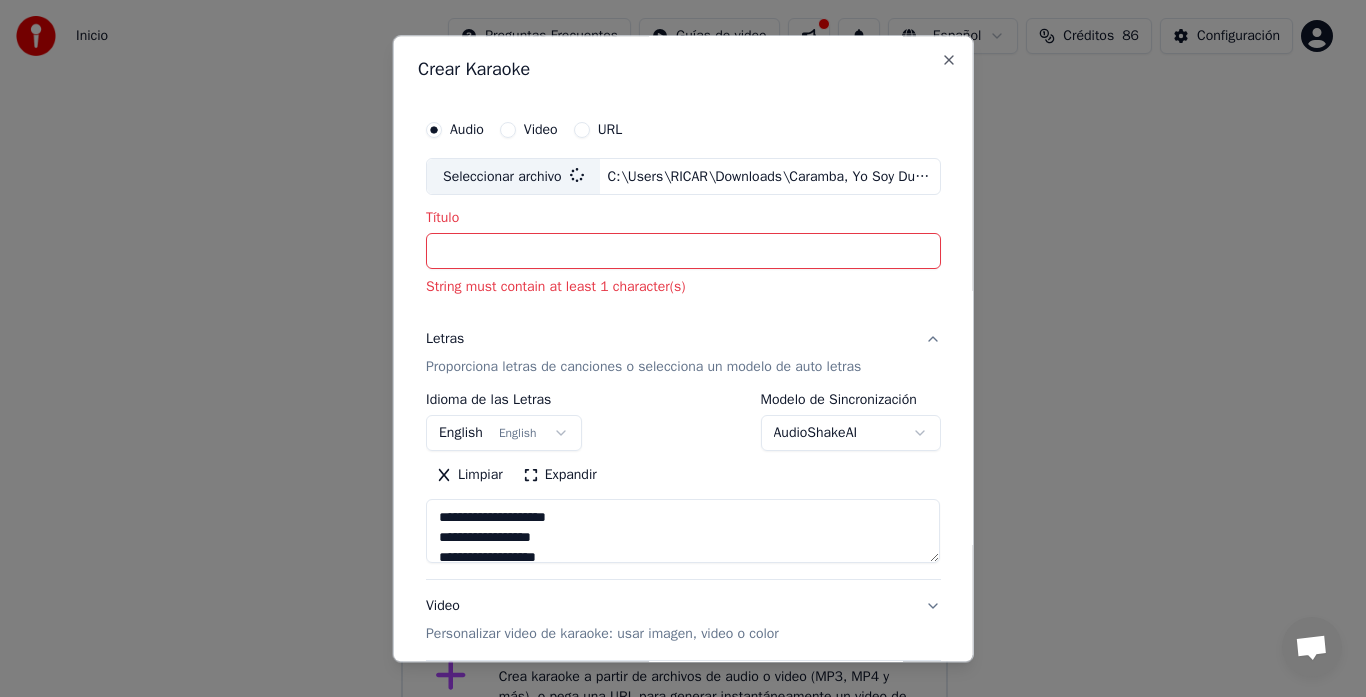 type on "C:\Users\RICAR\Downloads\Caramba, Yo Soy Dueno del Baron.mp3" 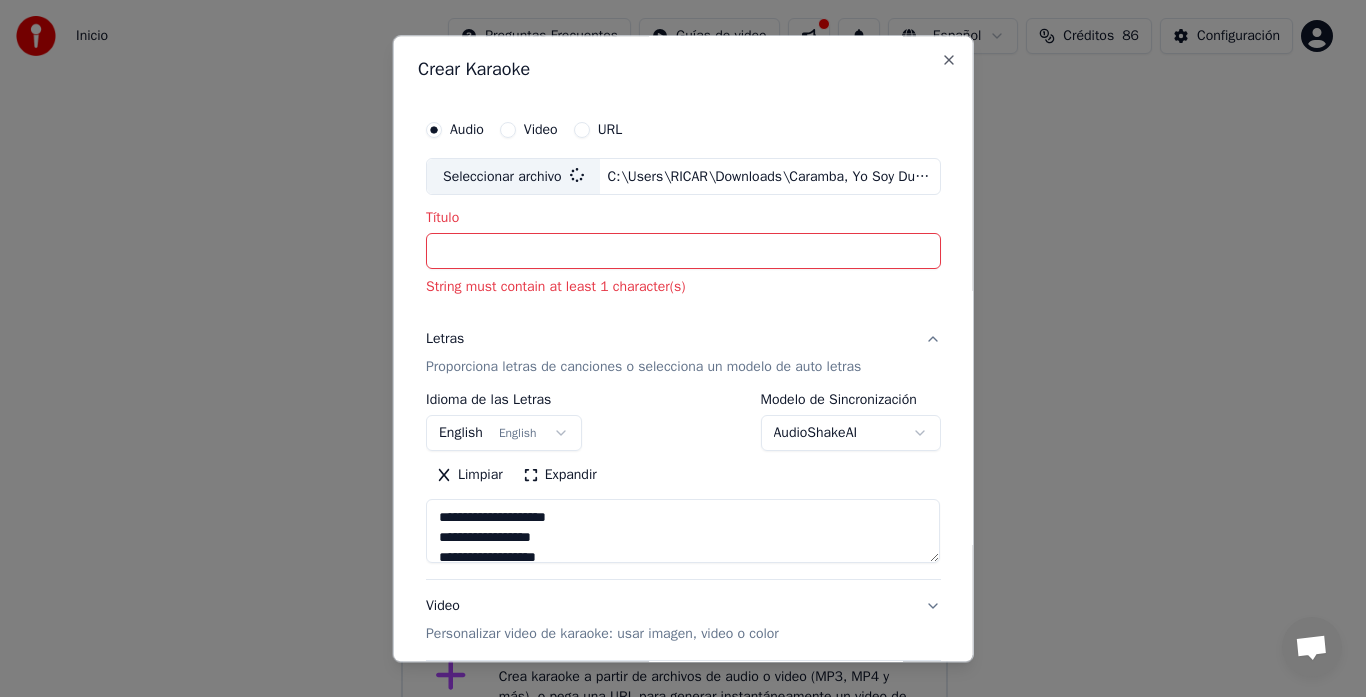 type on "**********" 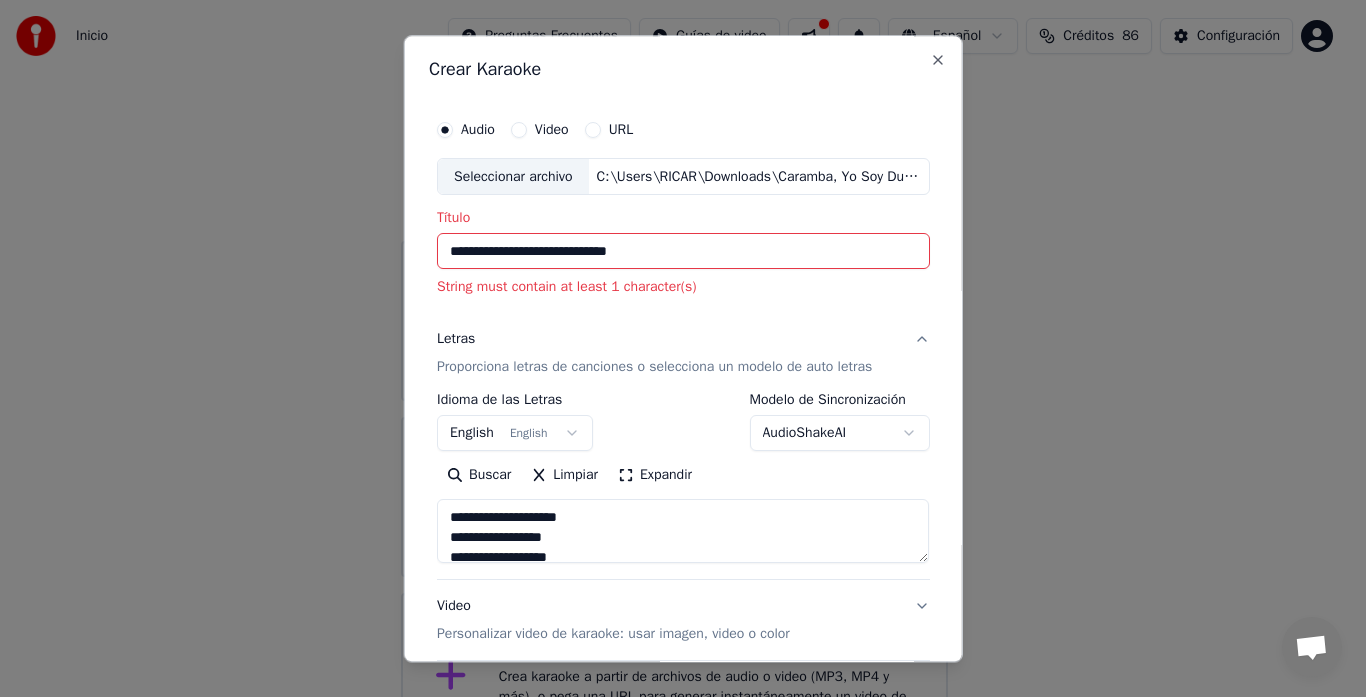 click on "**********" at bounding box center (683, 252) 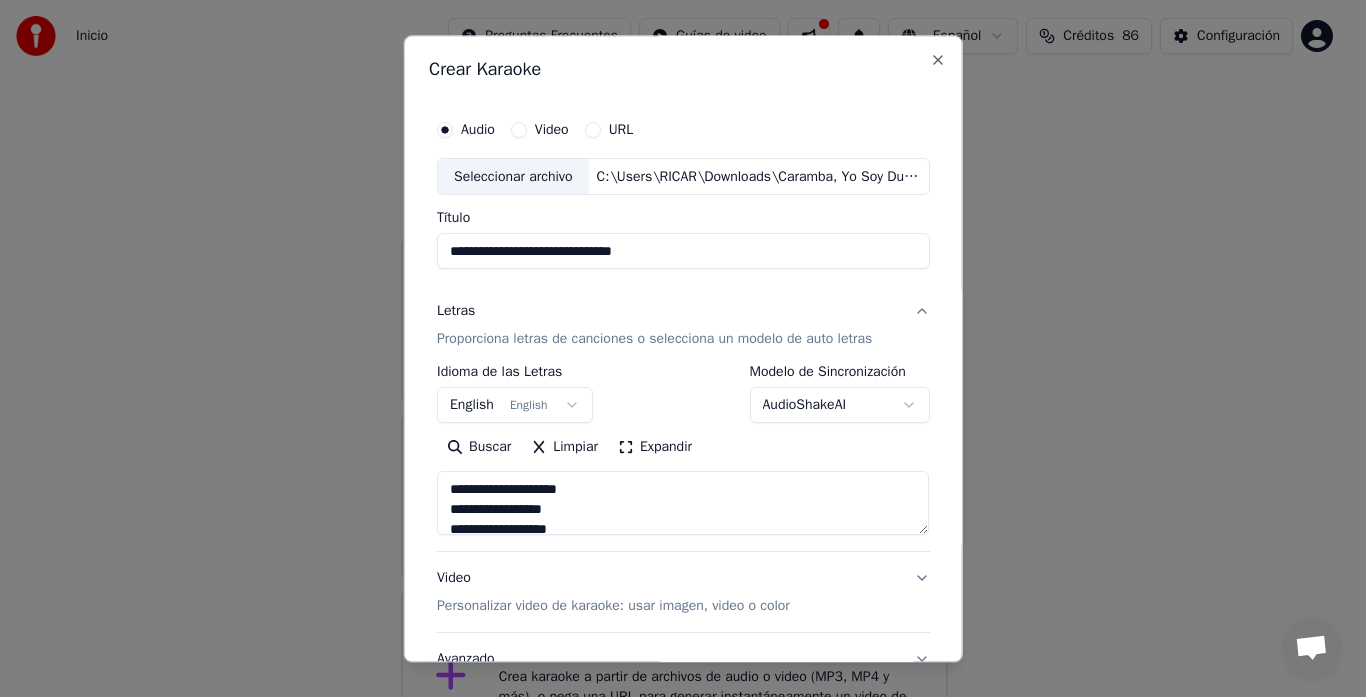 type on "**********" 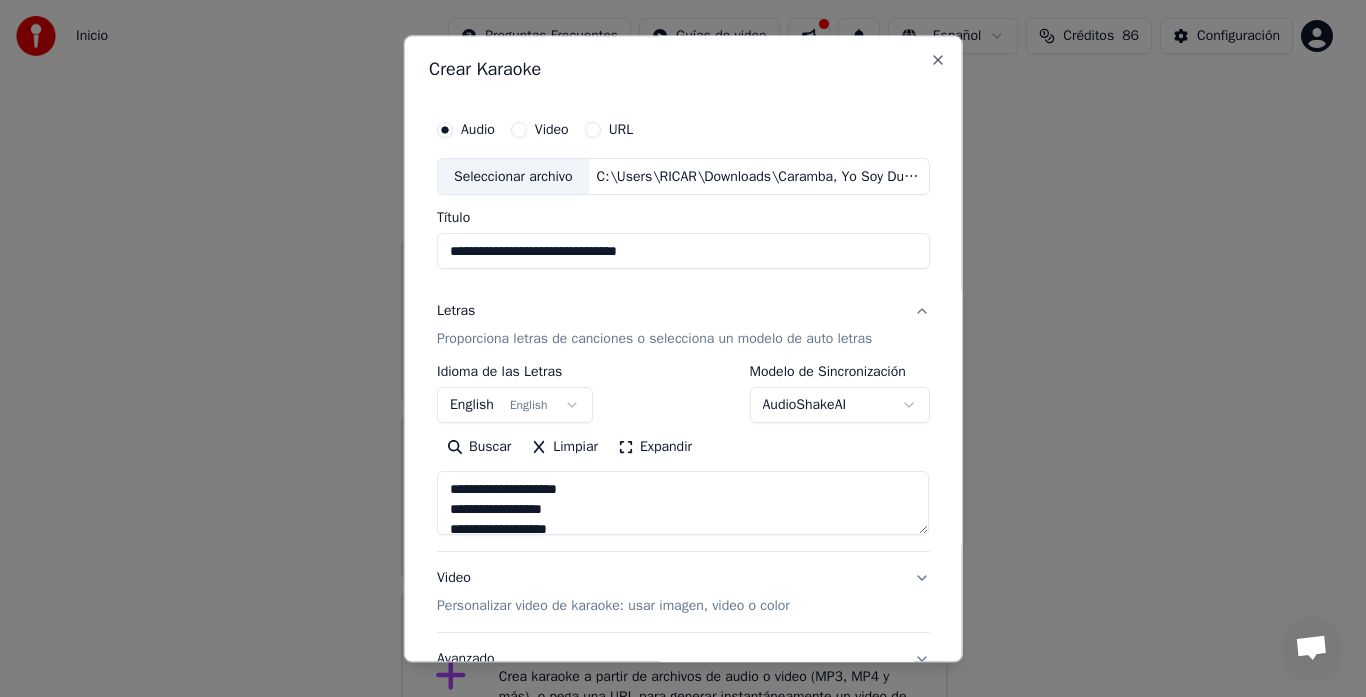 type on "**********" 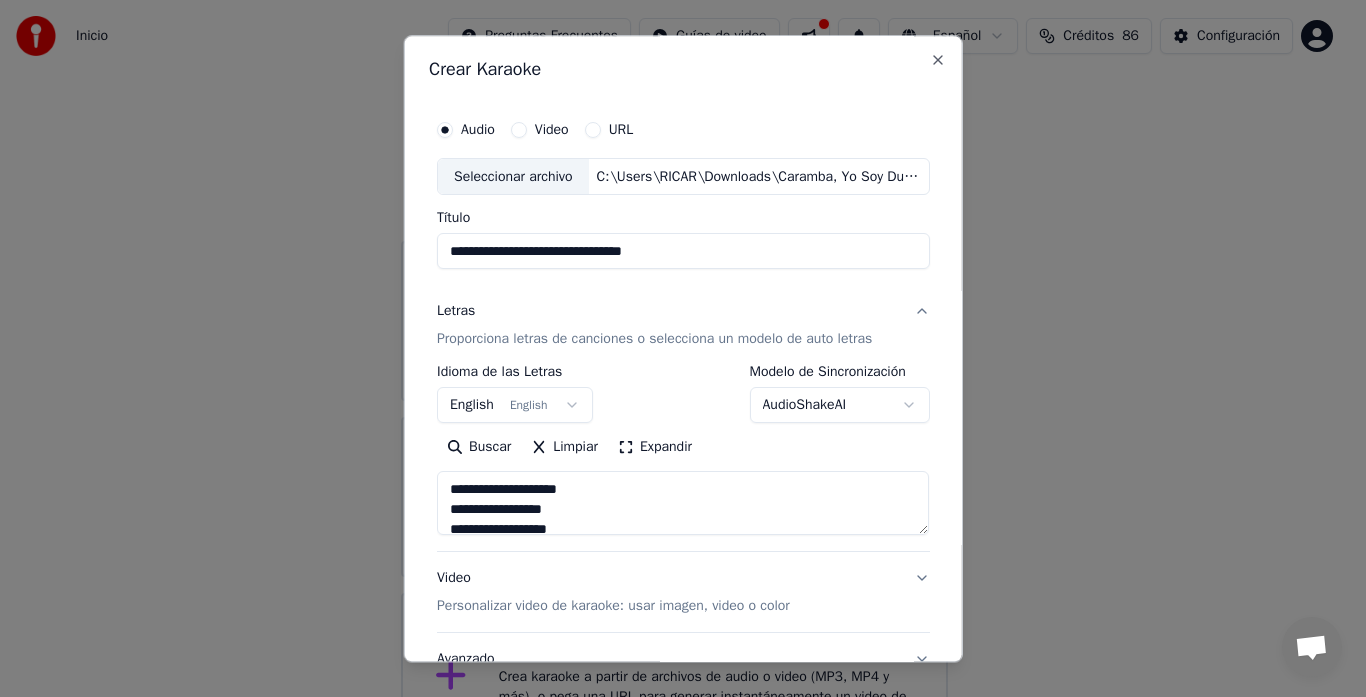 type on "**********" 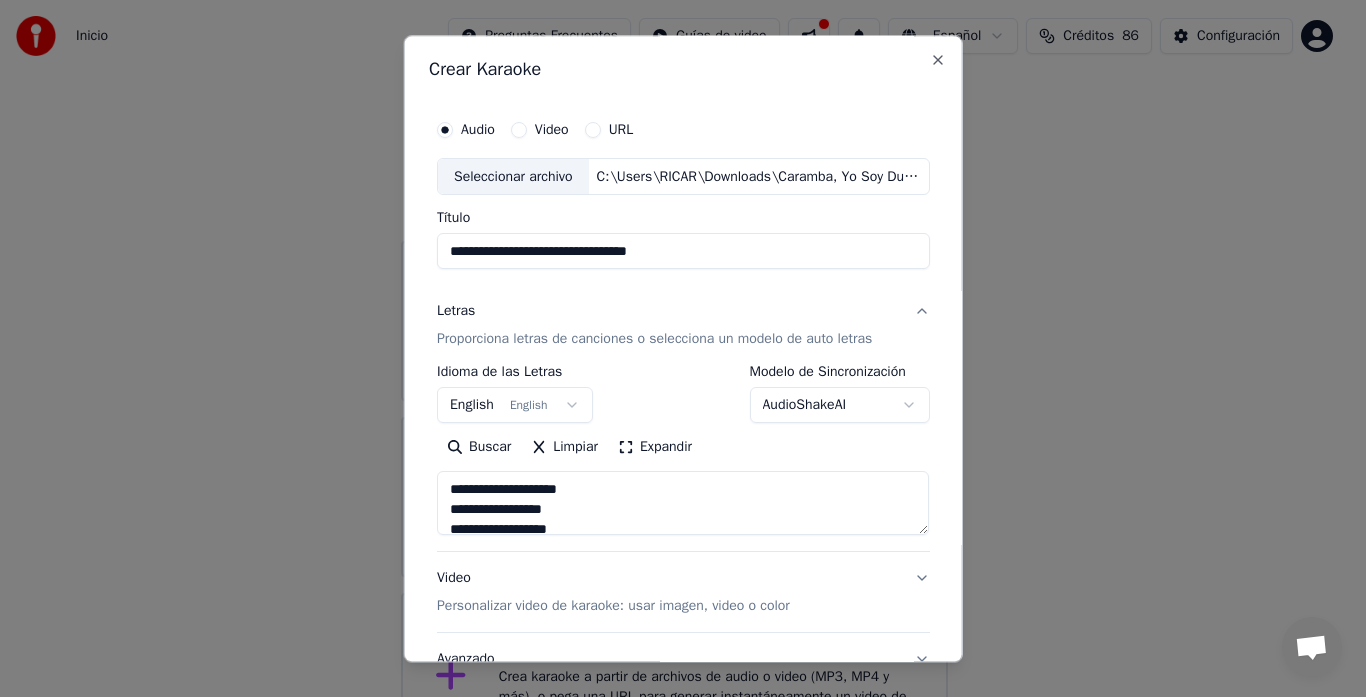 type on "**********" 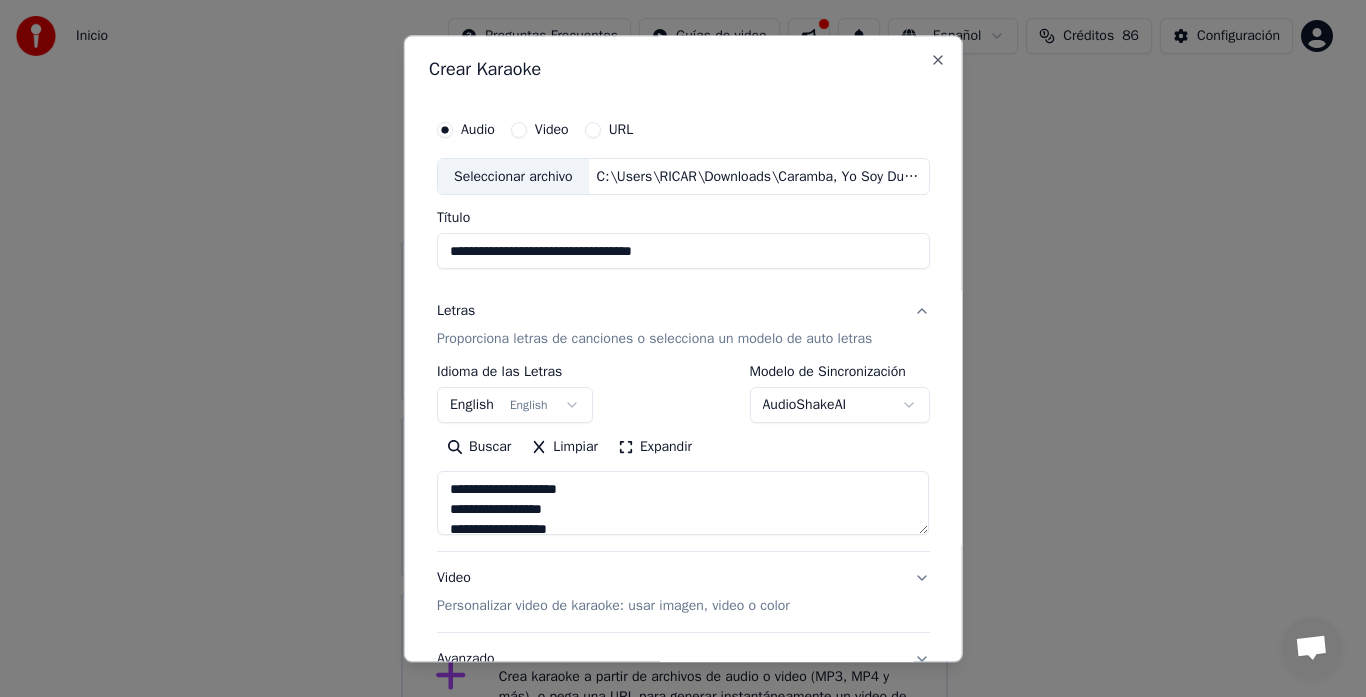 type on "**********" 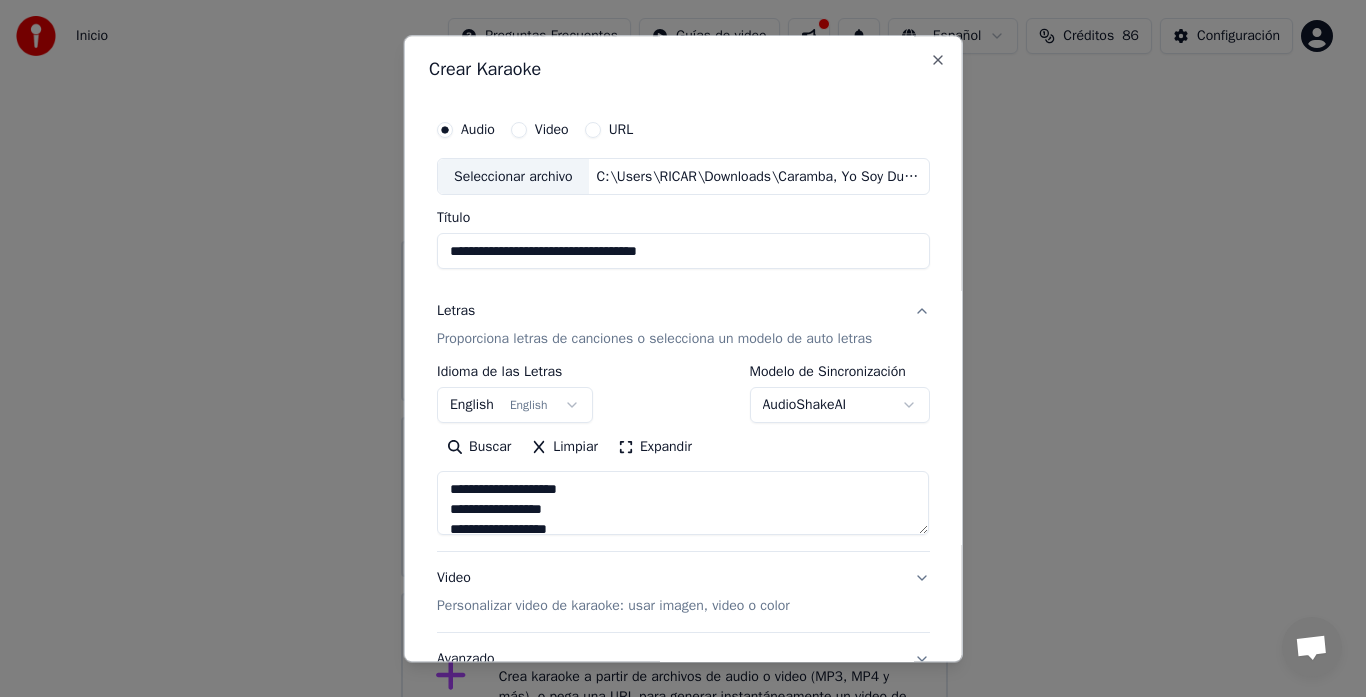 type on "**********" 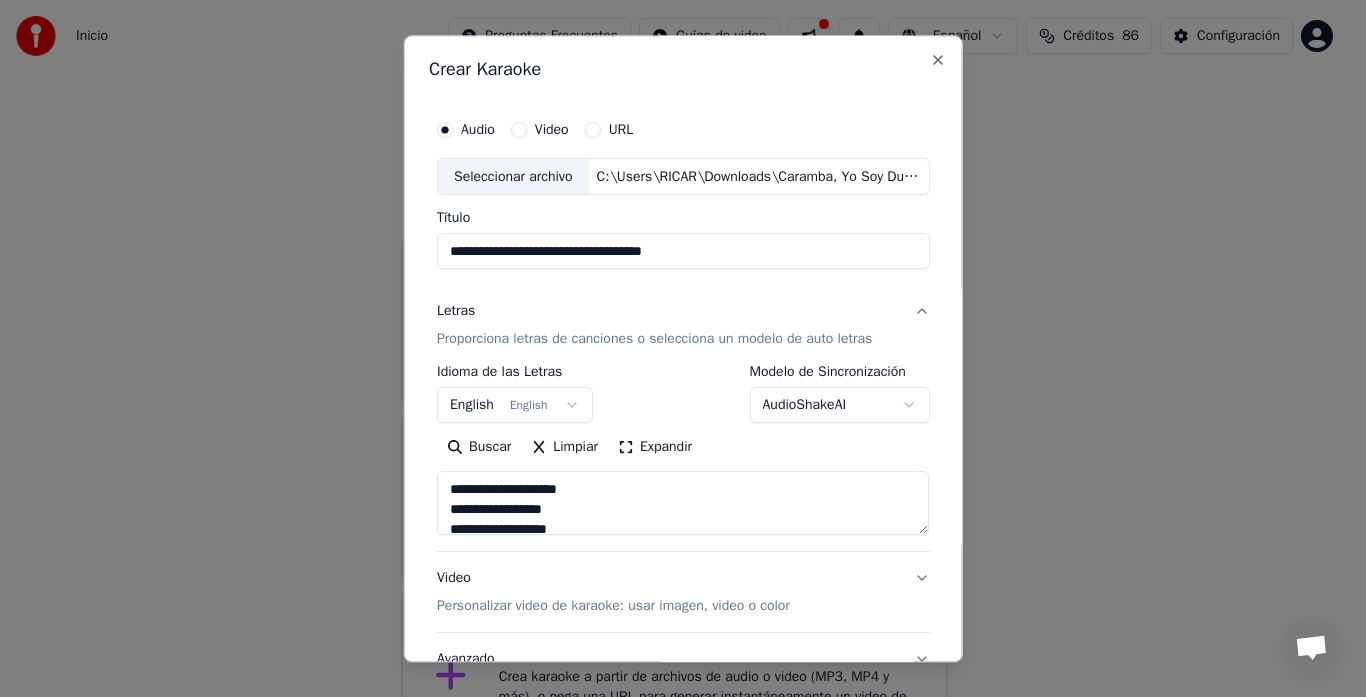 type on "**********" 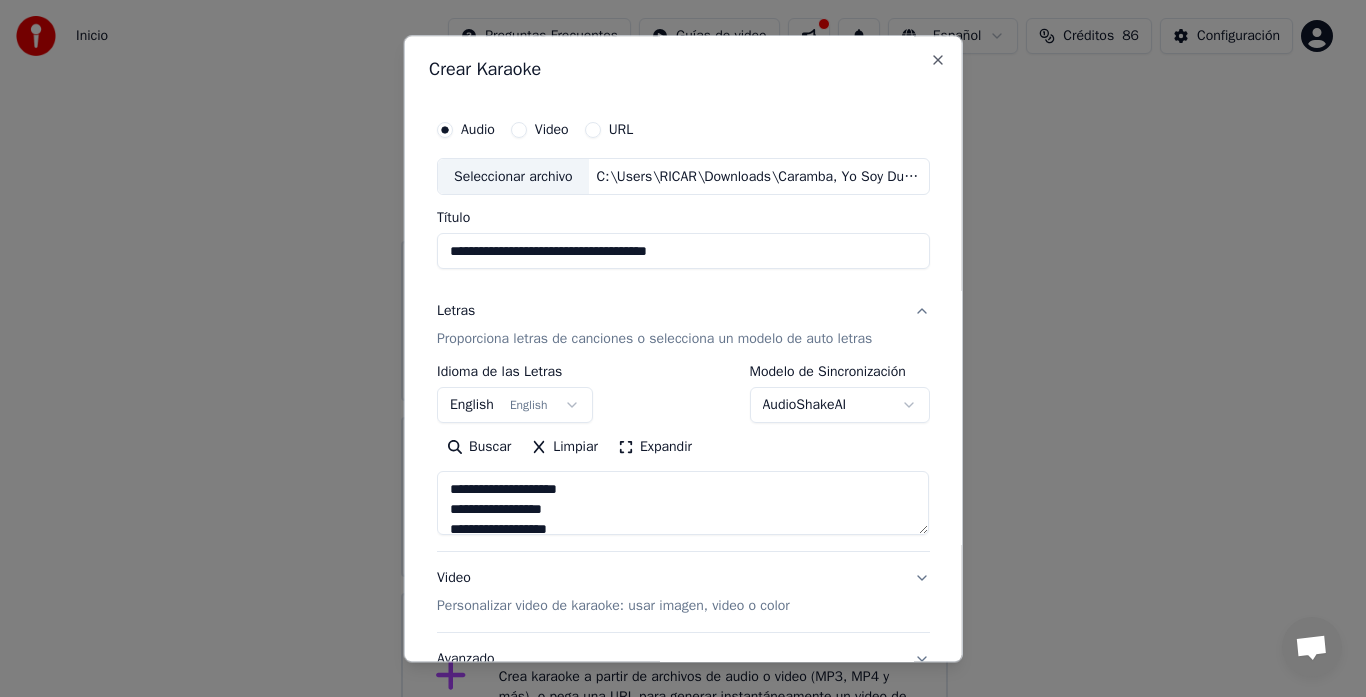 type on "C:\Users\RICAR\Downloads\Caramba, Yo Soy Dueno del Baron.mp3" 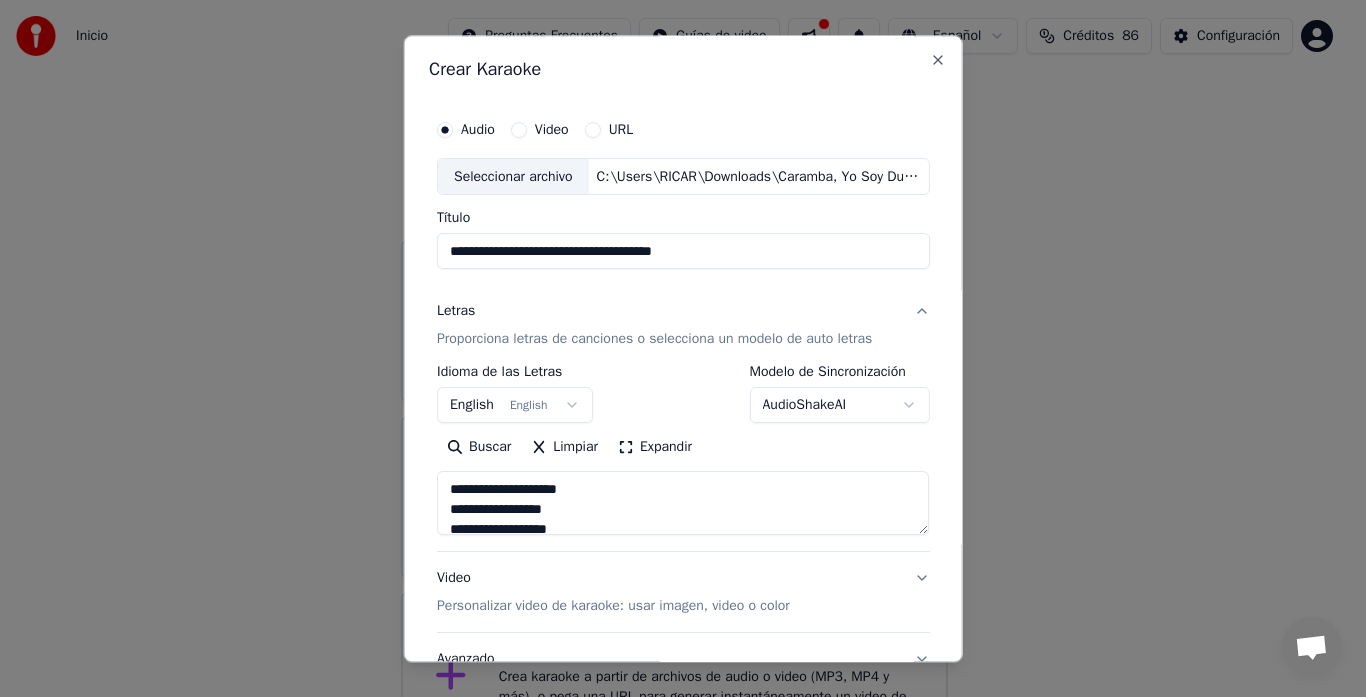 type on "**********" 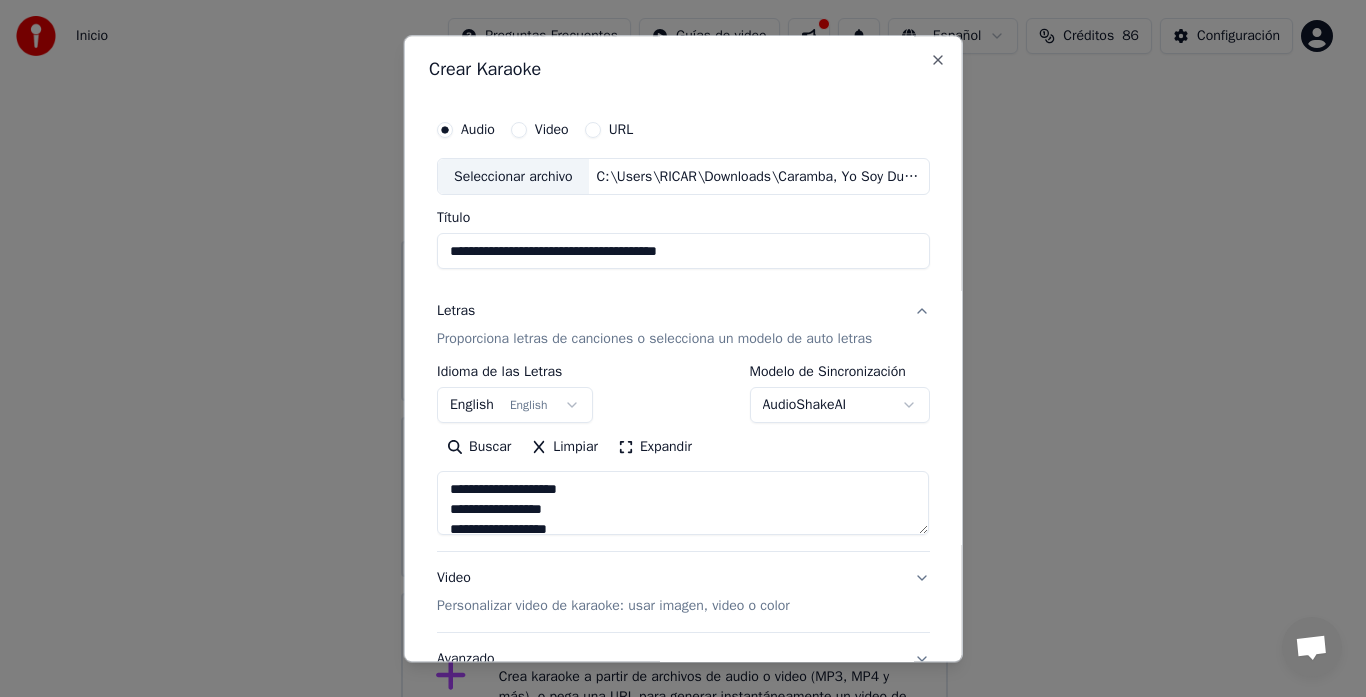 type on "**********" 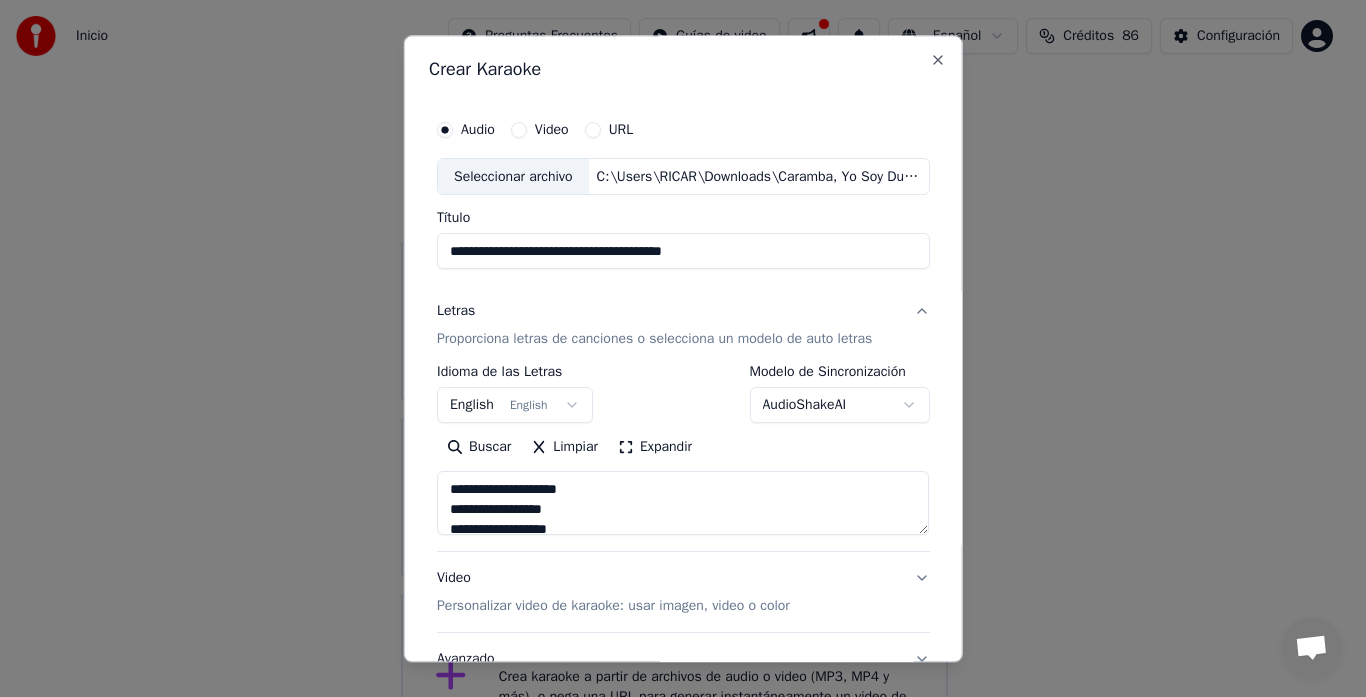 type on "**********" 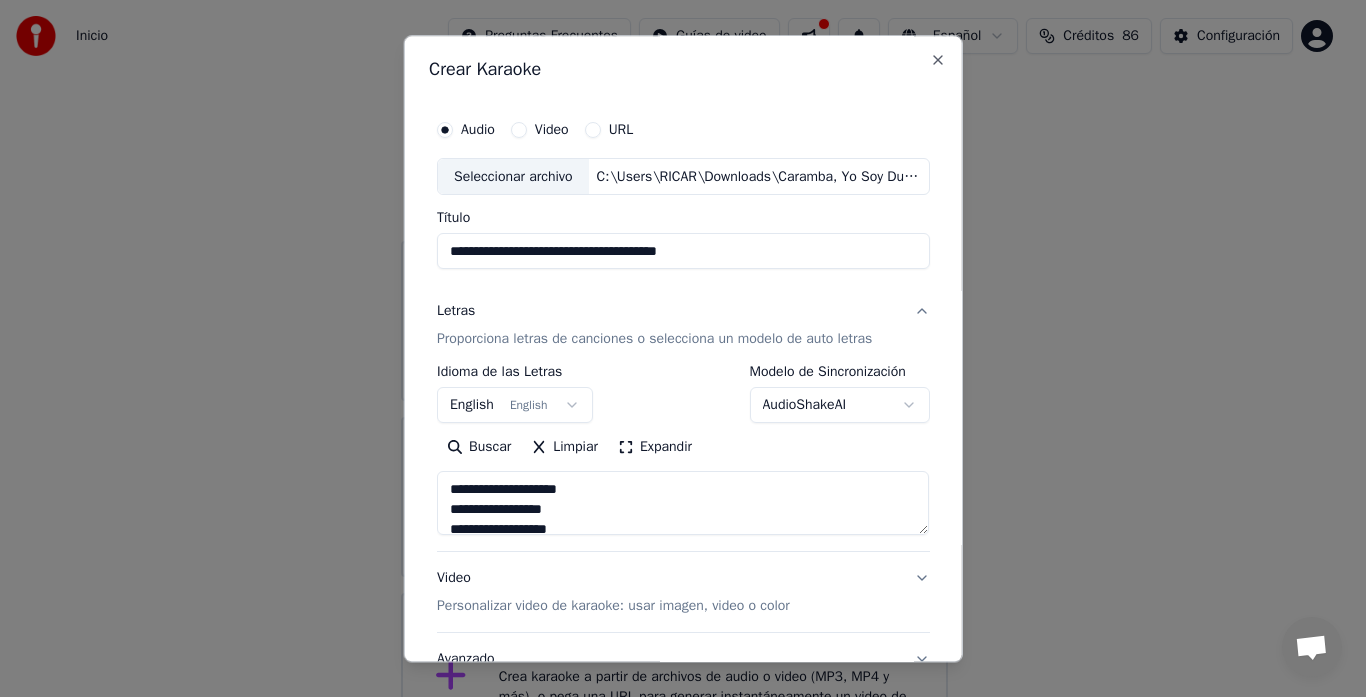 type on "**********" 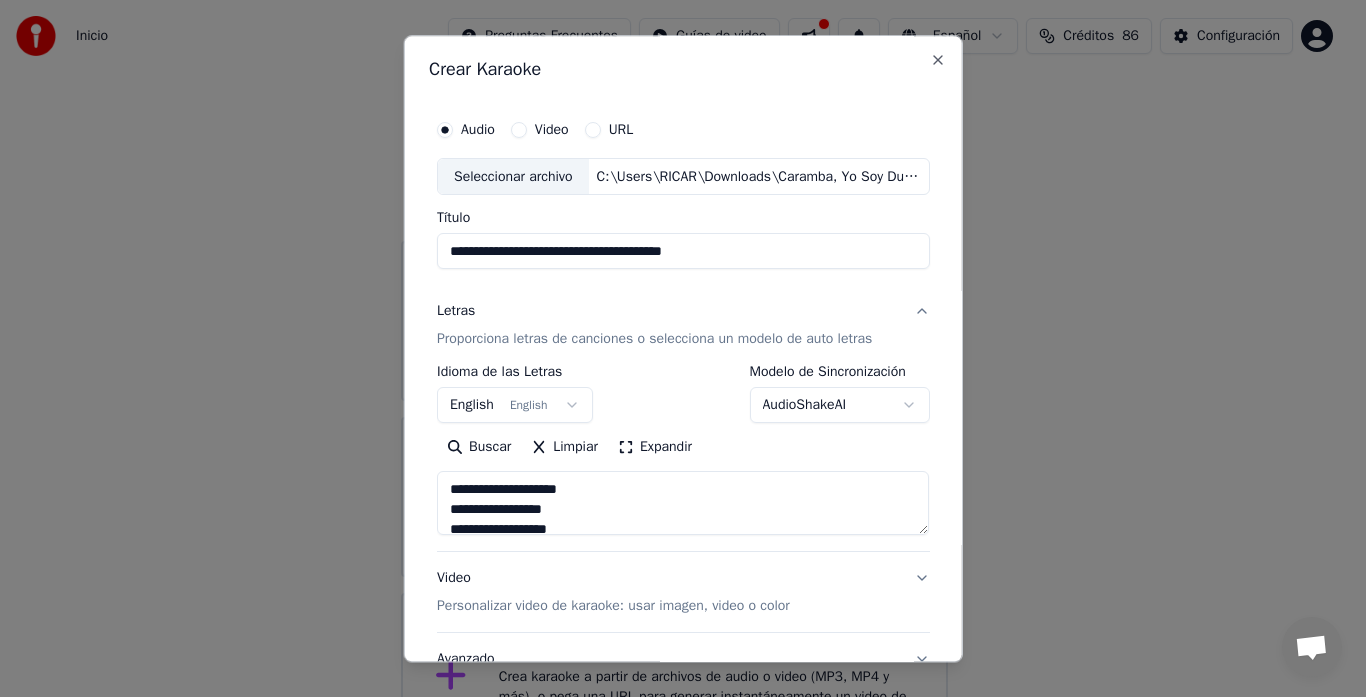type on "**********" 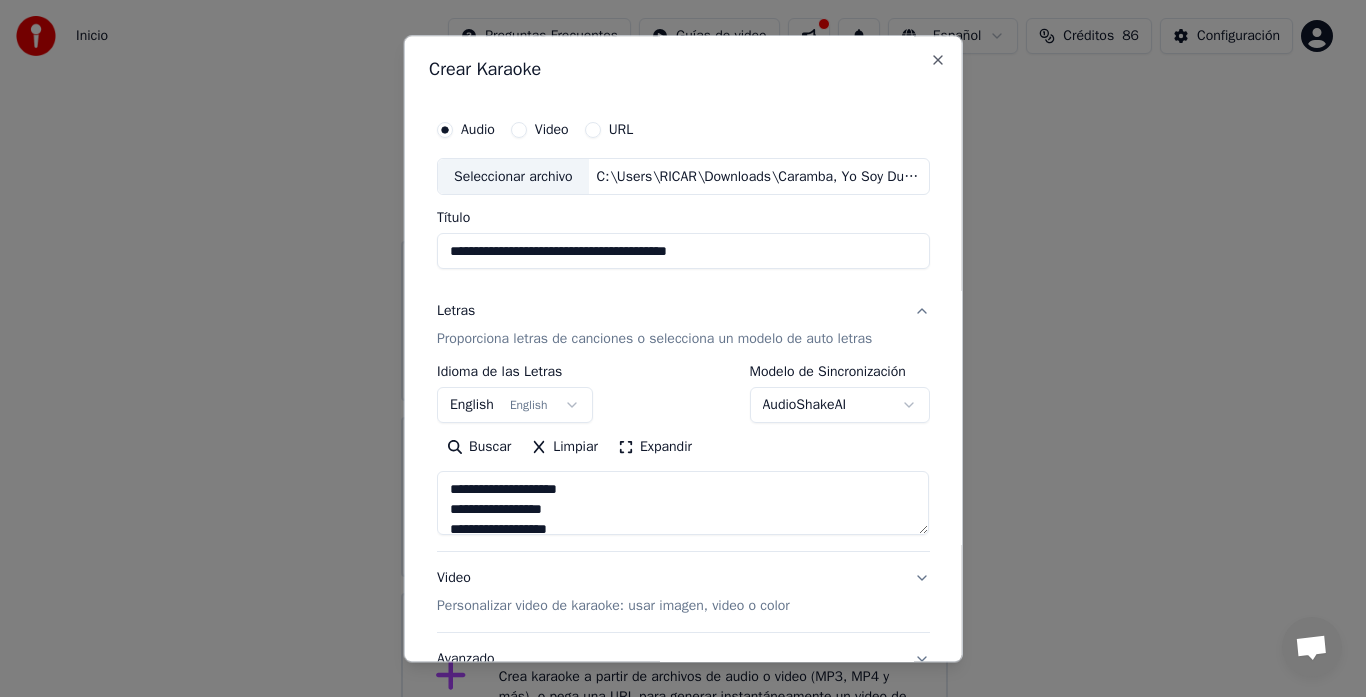 type on "**********" 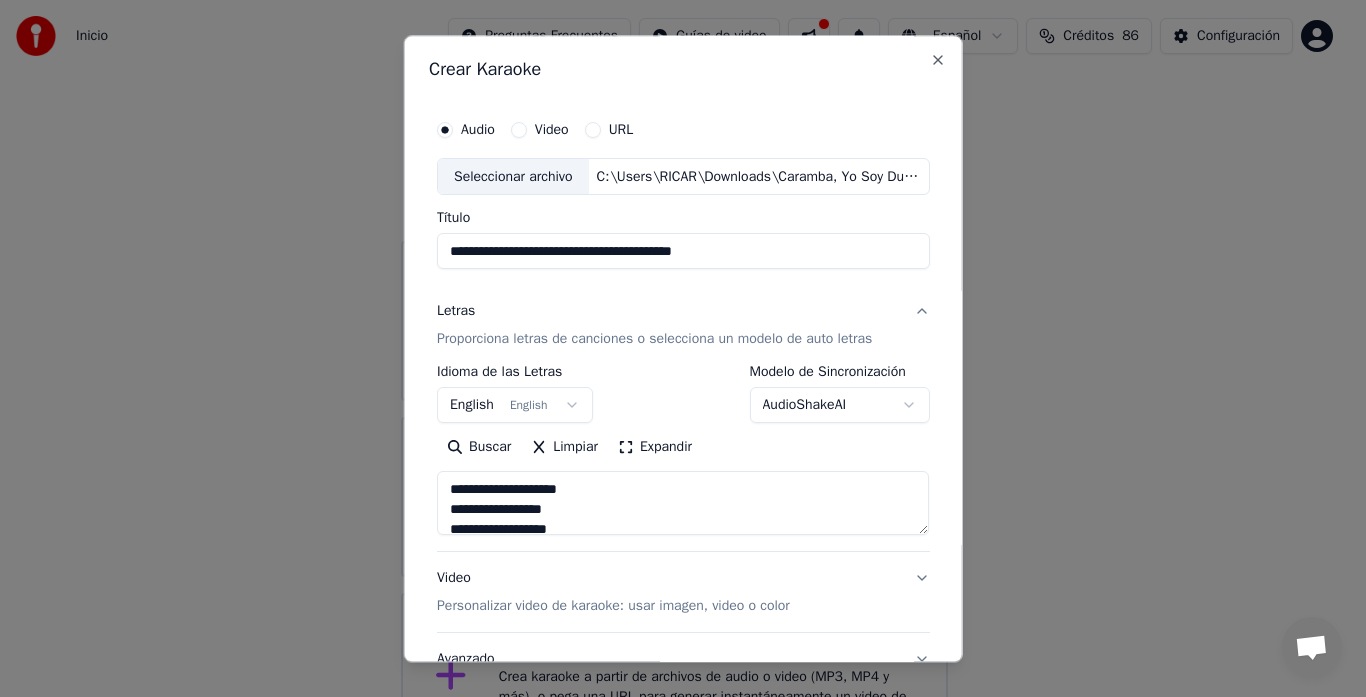 type on "**********" 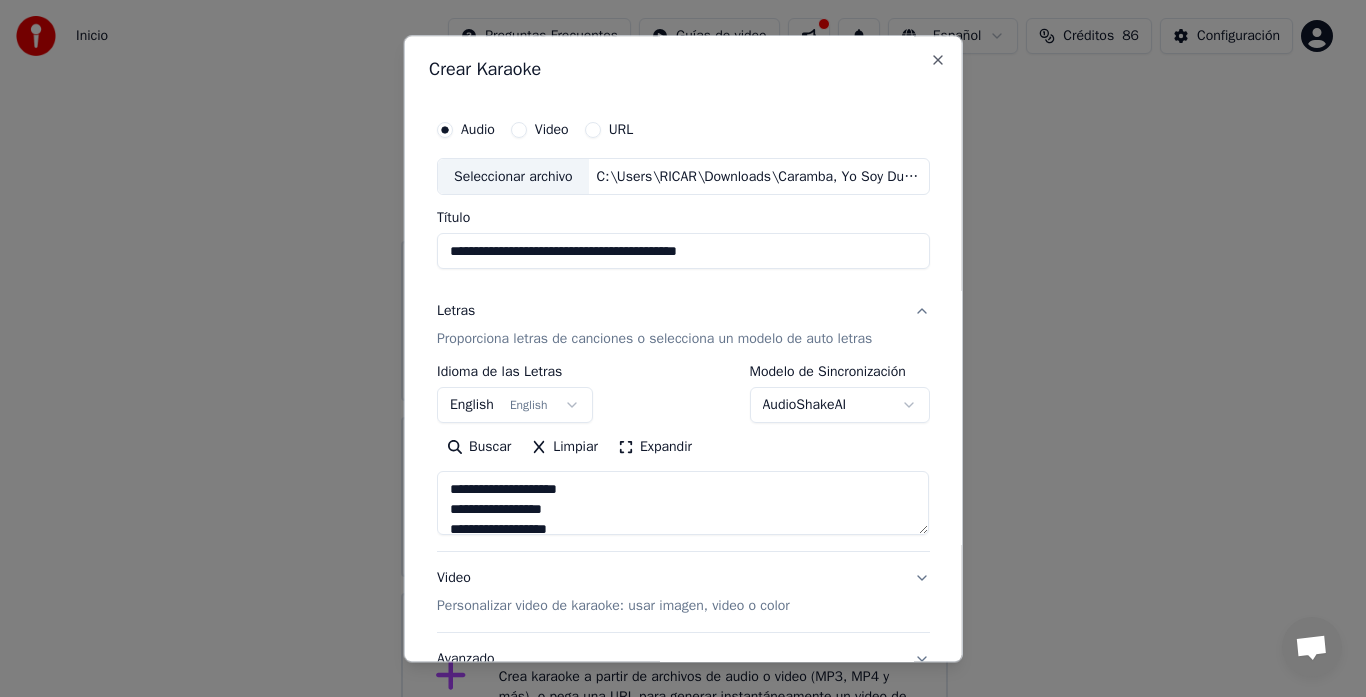 type on "**********" 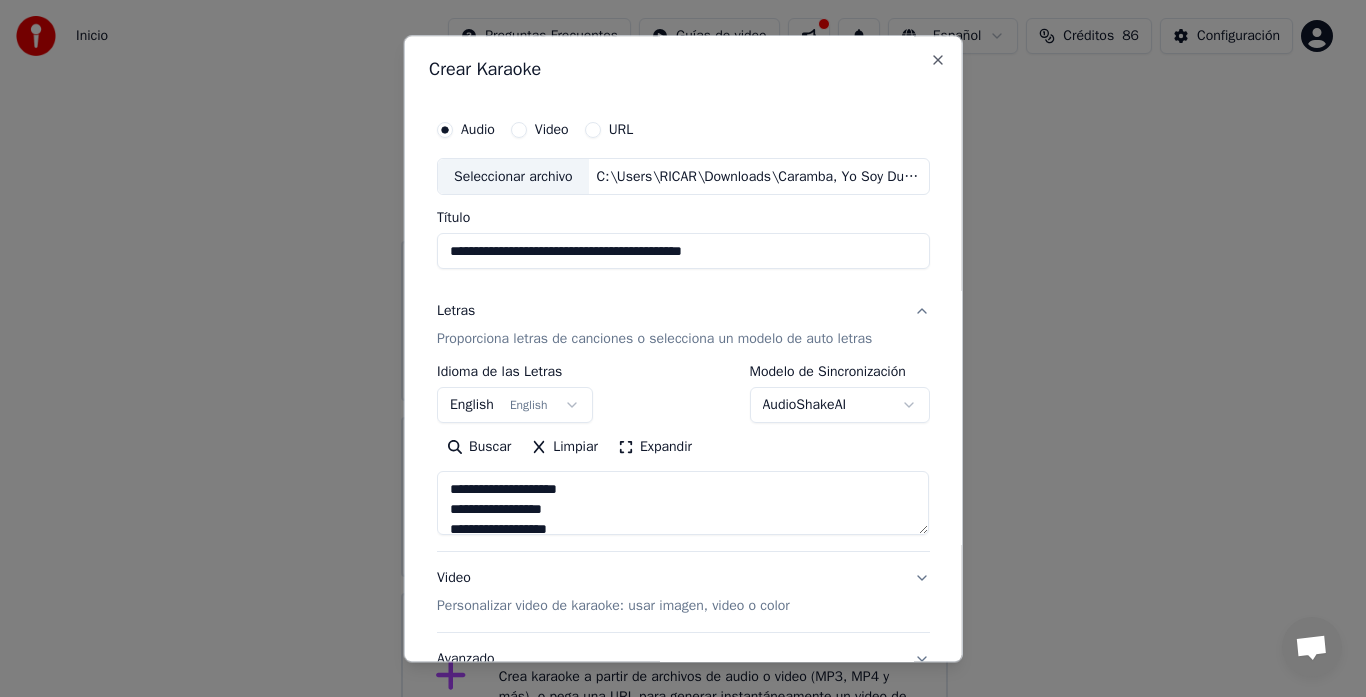 type on "**********" 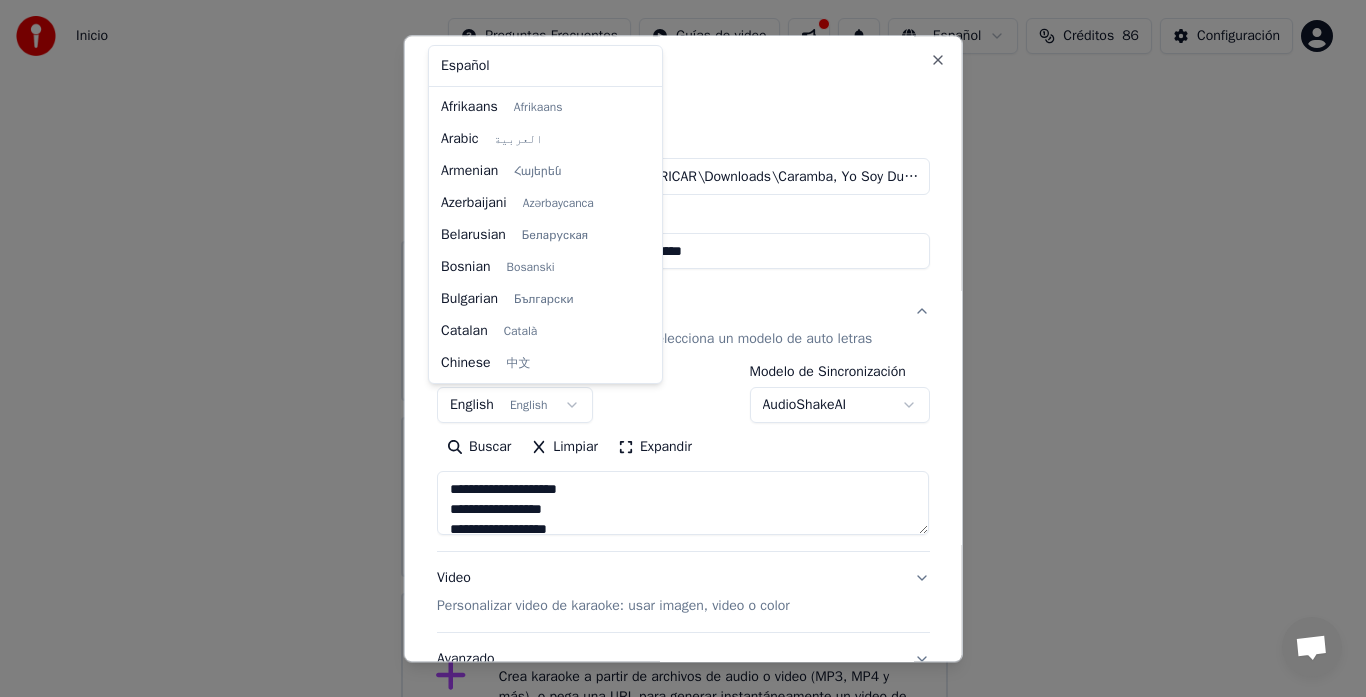scroll, scrollTop: 160, scrollLeft: 0, axis: vertical 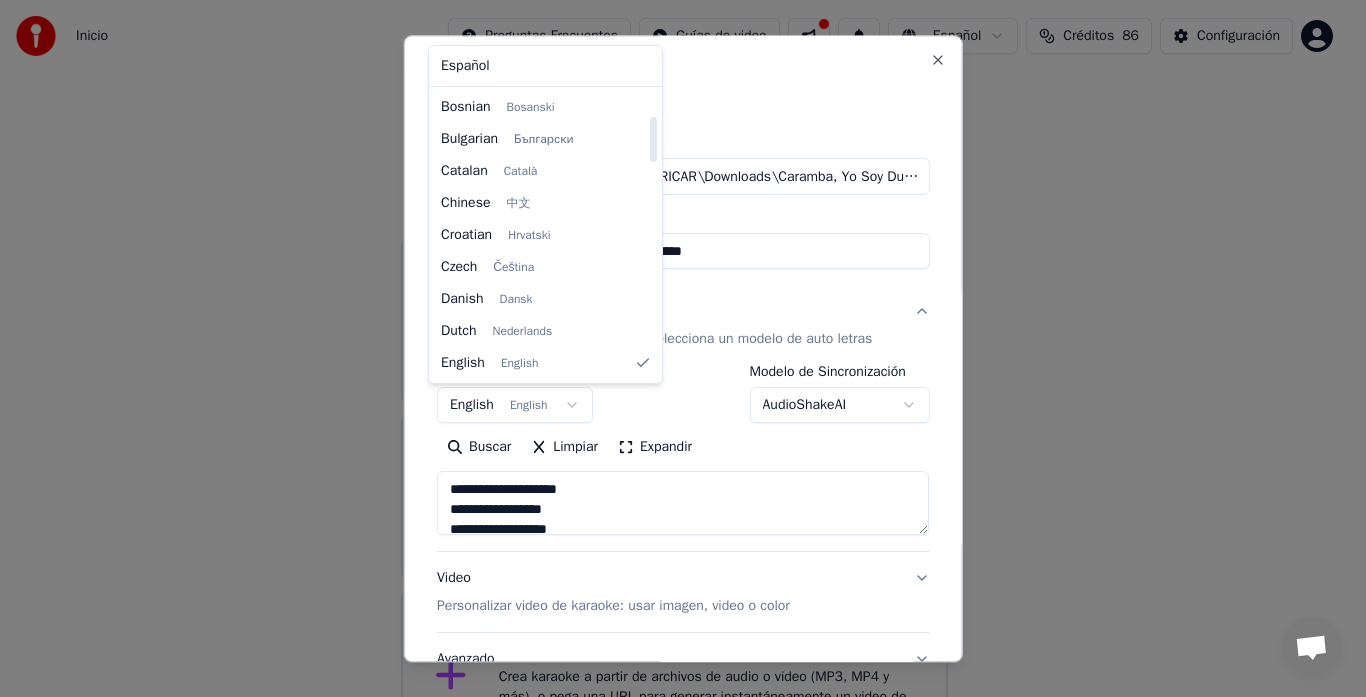 select on "**" 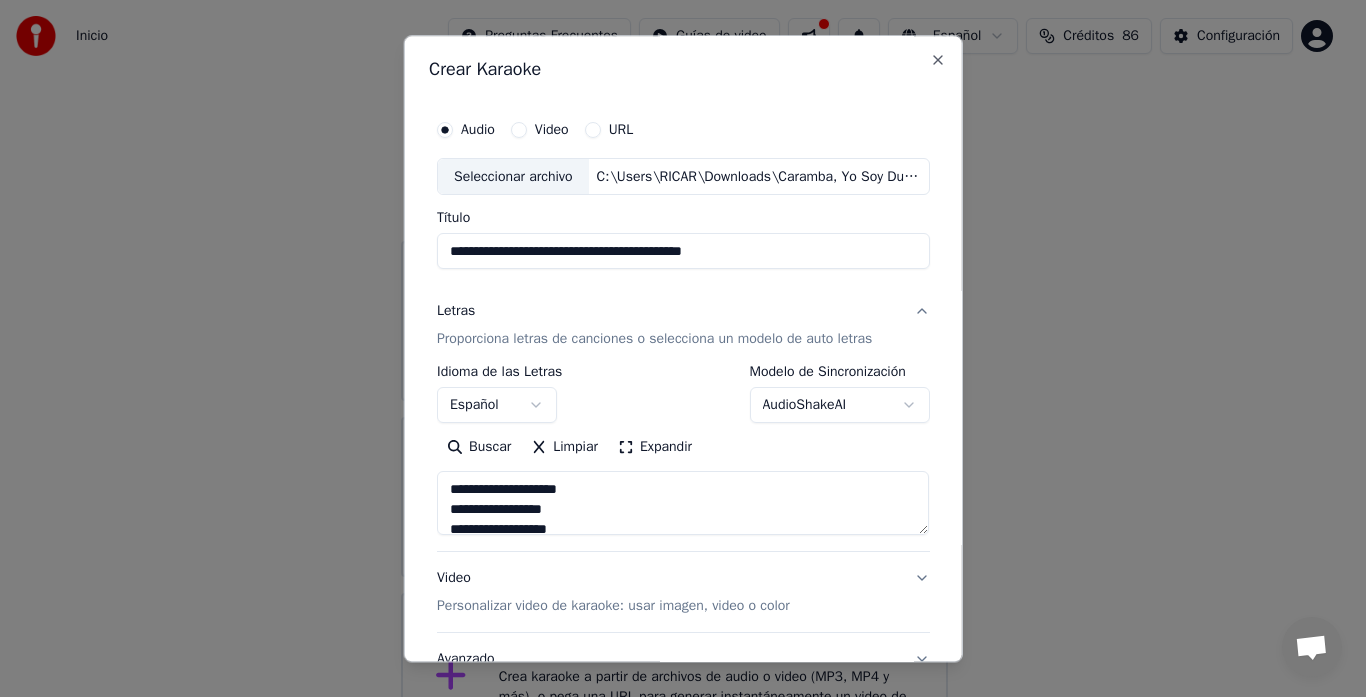 click on "Proporciona letras de canciones o selecciona un modelo de auto letras" at bounding box center [654, 340] 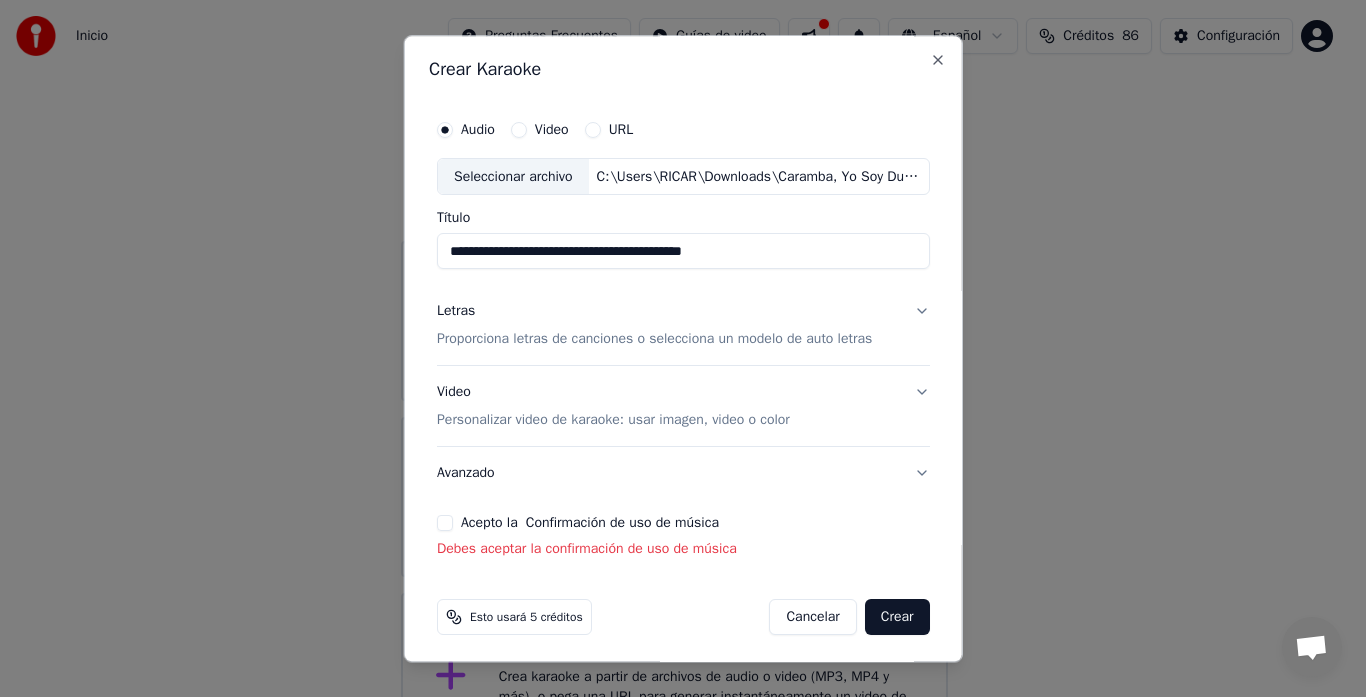 click on "Proporciona letras de canciones o selecciona un modelo de auto letras" at bounding box center [654, 340] 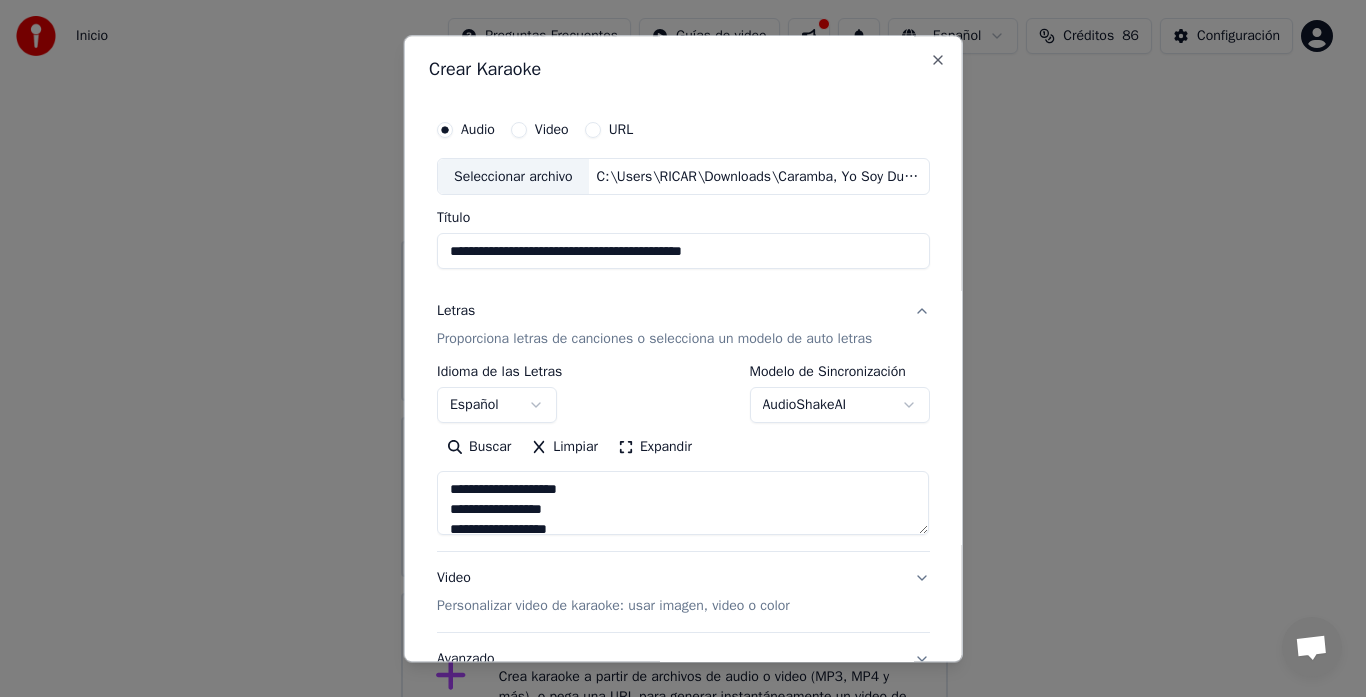 click on "Expandir" at bounding box center (655, 448) 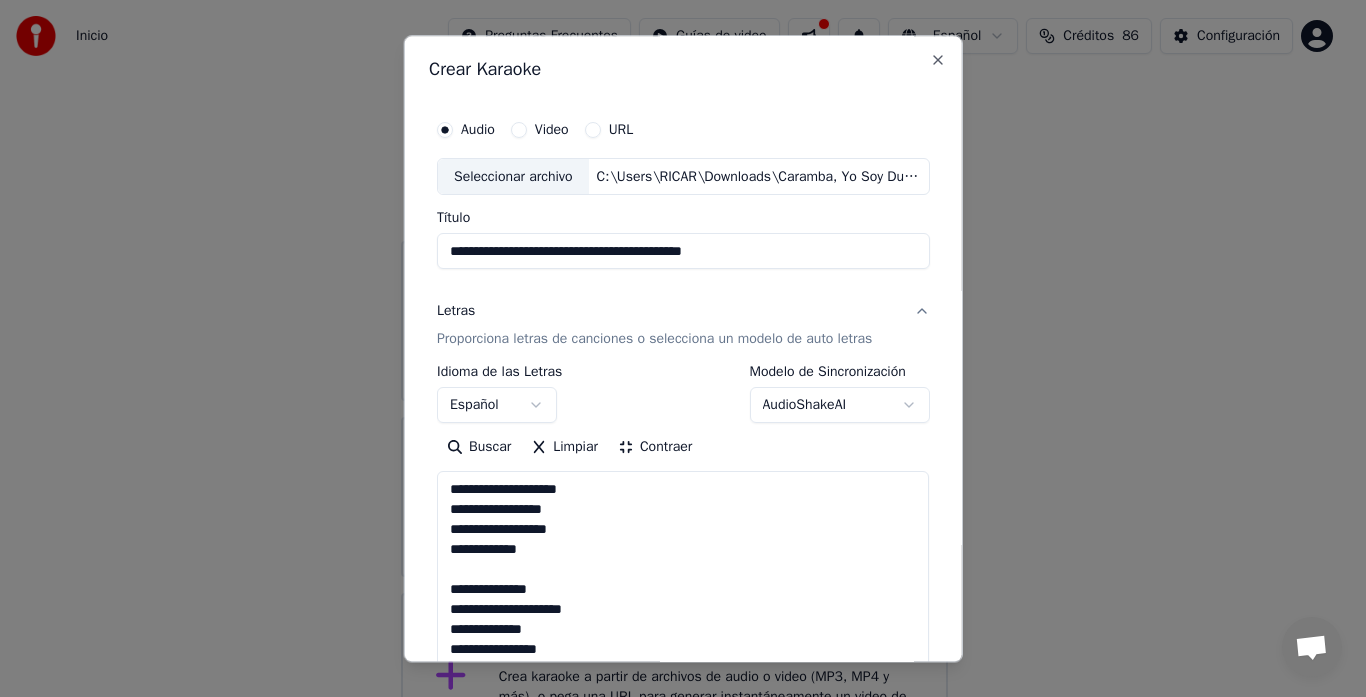 click on "C:\Users\RICAR\Downloads\Caramba, Yo Soy Dueno del Baron.mp3" at bounding box center [683, 740] 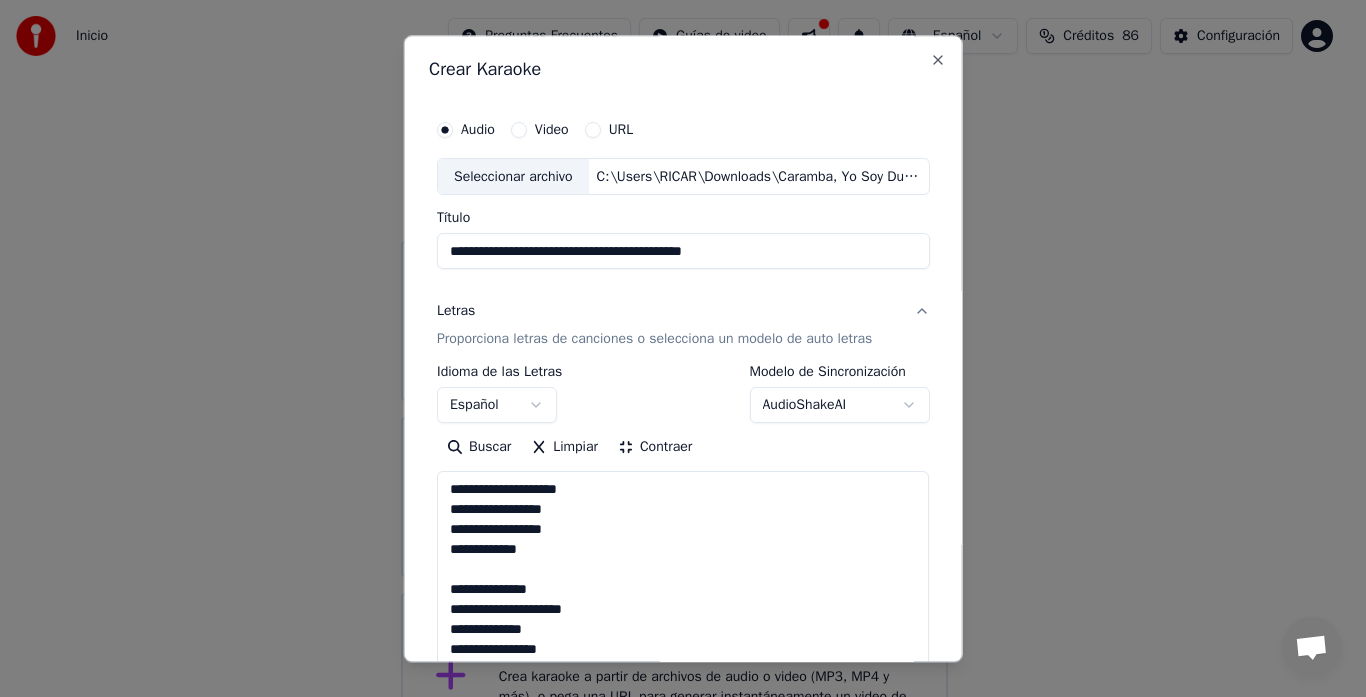 click on "C:\Users\RICAR\Downloads\Caramba, Yo Soy Dueno del Baron.mp3" at bounding box center (683, 740) 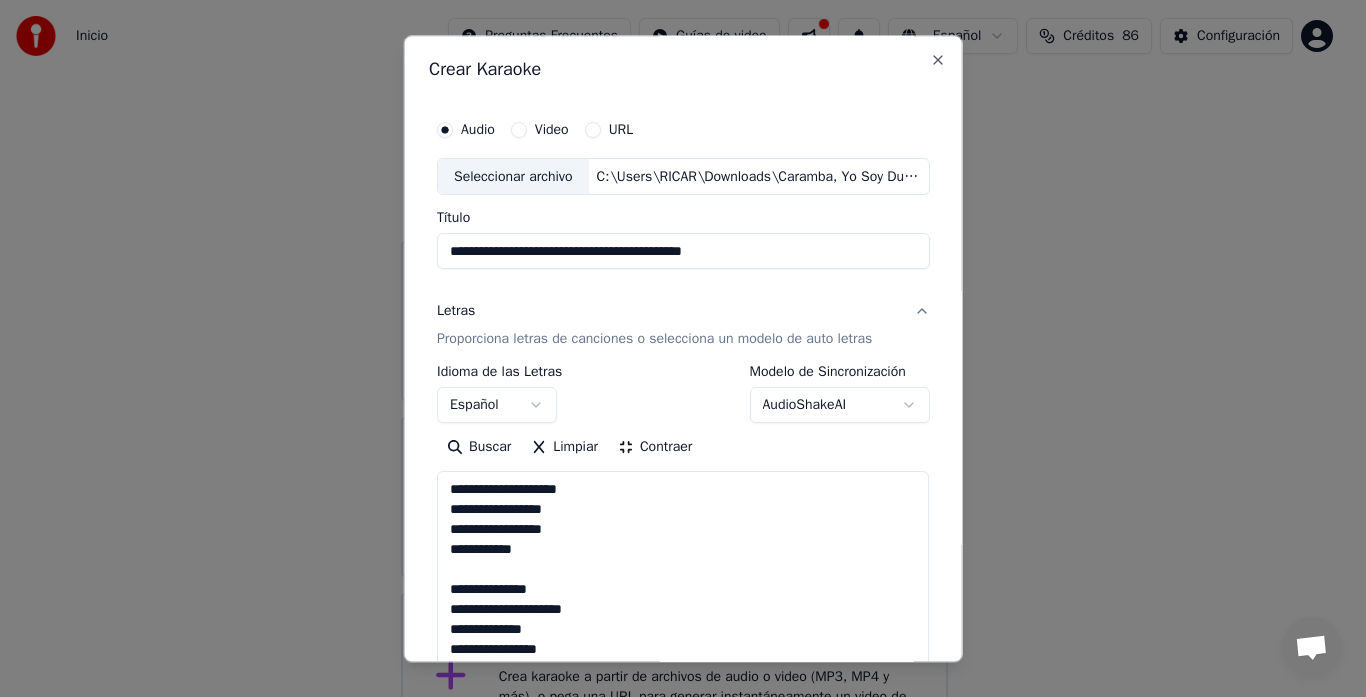 drag, startPoint x: 443, startPoint y: 534, endPoint x: 525, endPoint y: 553, distance: 84.17244 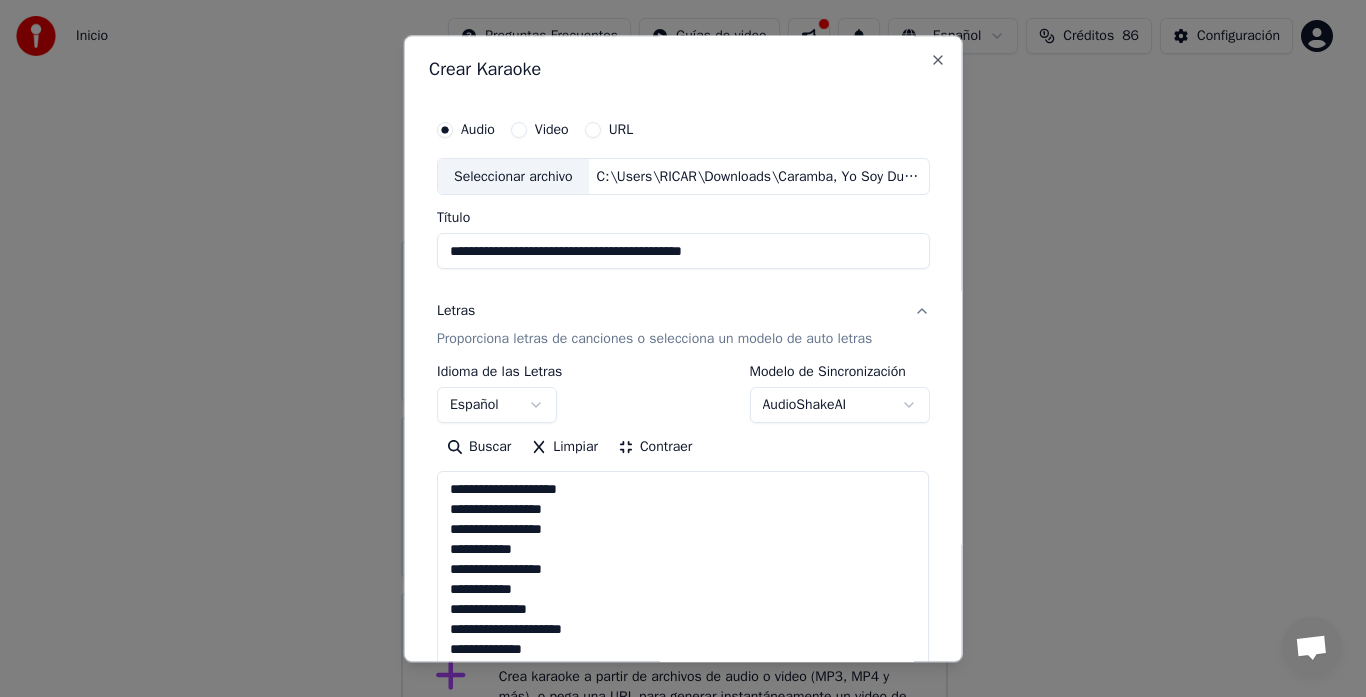 scroll, scrollTop: 22, scrollLeft: 0, axis: vertical 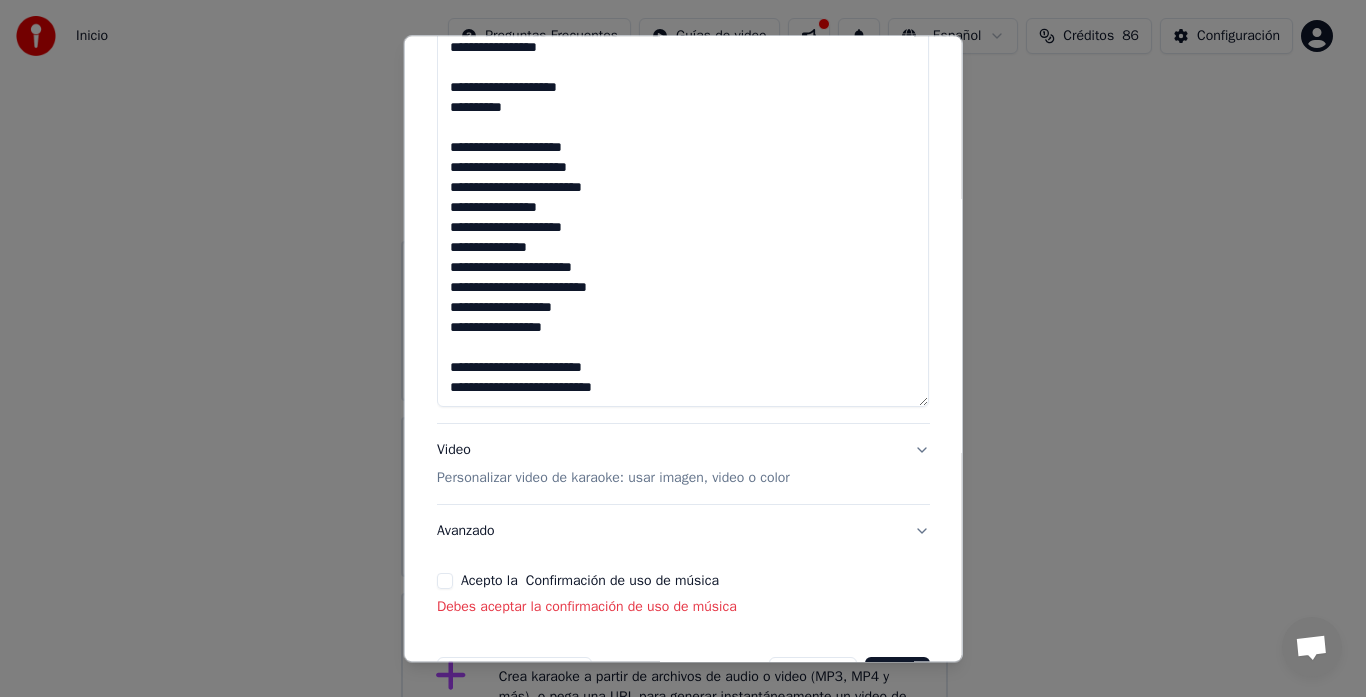 click on "C:\Users\RICAR\Downloads\Caramba, Yo Soy Dueno del Baron.mp3" at bounding box center (683, 140) 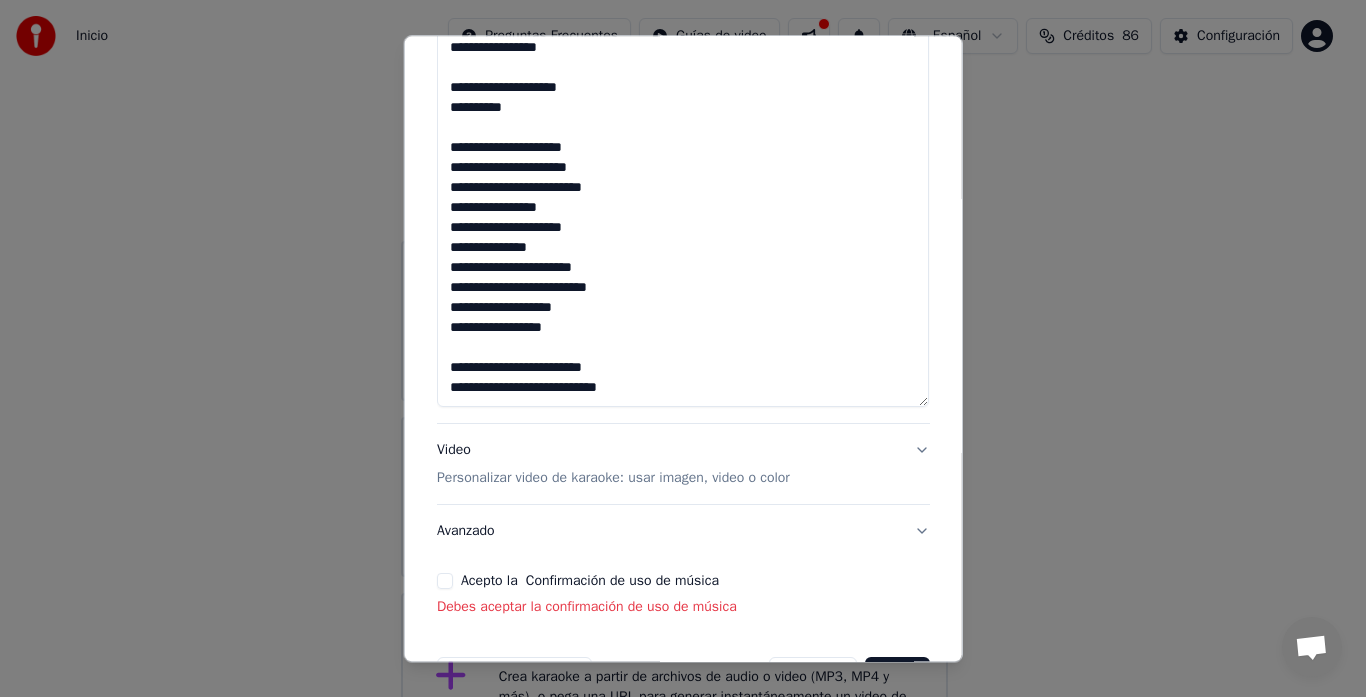 scroll, scrollTop: 33, scrollLeft: 0, axis: vertical 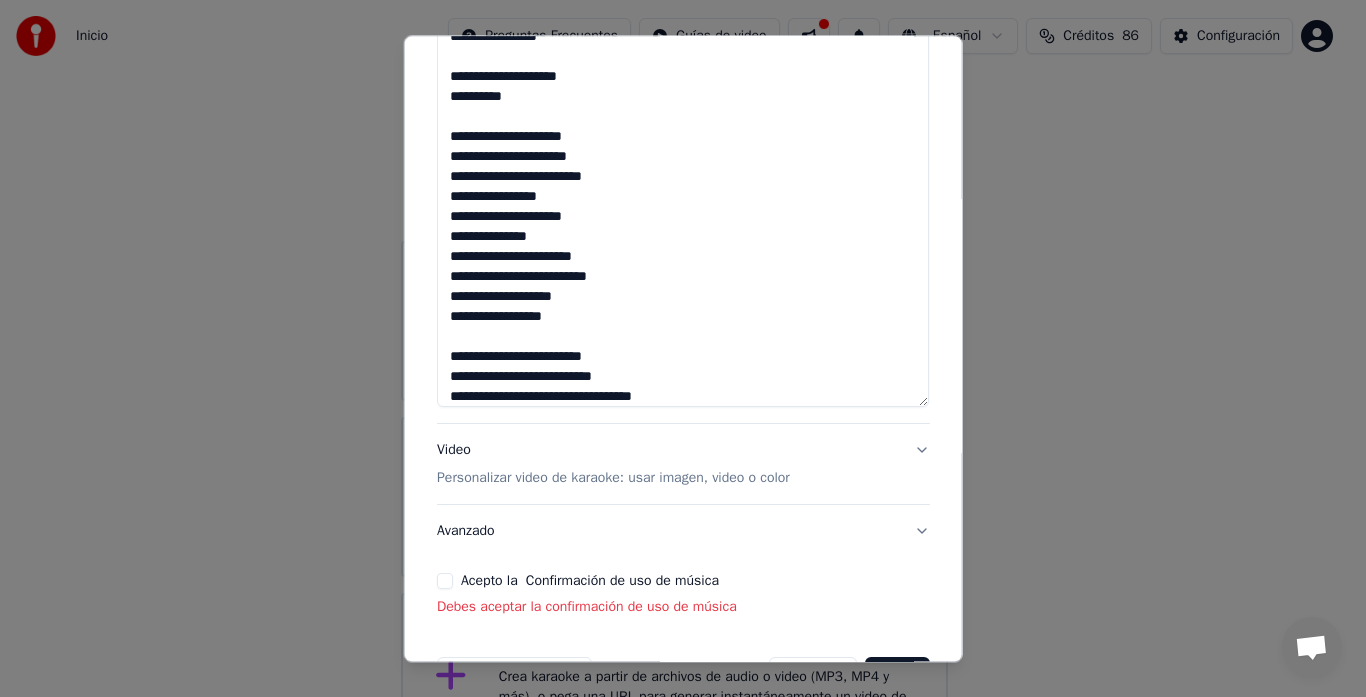 click on "**********" at bounding box center (683, 140) 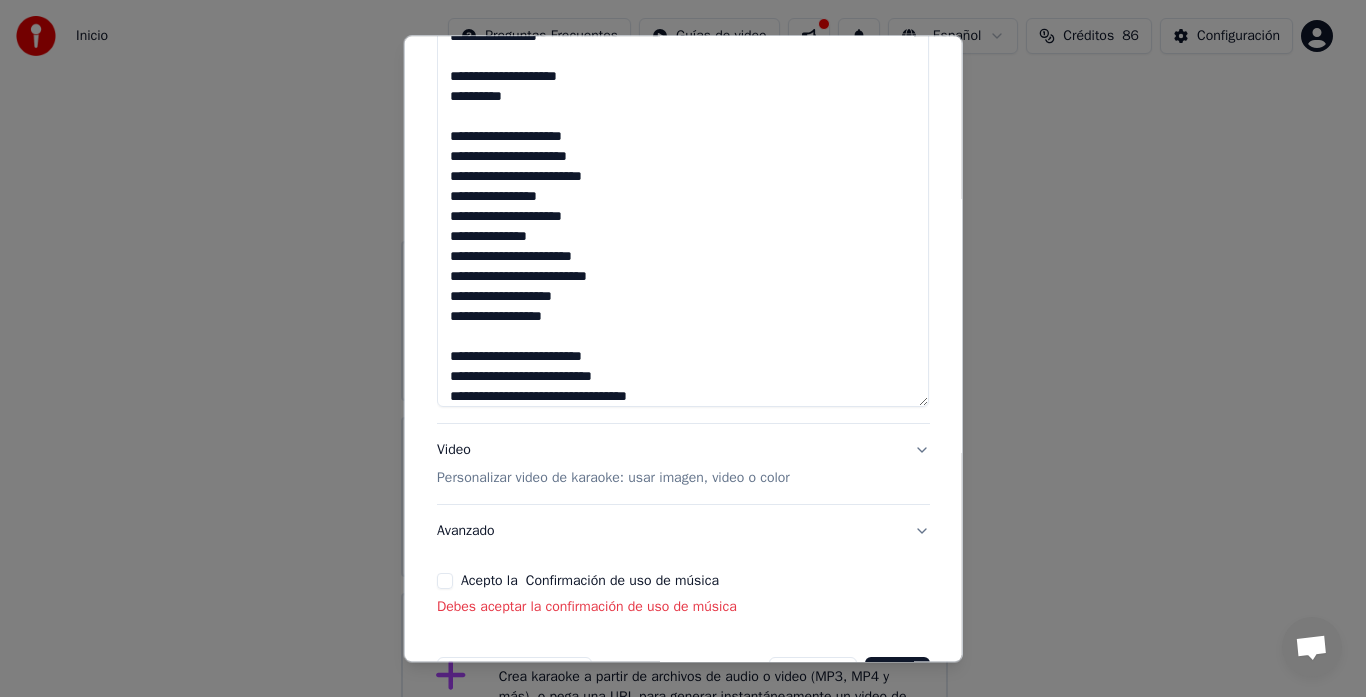 click on "C:\Users\RICAR\Downloads\Caramba, Yo Soy Dueno del Baron.mp3" at bounding box center (683, 140) 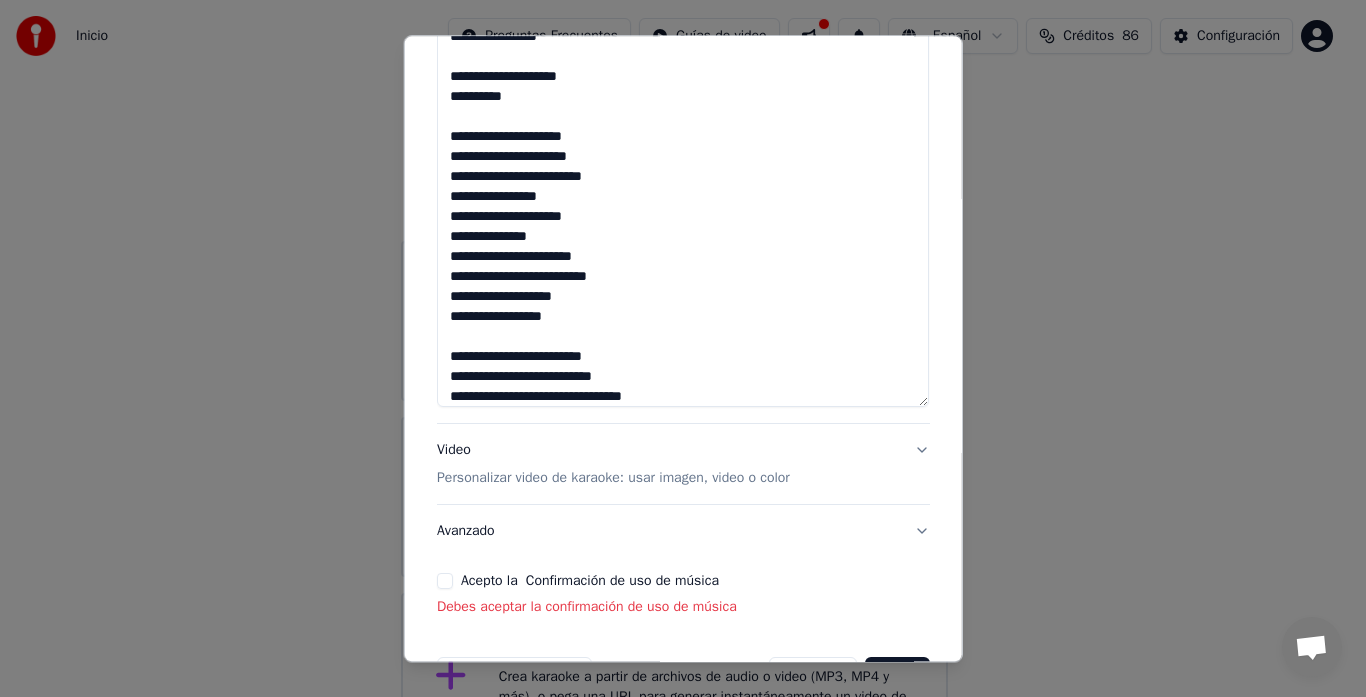 click on "**********" at bounding box center [683, 140] 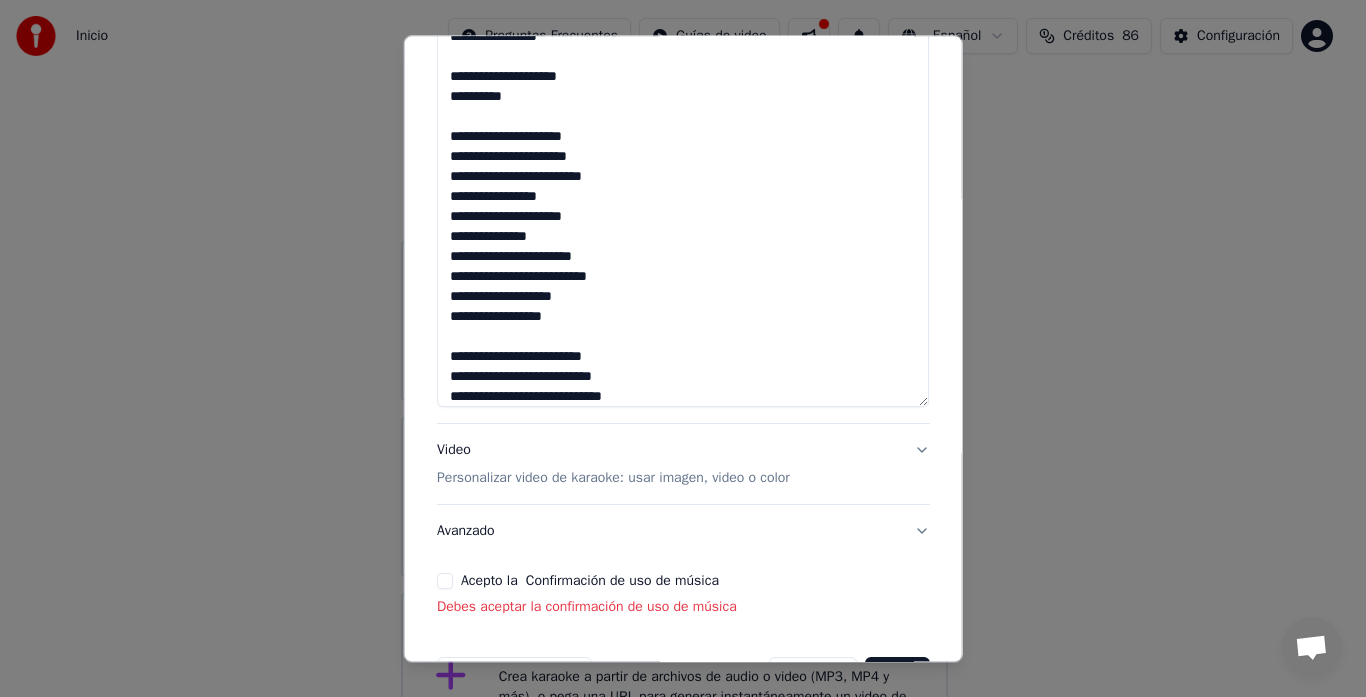 click on "**********" at bounding box center (683, 140) 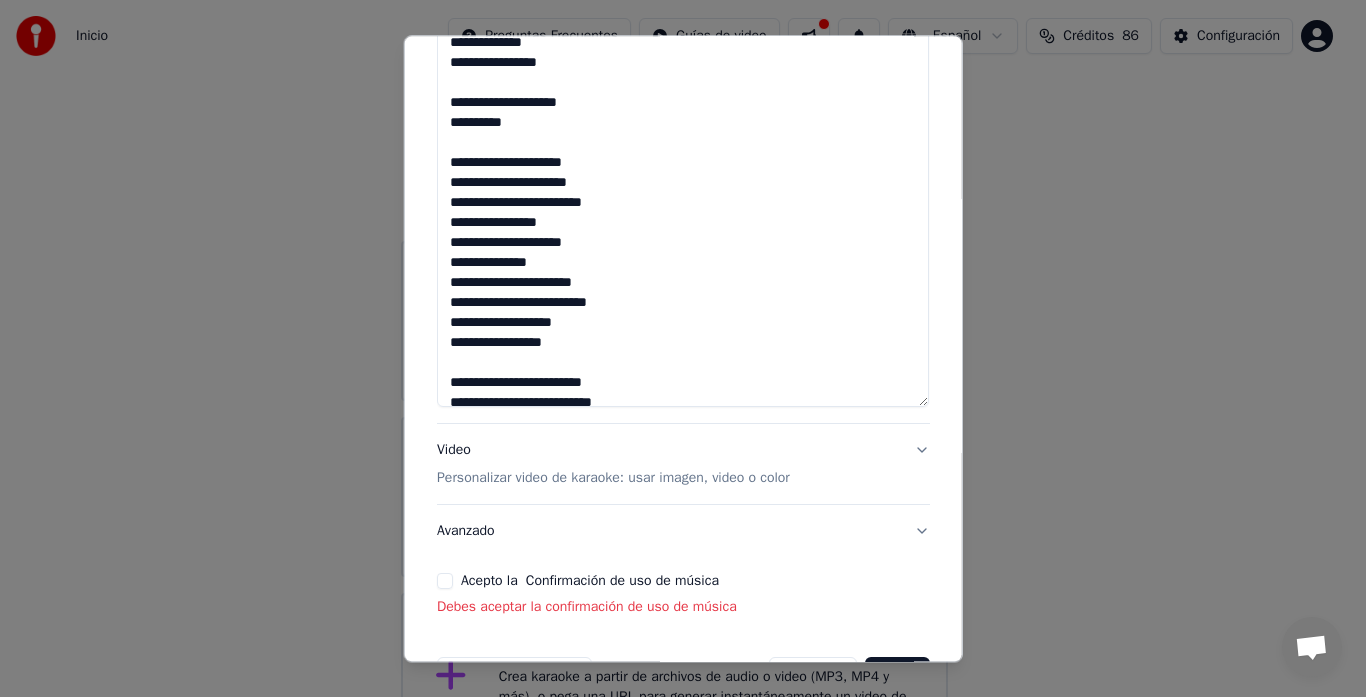 scroll, scrollTop: 0, scrollLeft: 0, axis: both 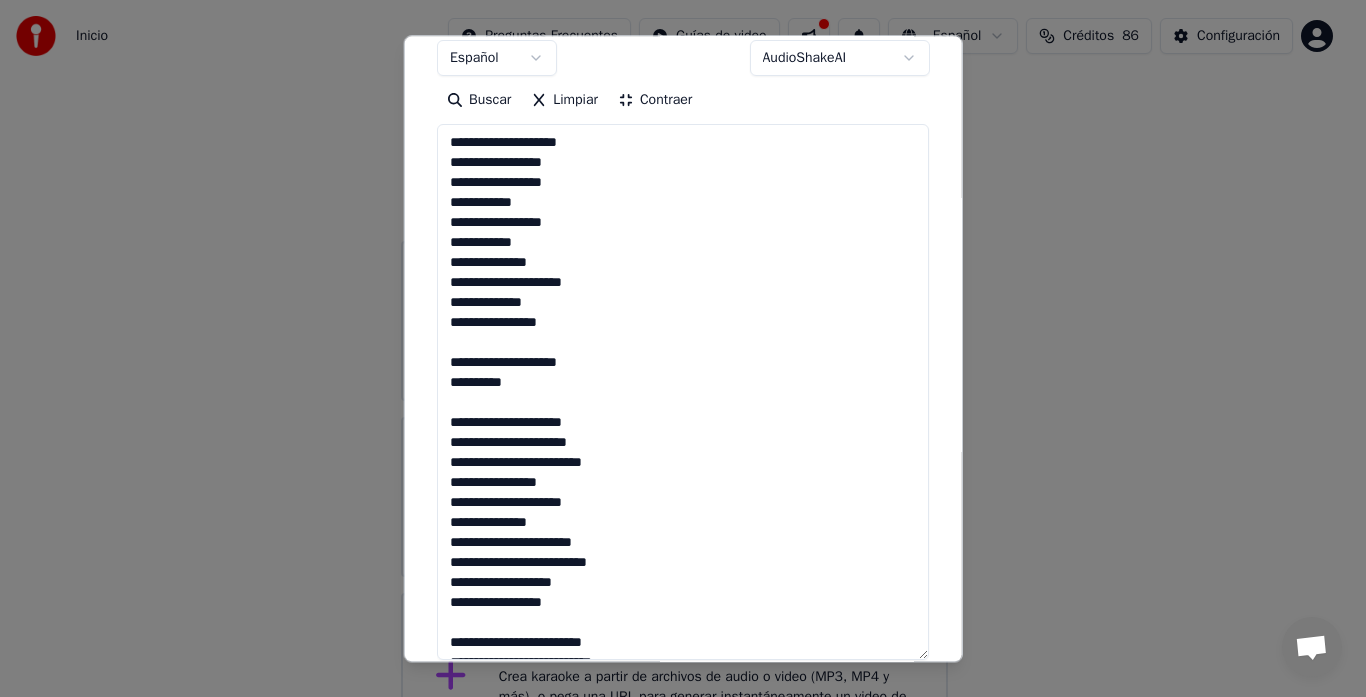 drag, startPoint x: 447, startPoint y: 145, endPoint x: 460, endPoint y: 160, distance: 19.849434 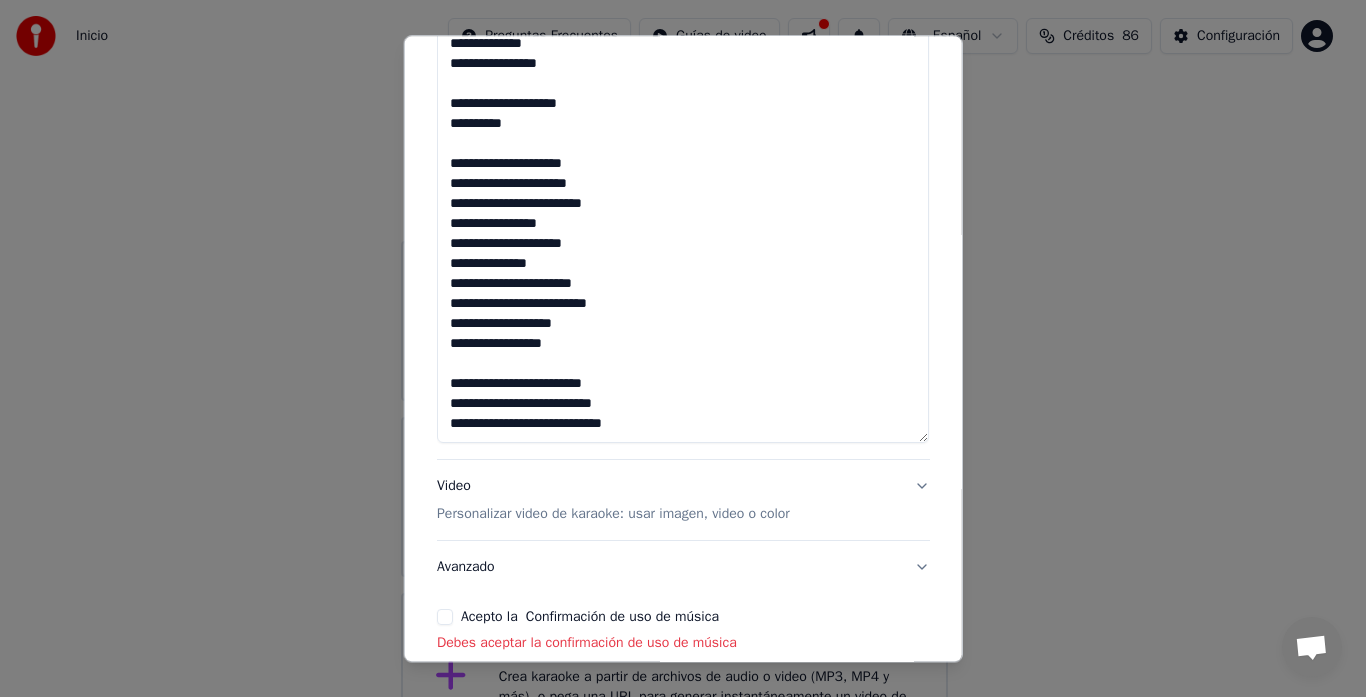 scroll, scrollTop: 665, scrollLeft: 0, axis: vertical 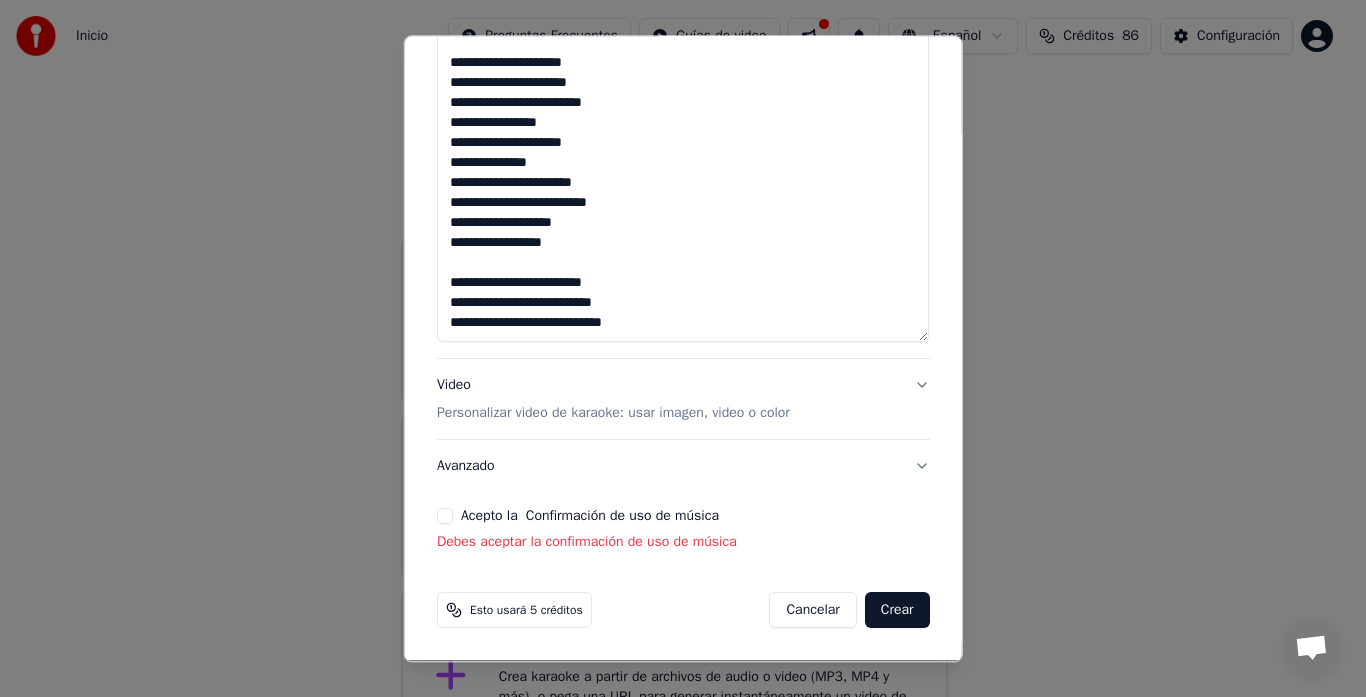 drag, startPoint x: 442, startPoint y: 134, endPoint x: 635, endPoint y: 322, distance: 269.43088 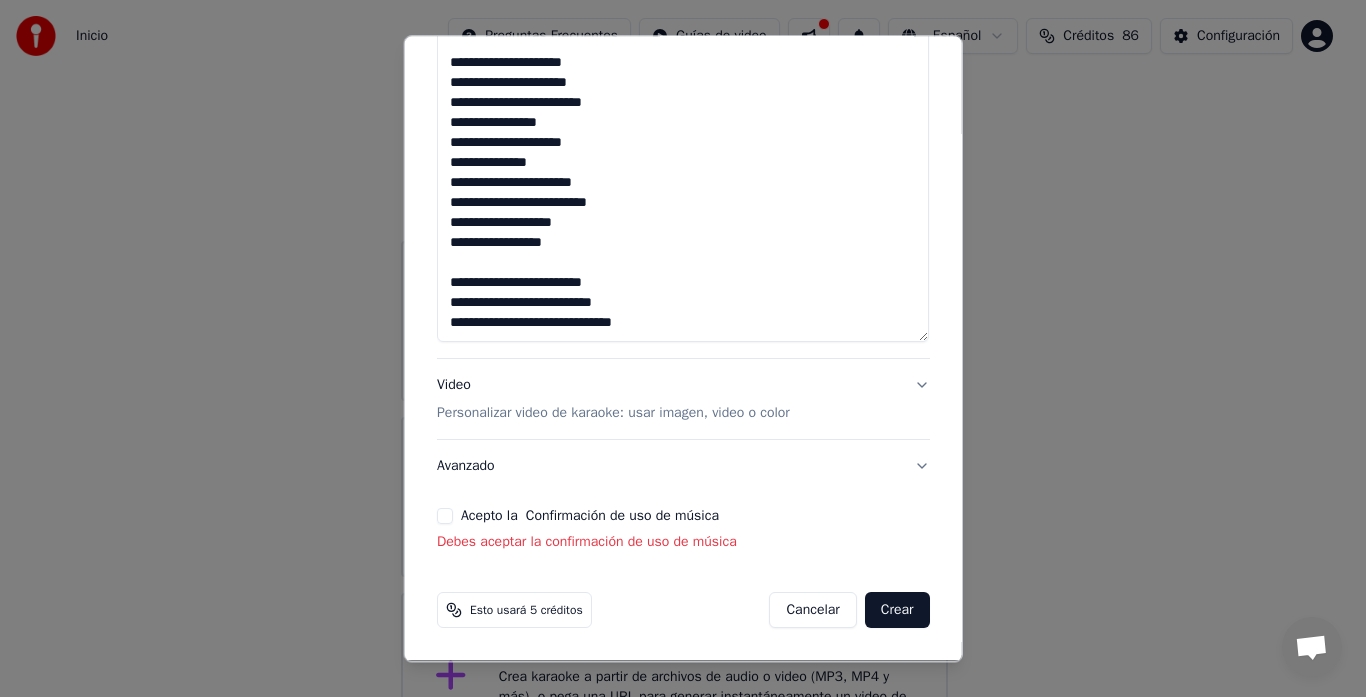 scroll, scrollTop: 73, scrollLeft: 0, axis: vertical 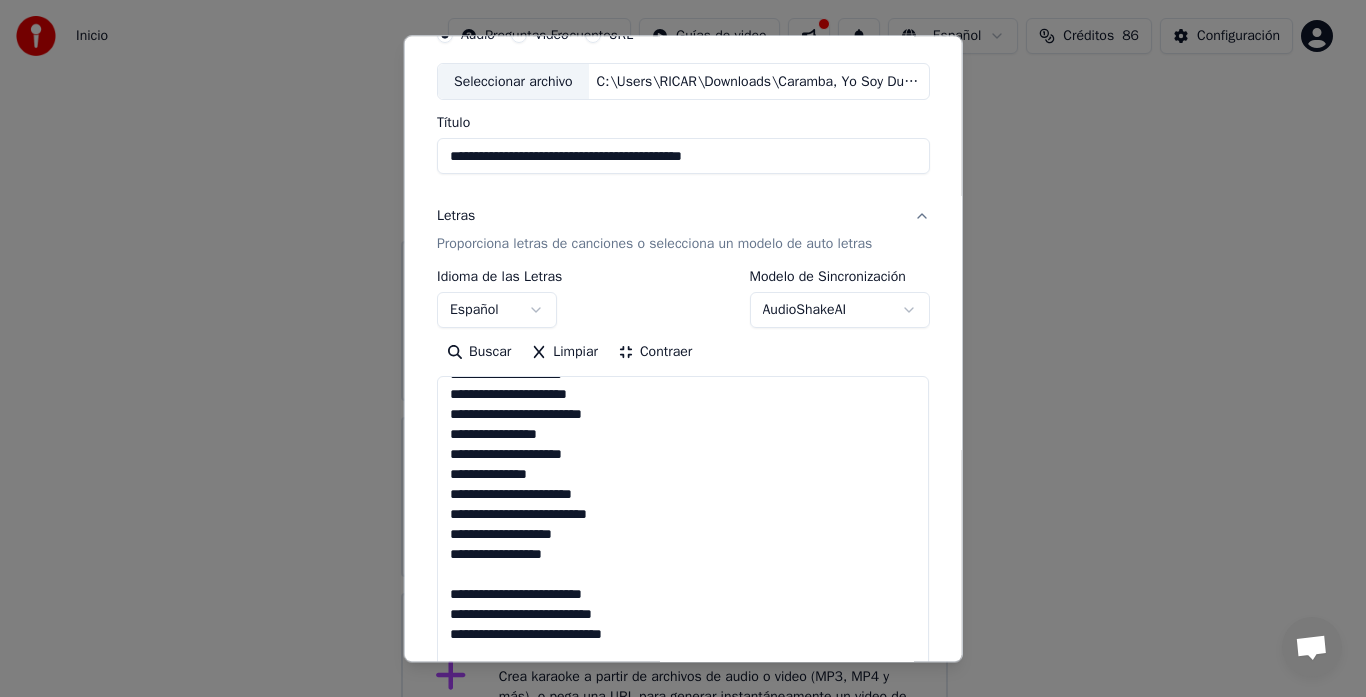 click at bounding box center (683, 645) 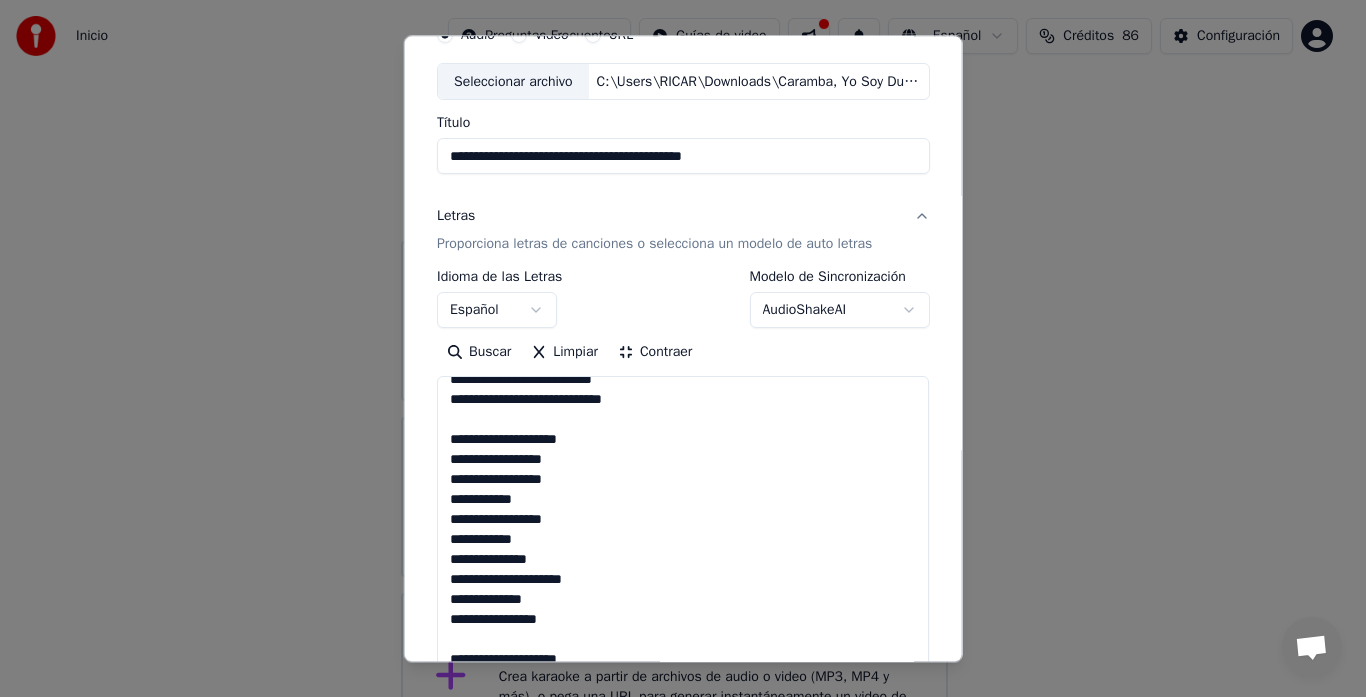 scroll, scrollTop: 500, scrollLeft: 0, axis: vertical 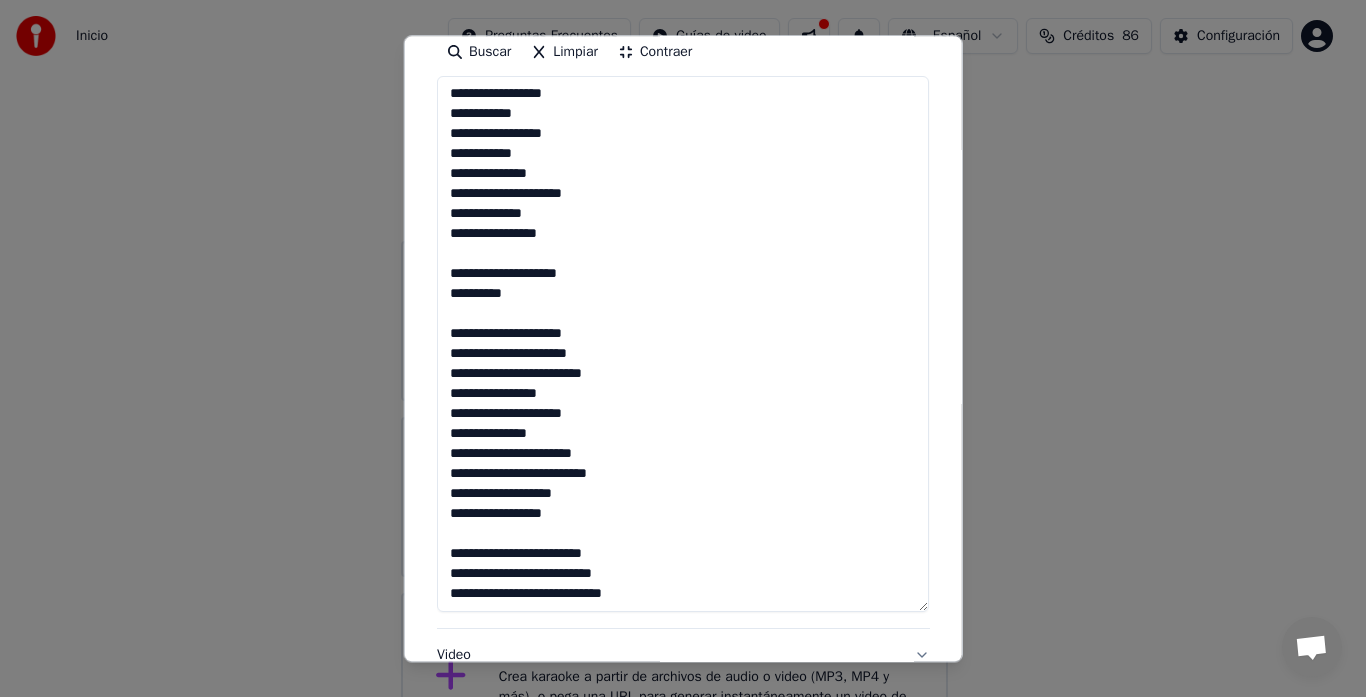 click at bounding box center (683, 345) 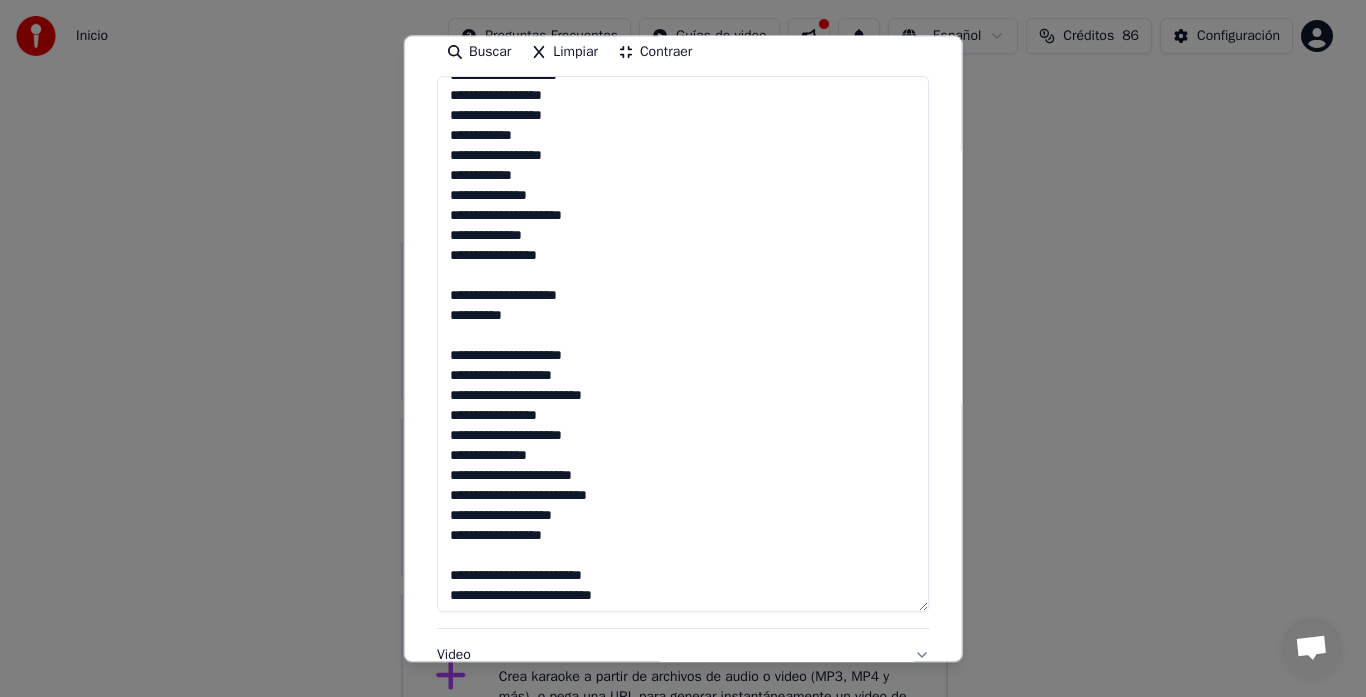scroll, scrollTop: 0, scrollLeft: 0, axis: both 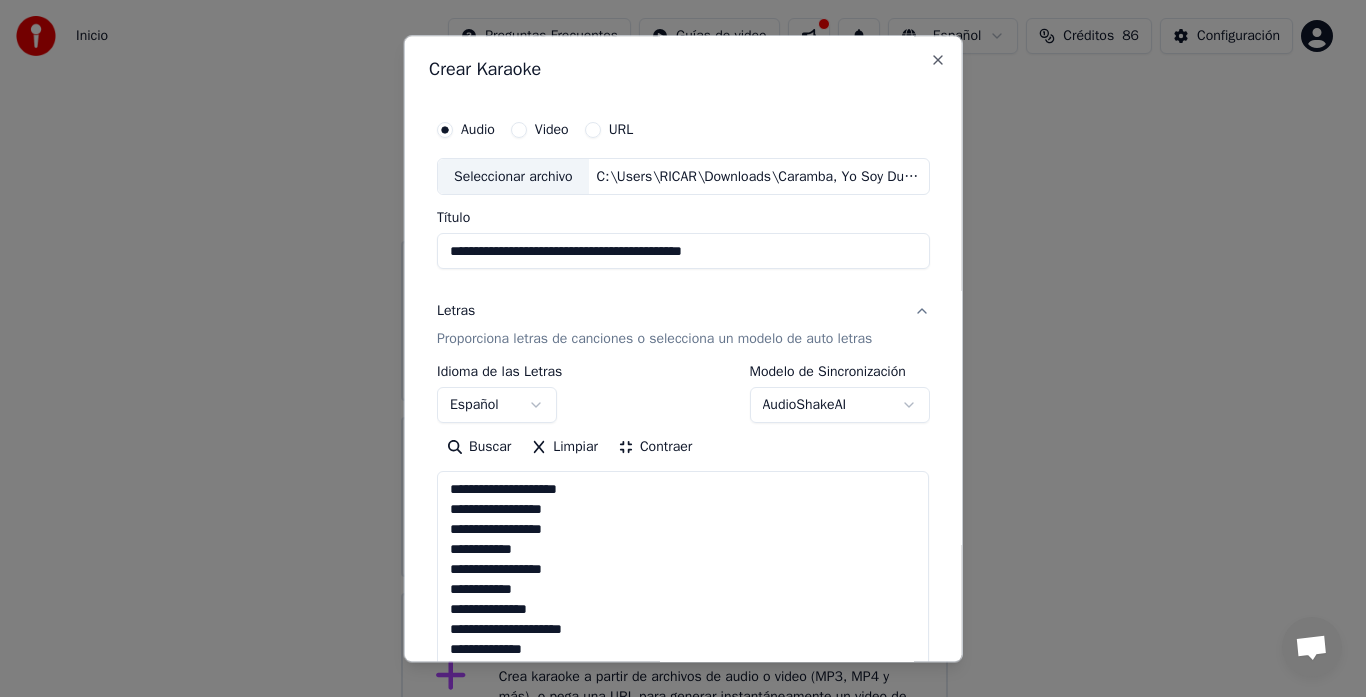 type on "C:\Users\RICAR\Downloads\Caramba, Yo Soy Dueno del Baron.mp3" 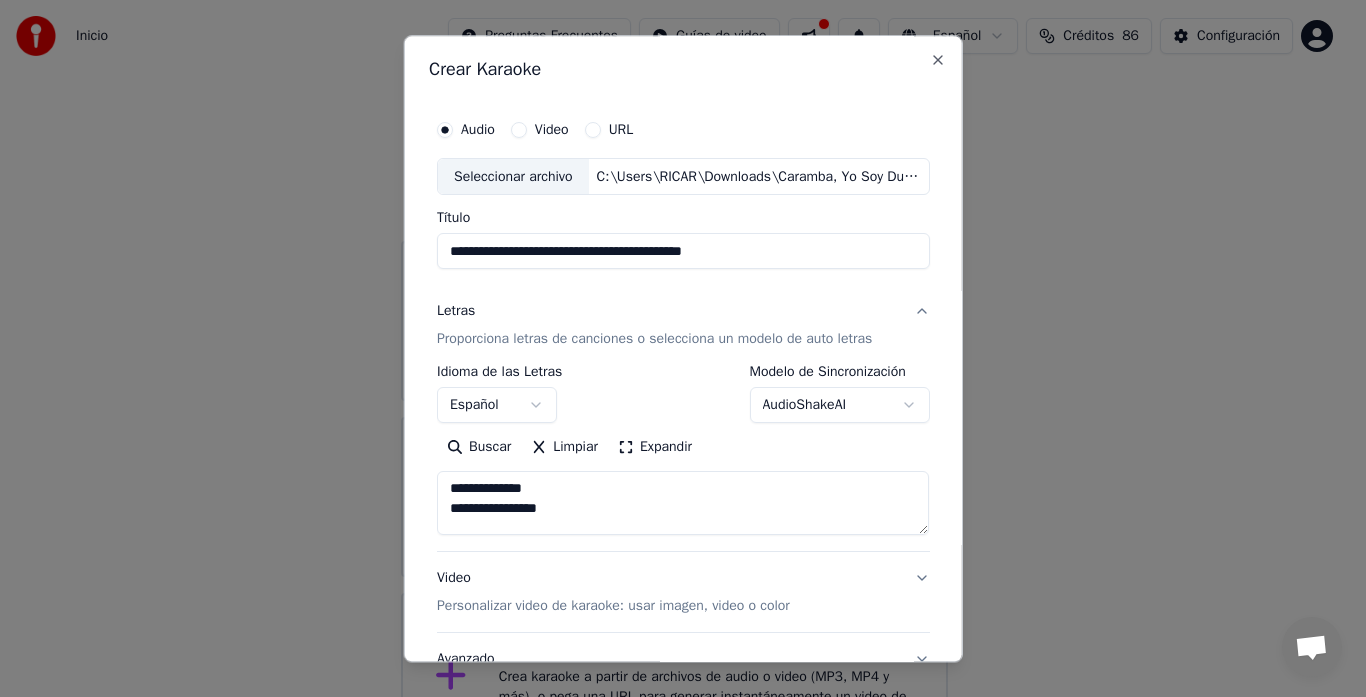 scroll, scrollTop: 200, scrollLeft: 0, axis: vertical 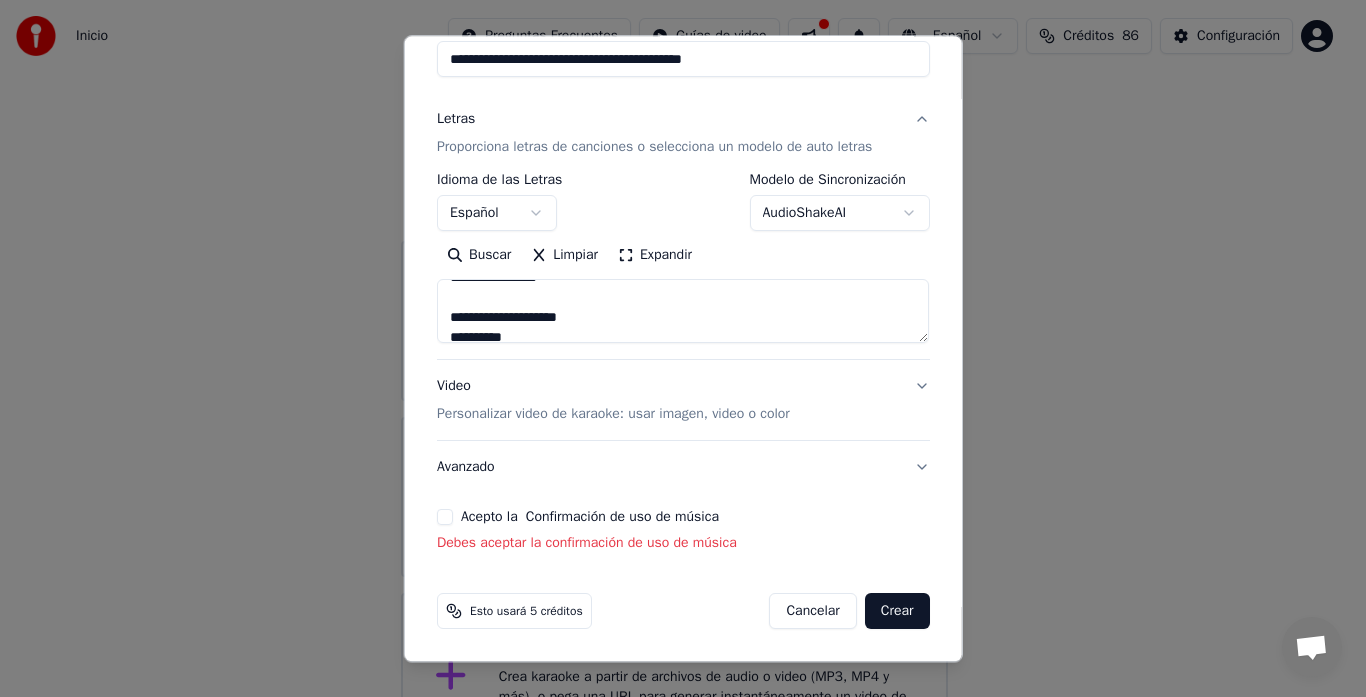 click on "Acepto la   Confirmación de uso de música" at bounding box center (445, 518) 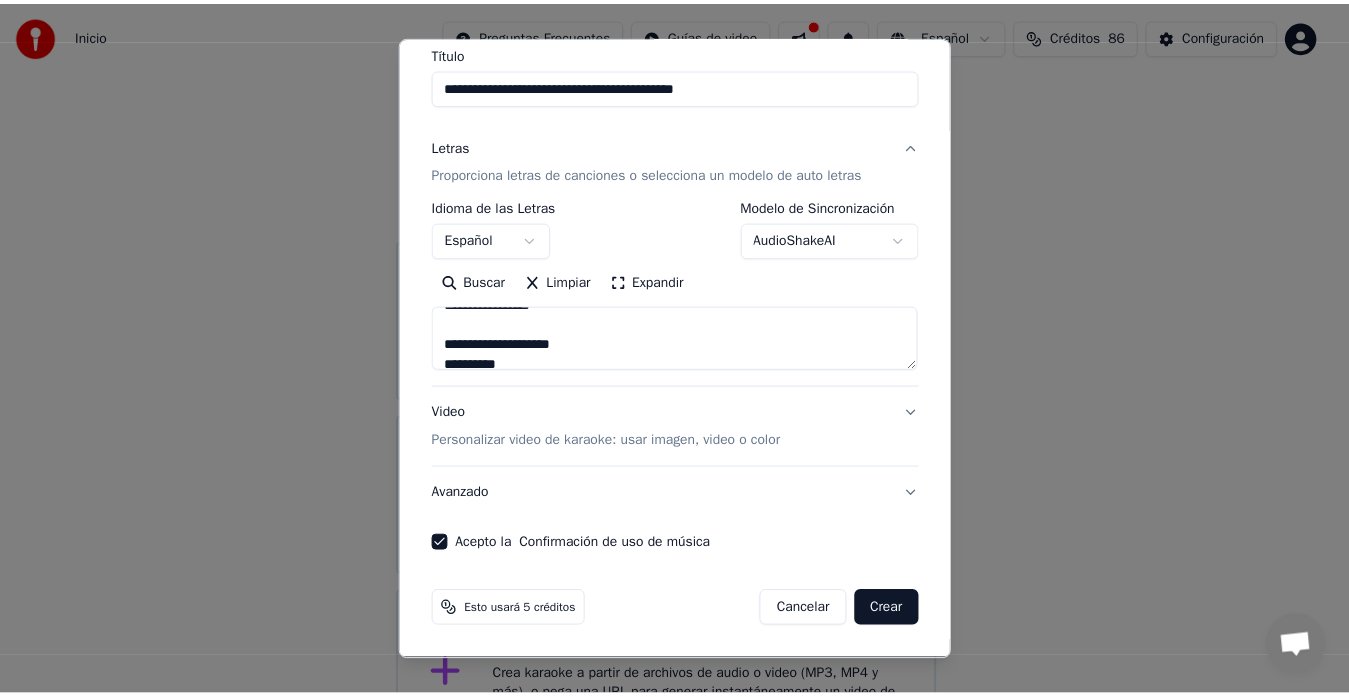 scroll, scrollTop: 165, scrollLeft: 0, axis: vertical 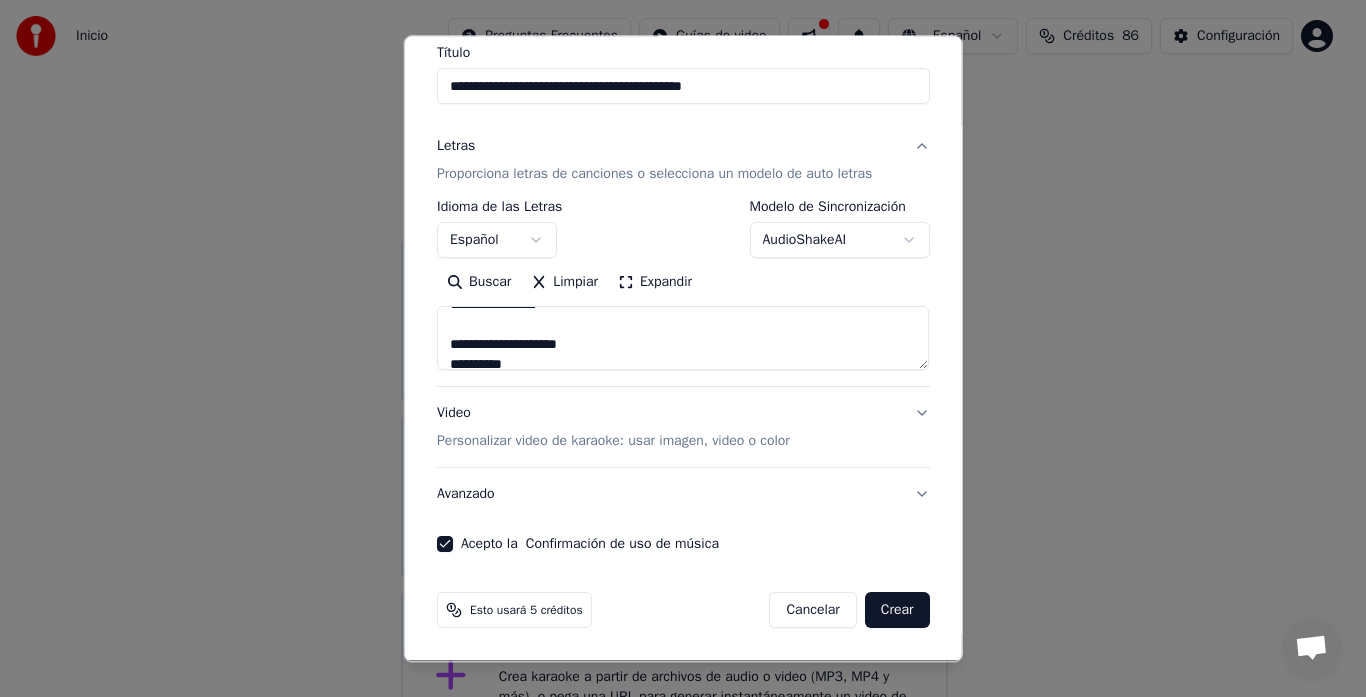 click on "Crear" at bounding box center (897, 611) 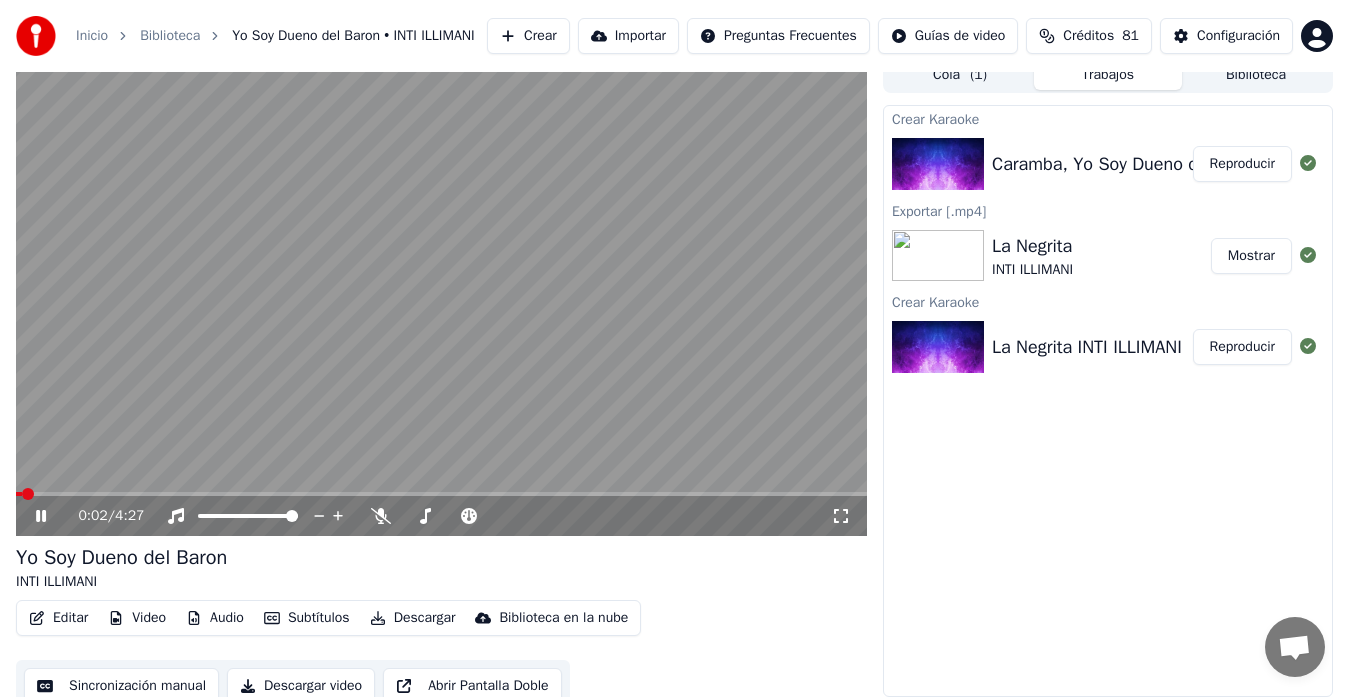click at bounding box center (28, 494) 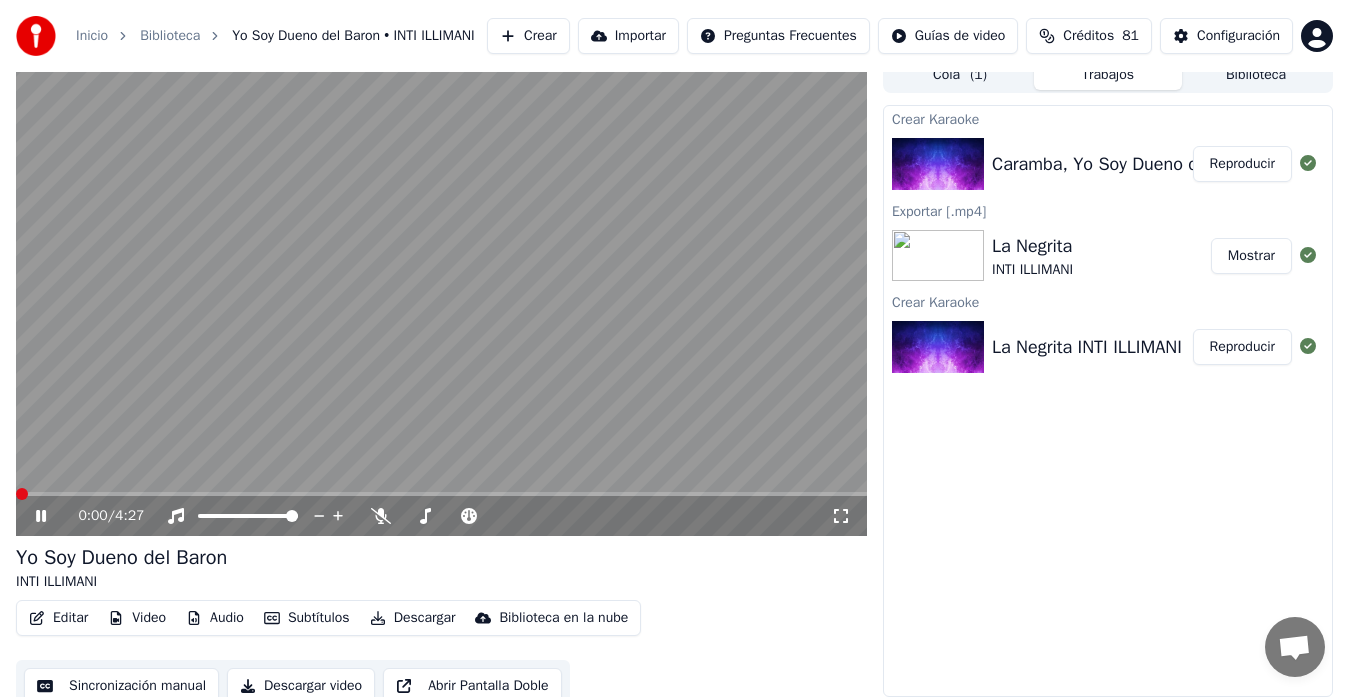 click at bounding box center [22, 494] 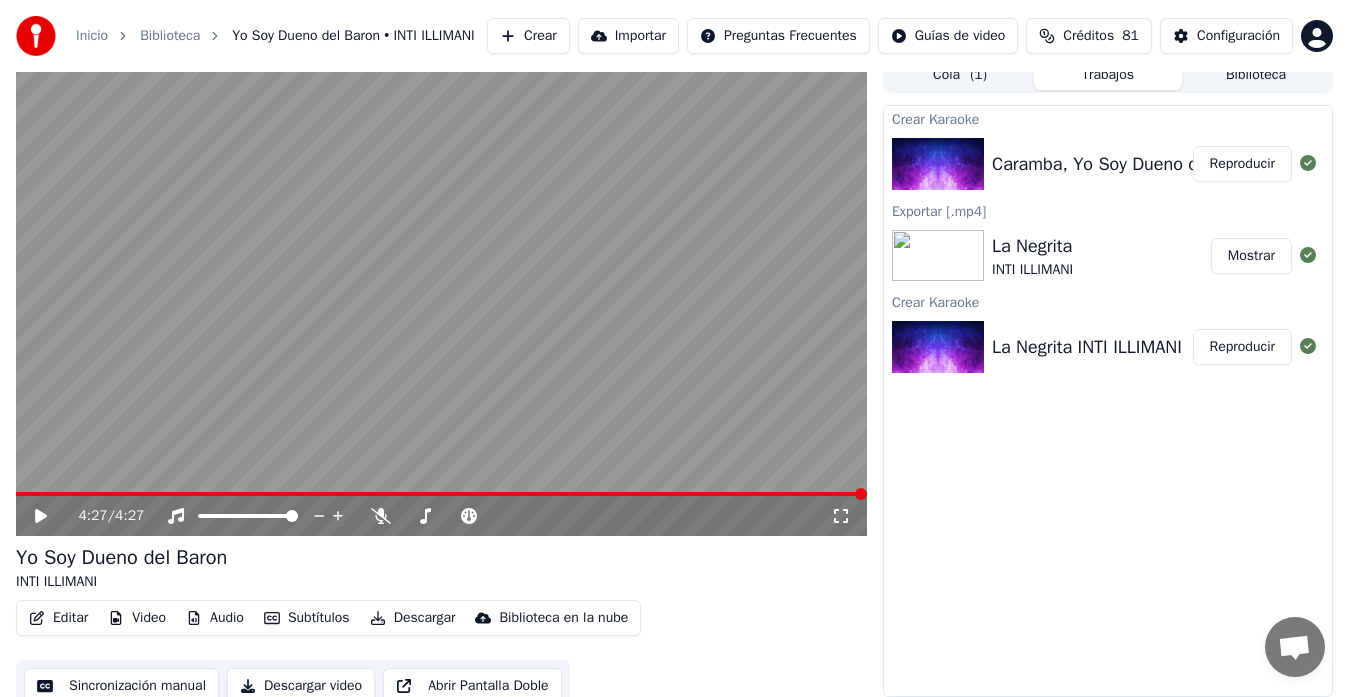 click on "Descargar" at bounding box center (413, 618) 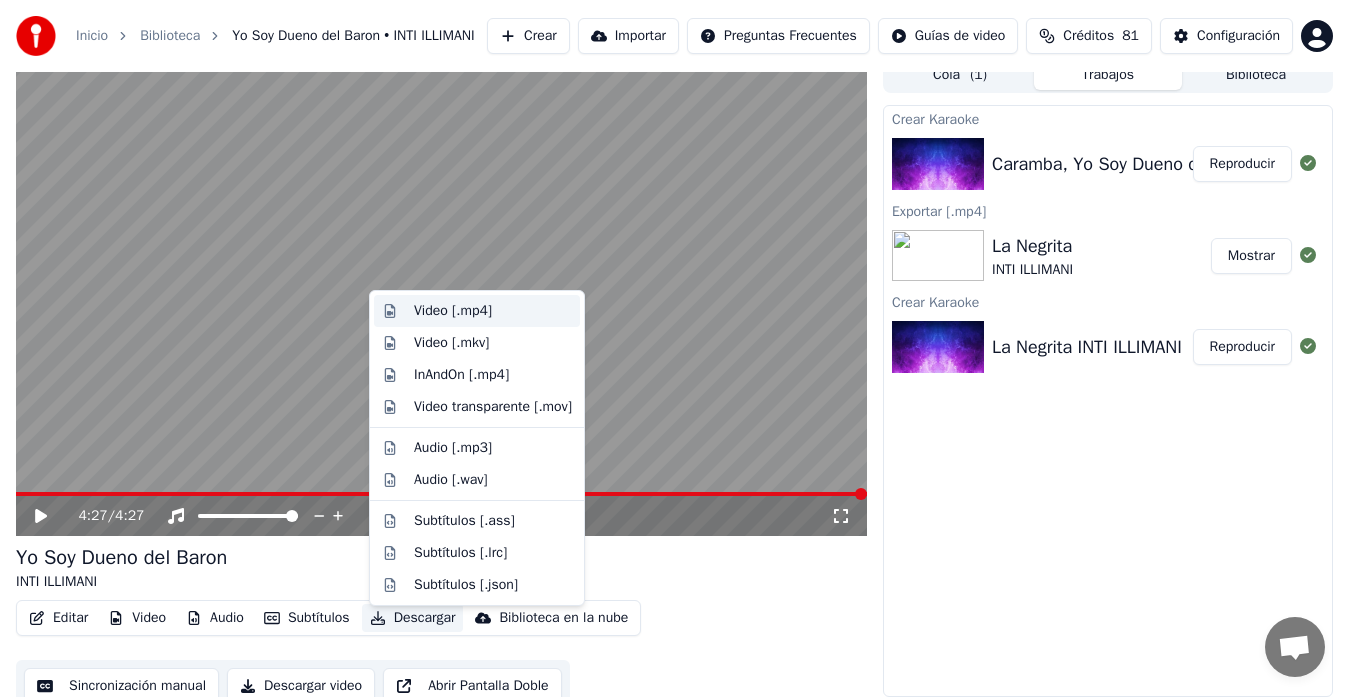click on "Video [.mp4]" at bounding box center (477, 311) 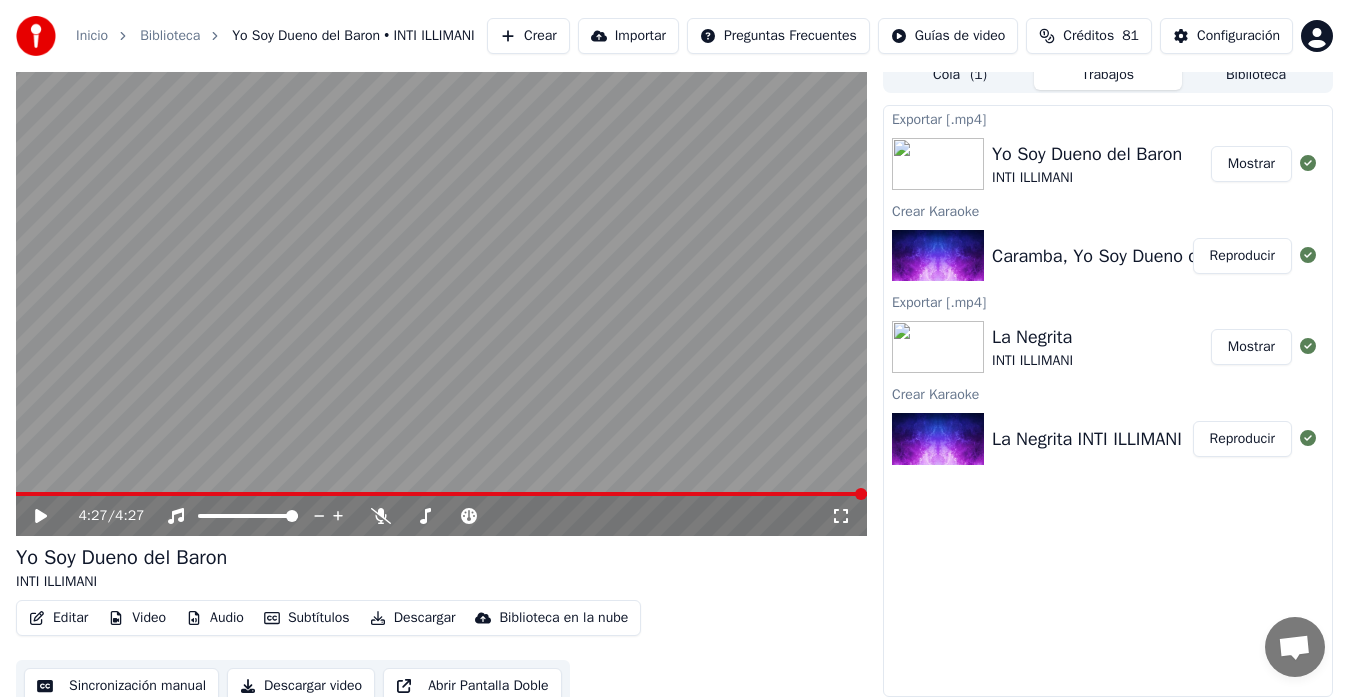 click on "Mostrar" at bounding box center (1251, 164) 